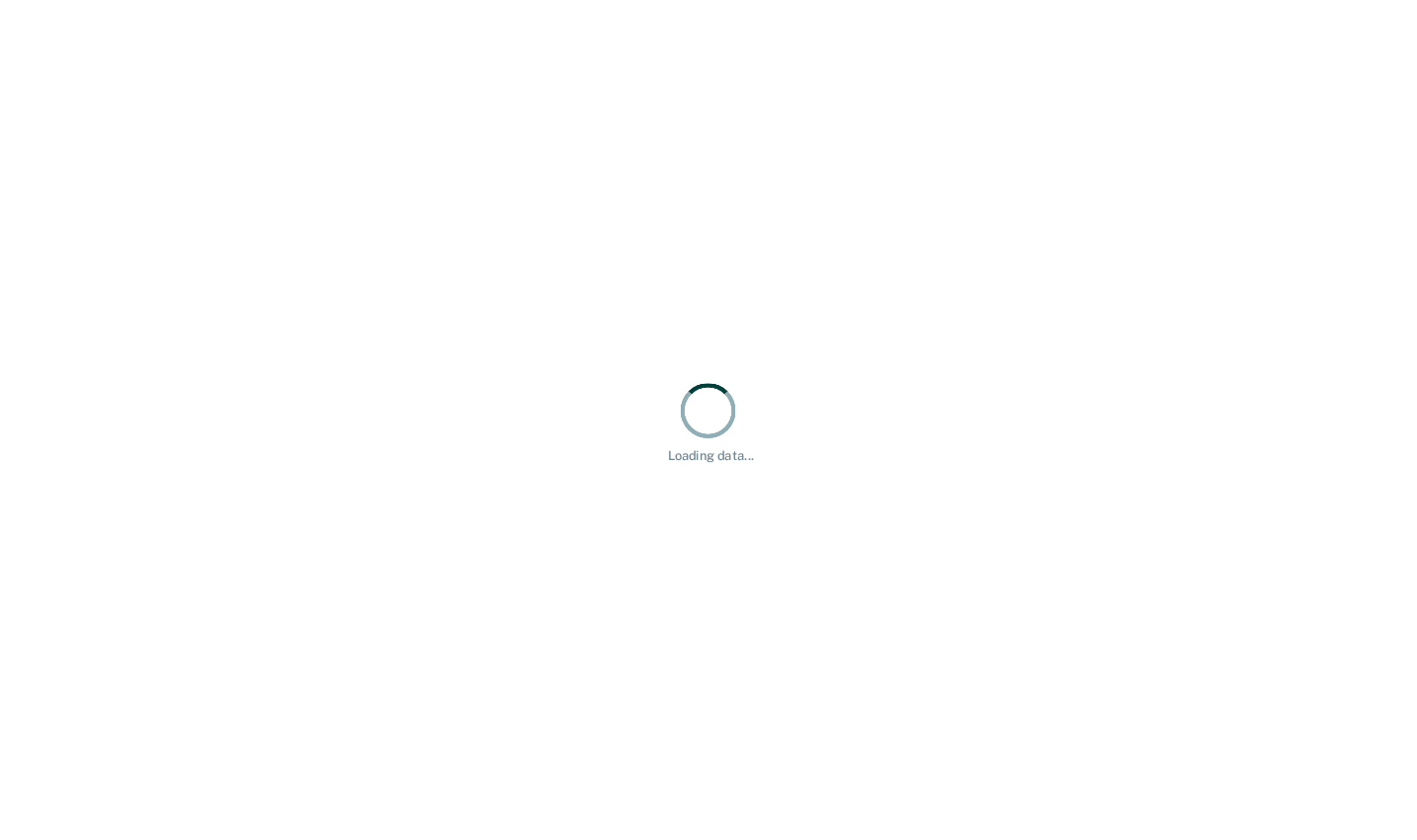 scroll, scrollTop: 0, scrollLeft: 0, axis: both 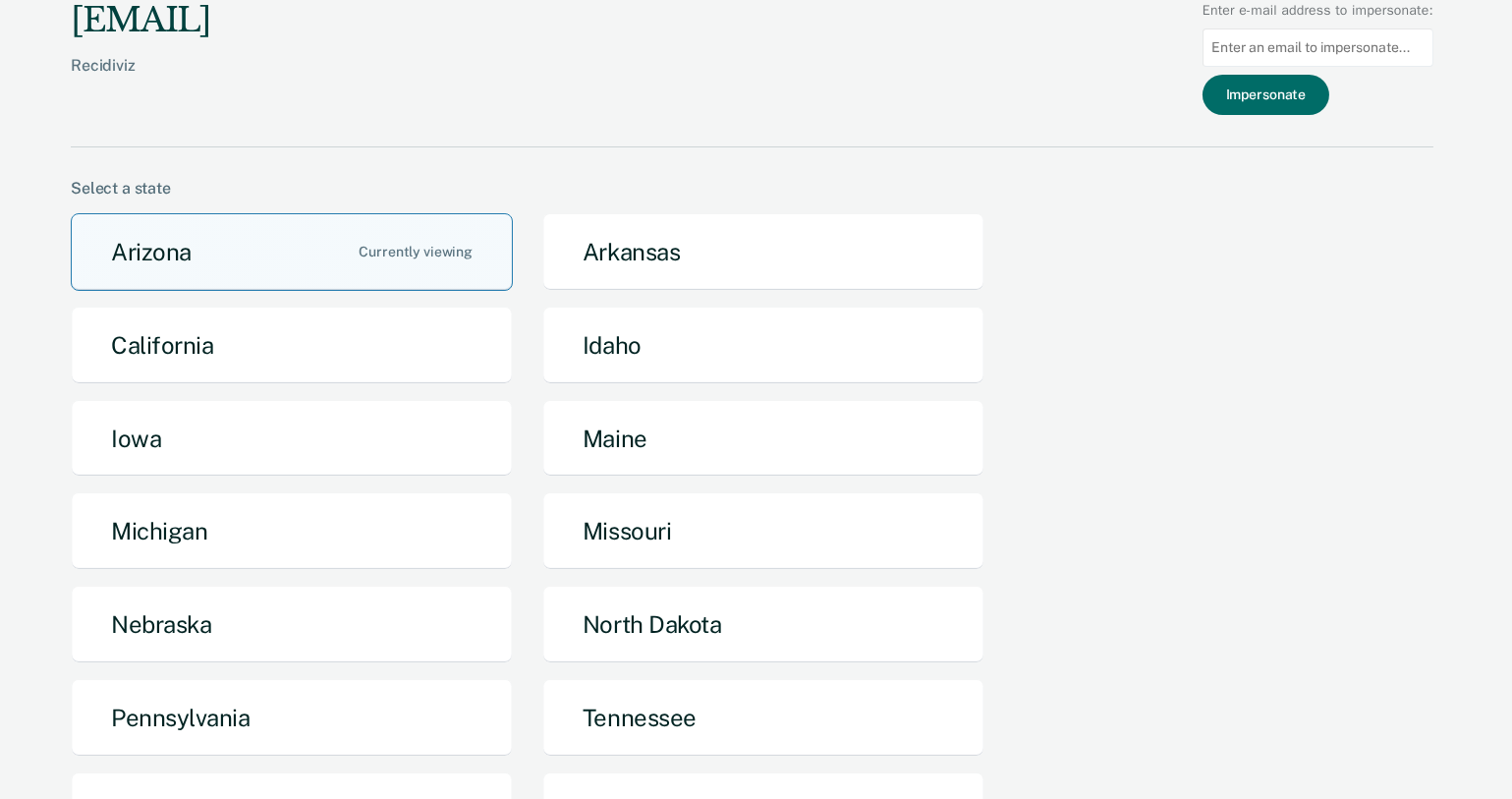 click on "Arizona" at bounding box center [292, 252] 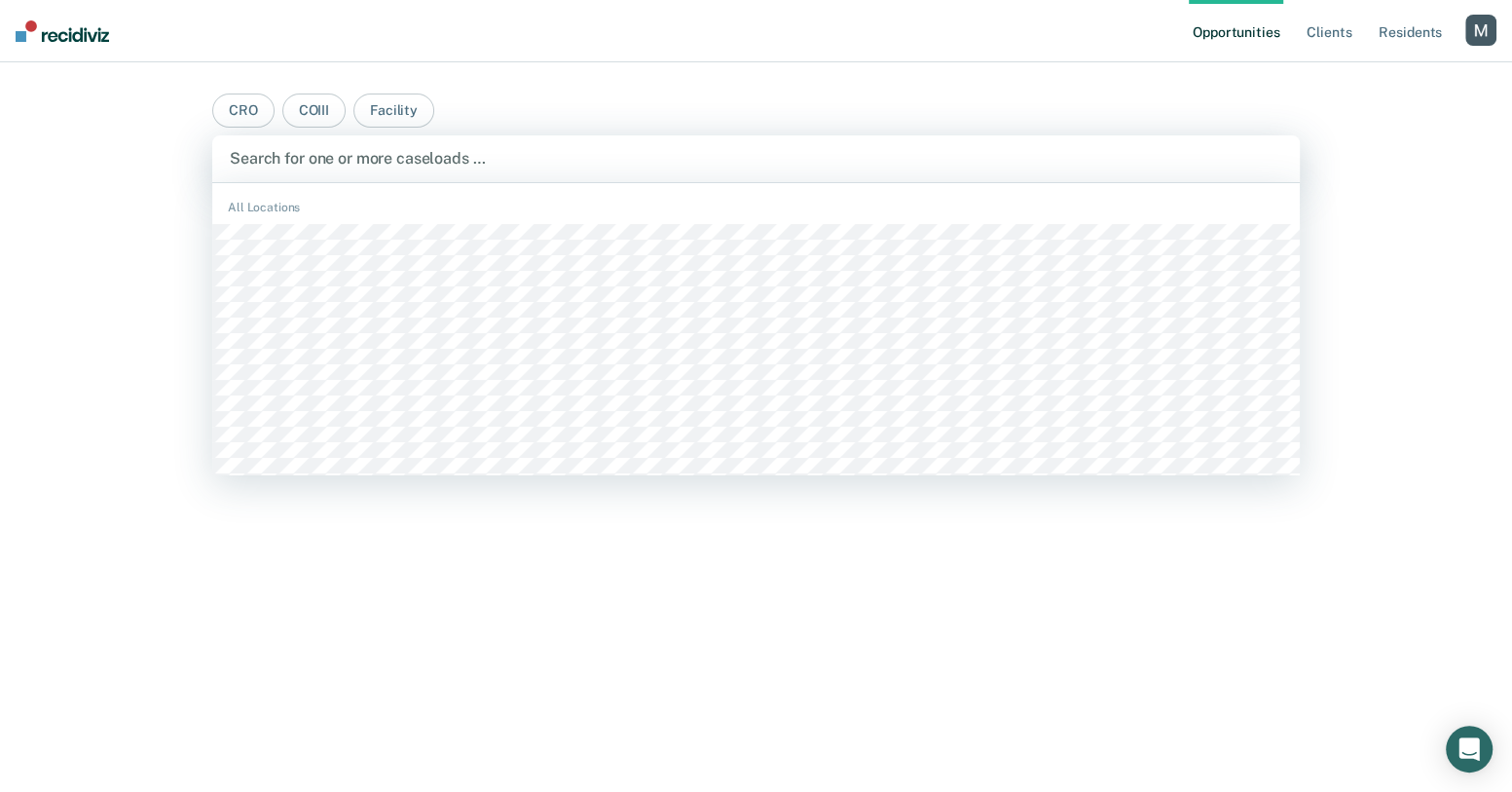 click at bounding box center [756, 158] 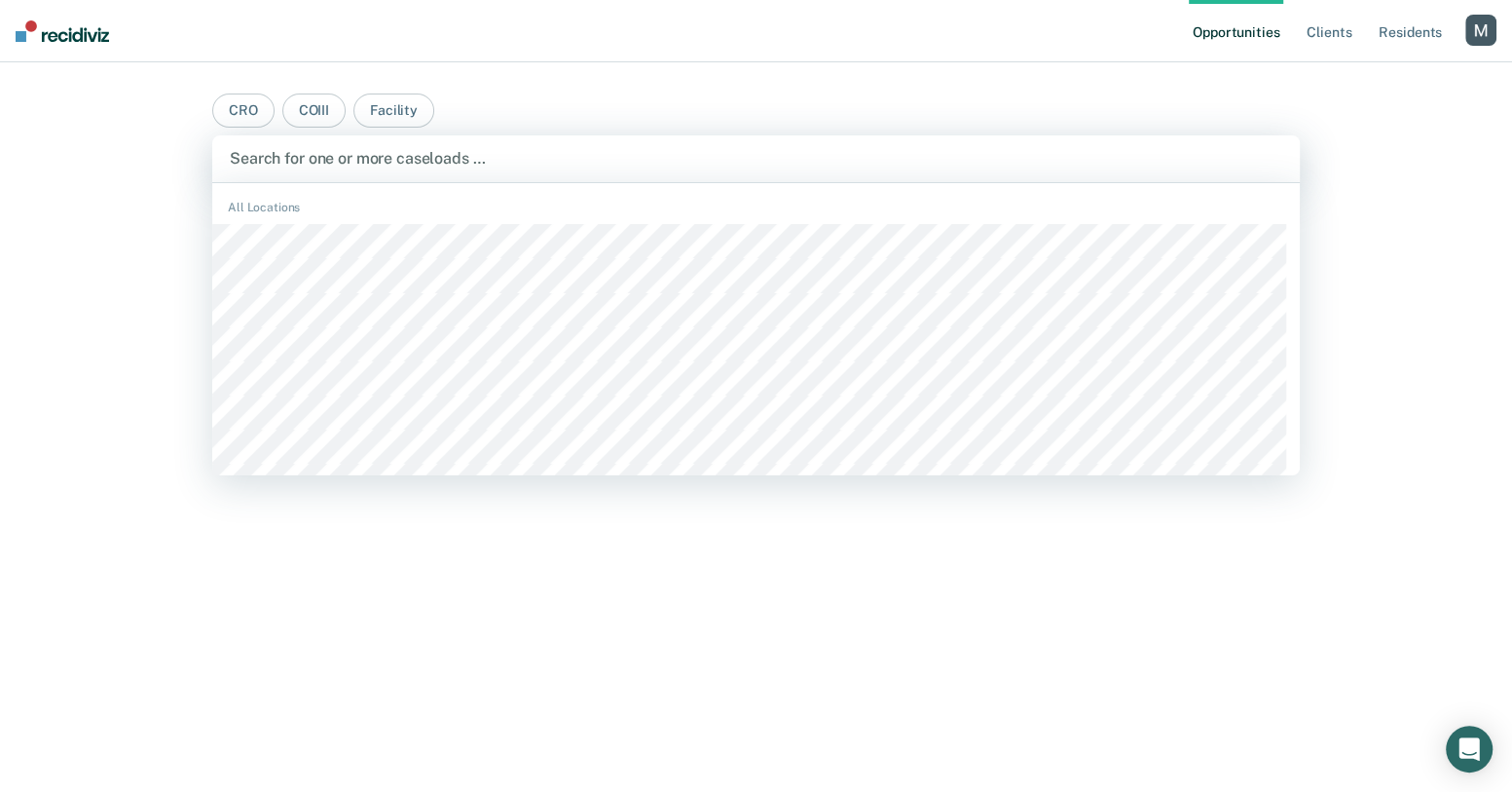 click on "All Locations" at bounding box center (756, 520) 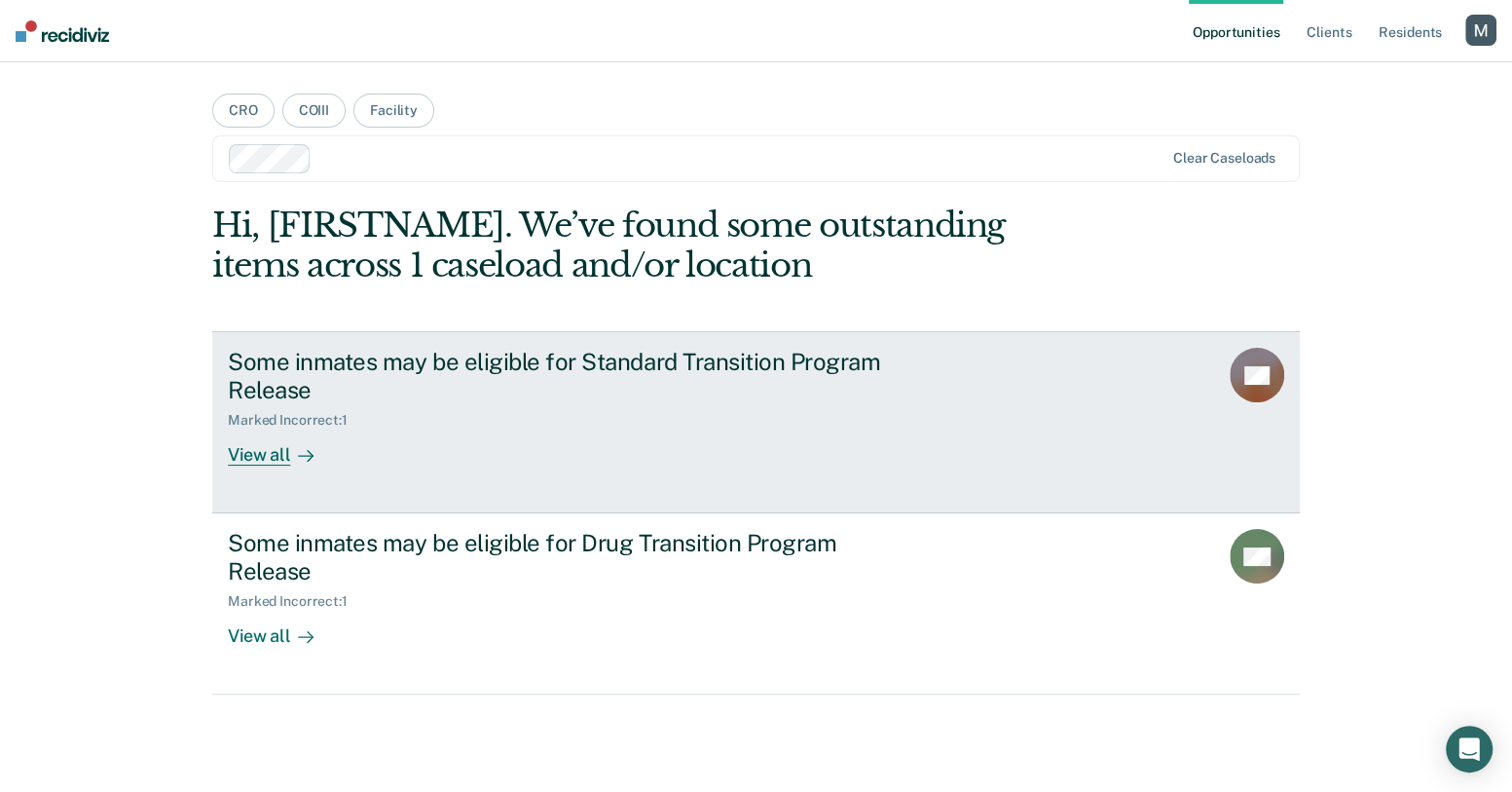 click on "Some inmates may be eligible for Standard Transition Program Release" at bounding box center (570, 376) 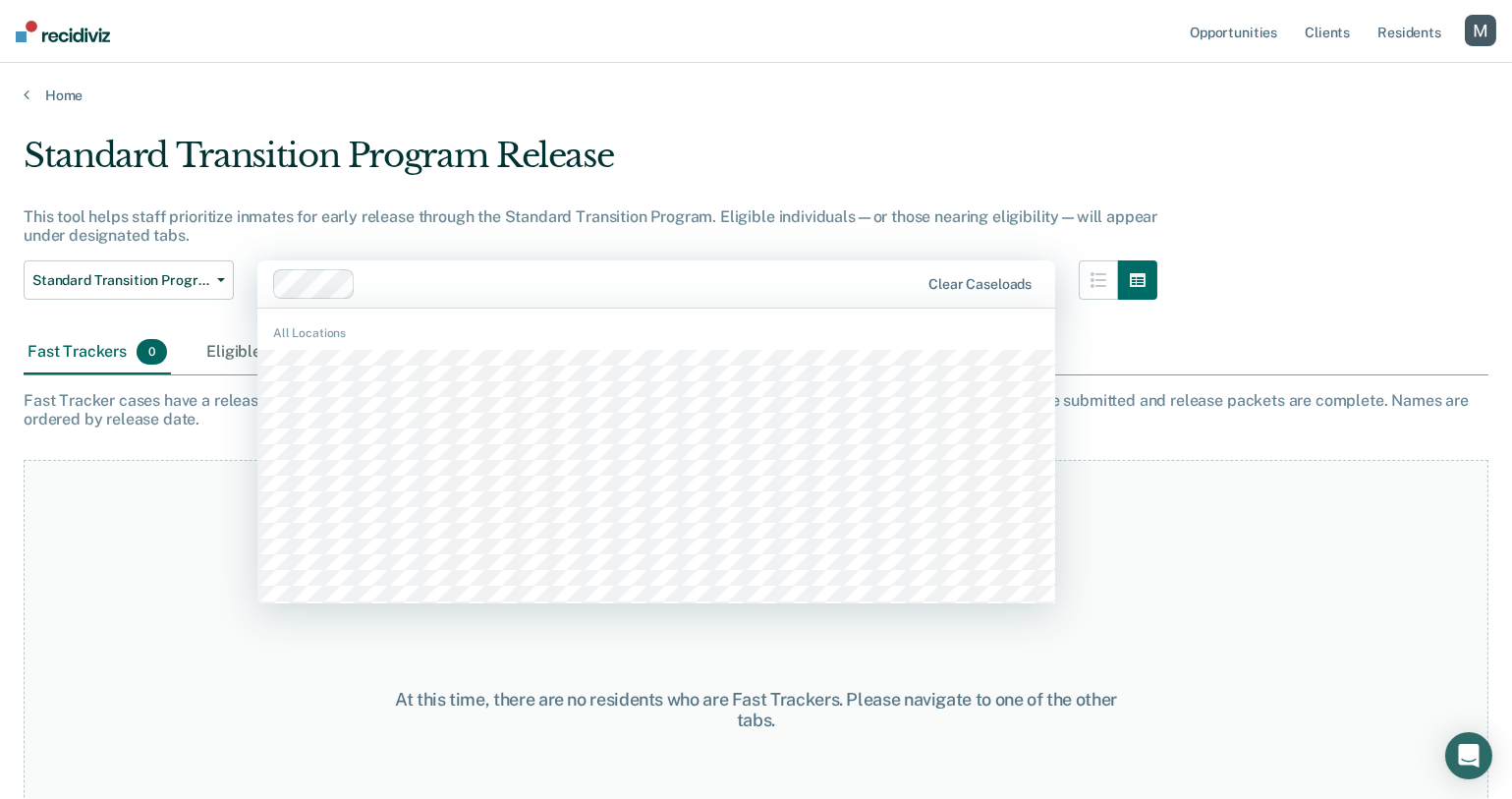 click at bounding box center [641, 283] 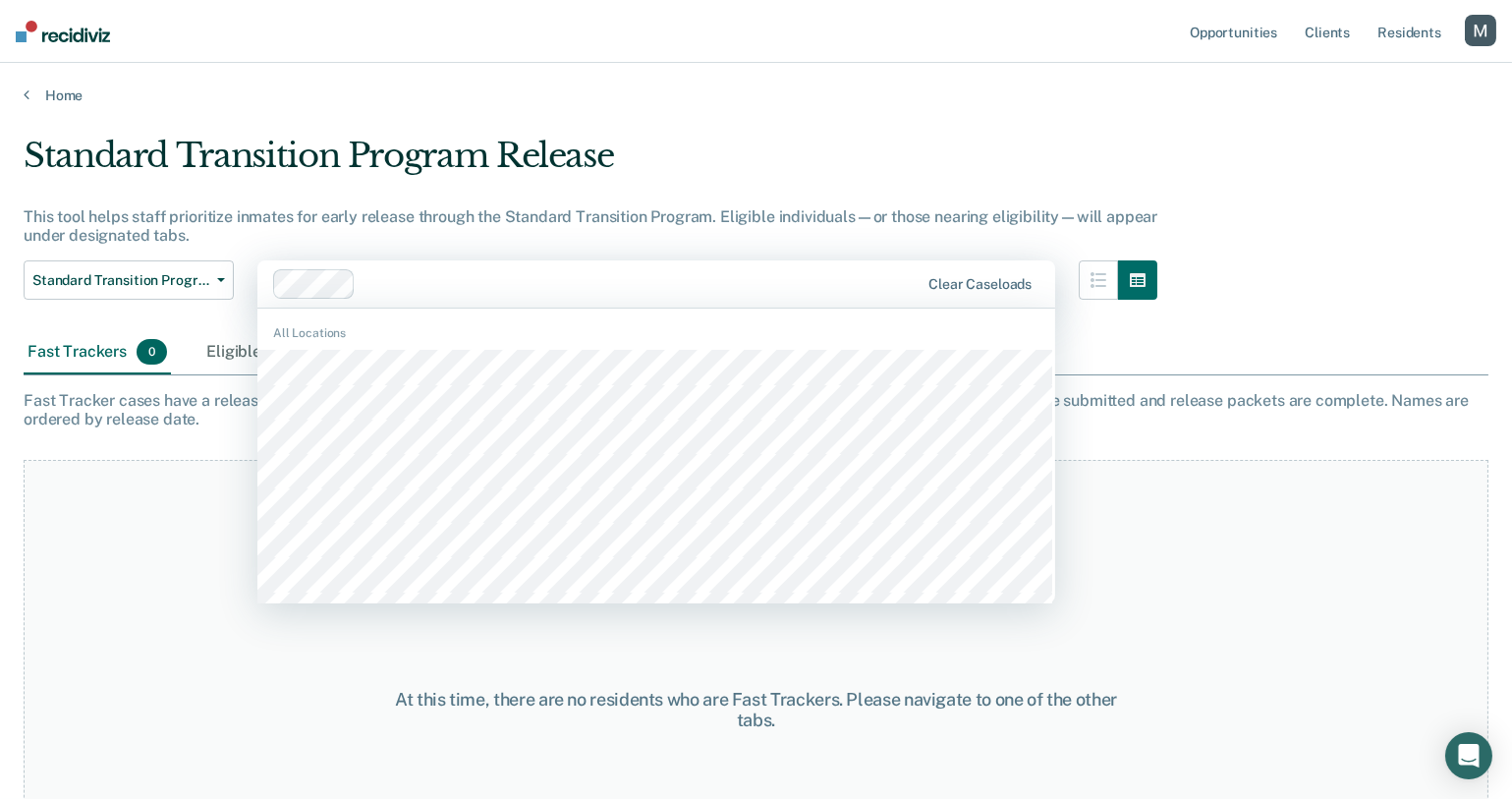 click on "All Locations" at bounding box center [656, 631] 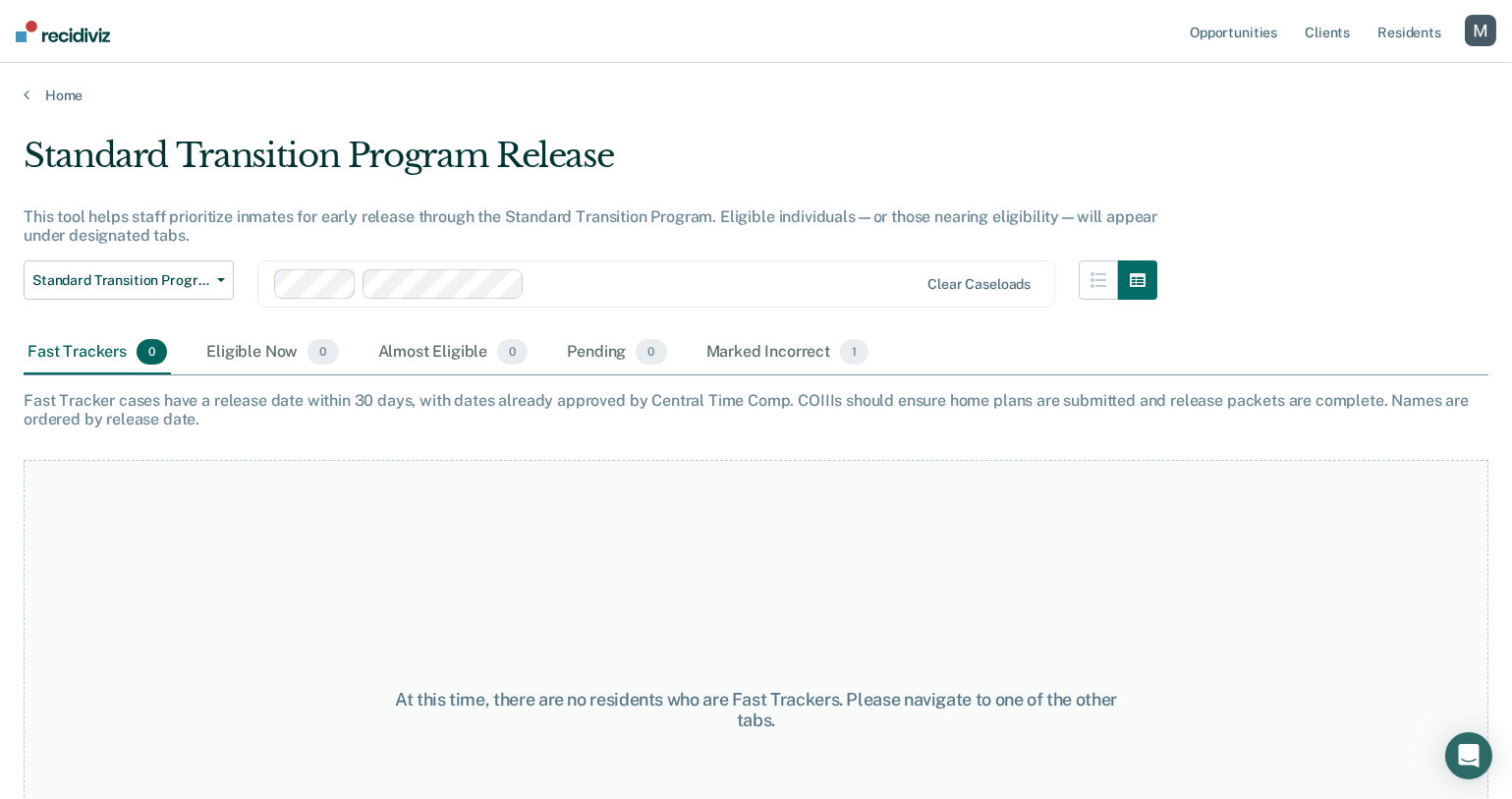 click on "option [LASTNAME] [LASTNAME], selected." at bounding box center (756, 448) 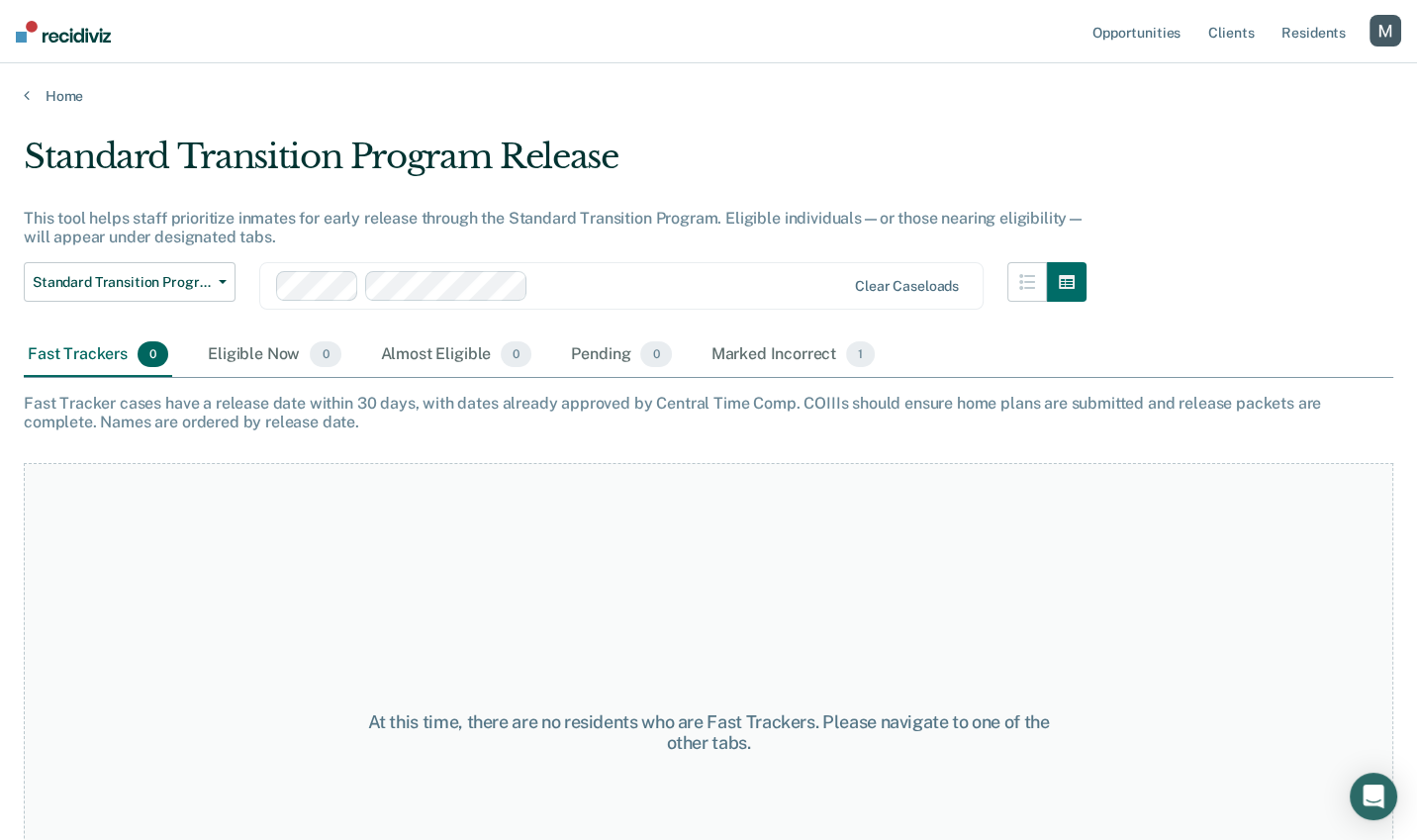 click at bounding box center [691, 285] 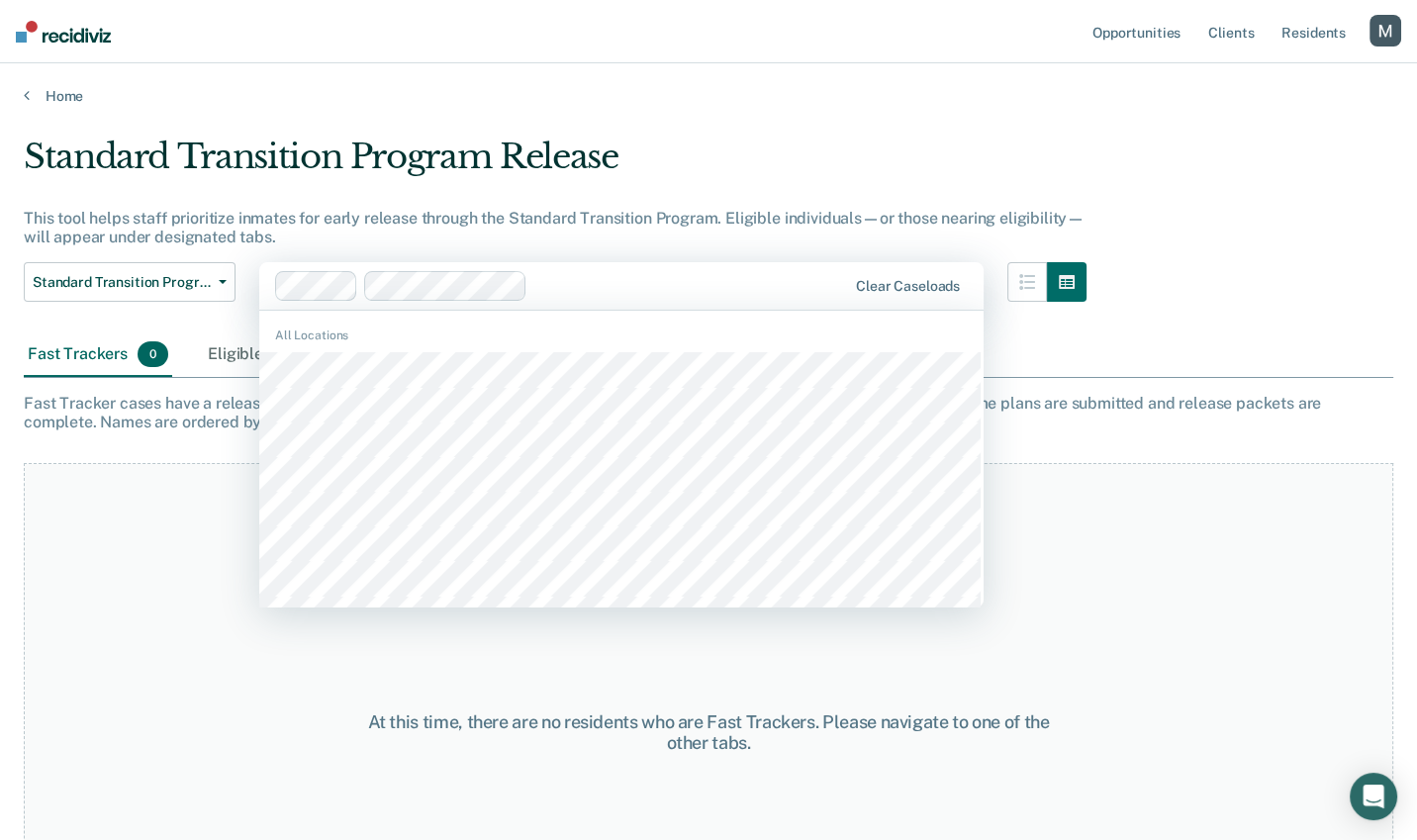 scroll, scrollTop: 2709, scrollLeft: 0, axis: vertical 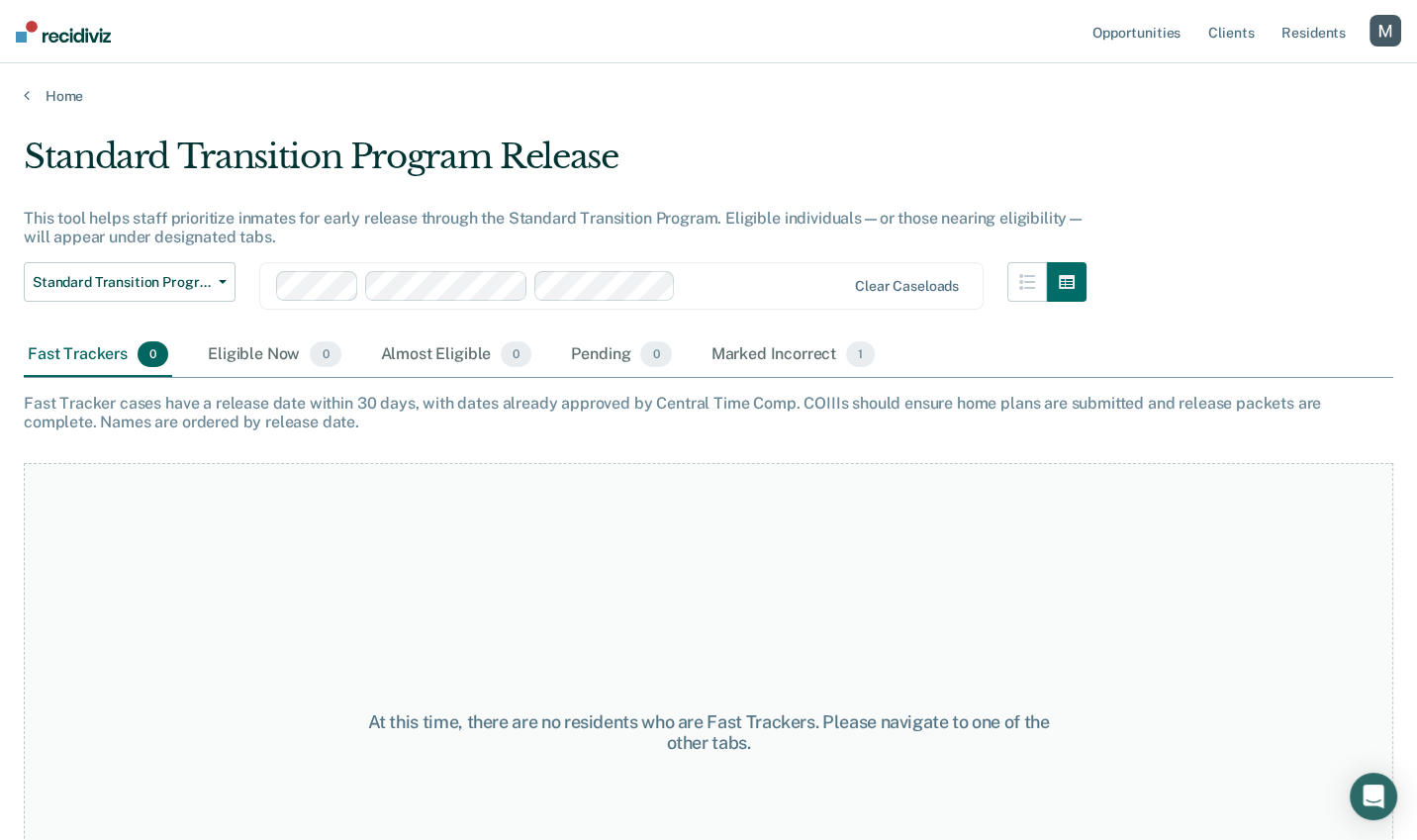 click on "option [LASTNAME] [LASTNAME], selected." at bounding box center [708, 469] 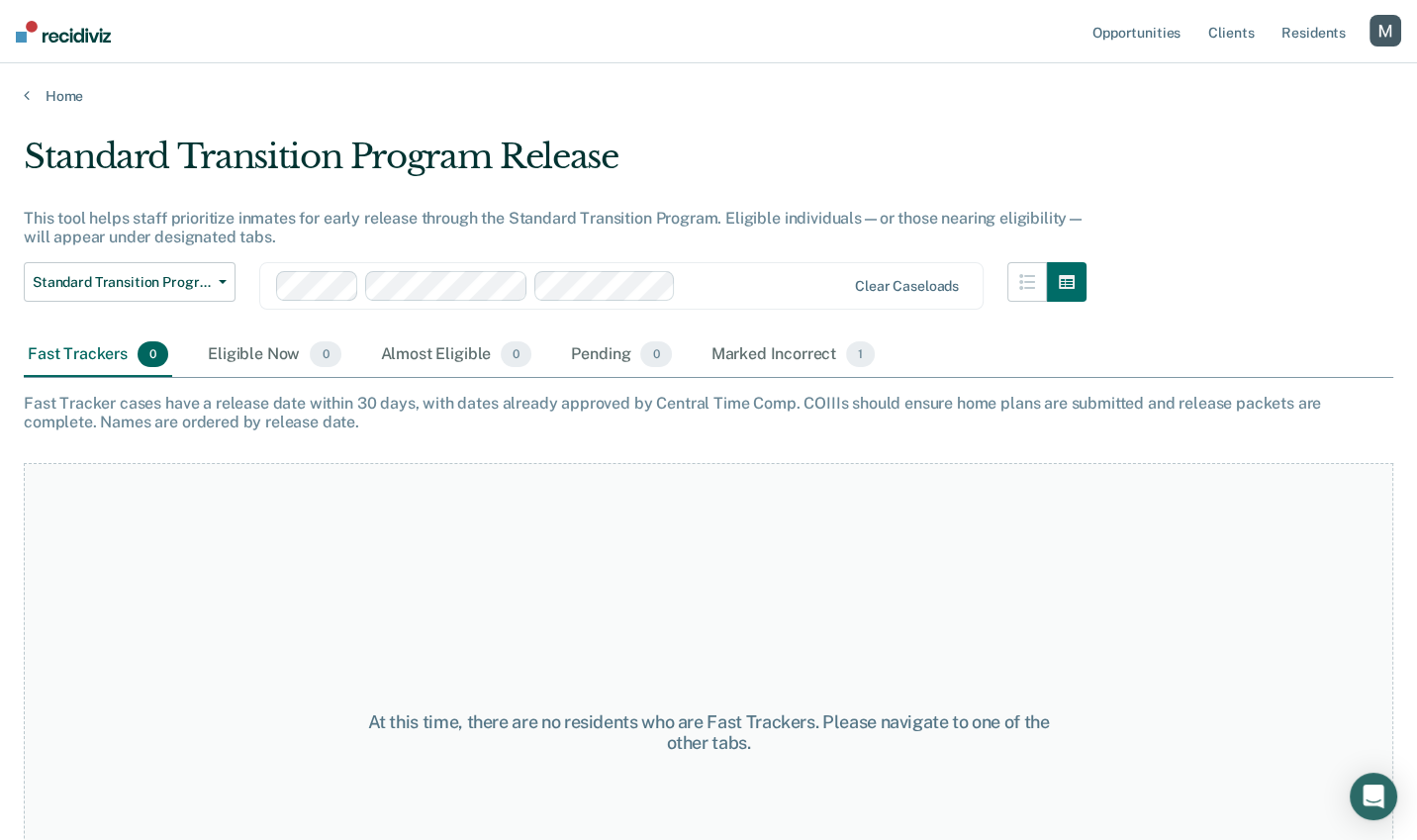 click at bounding box center [764, 285] 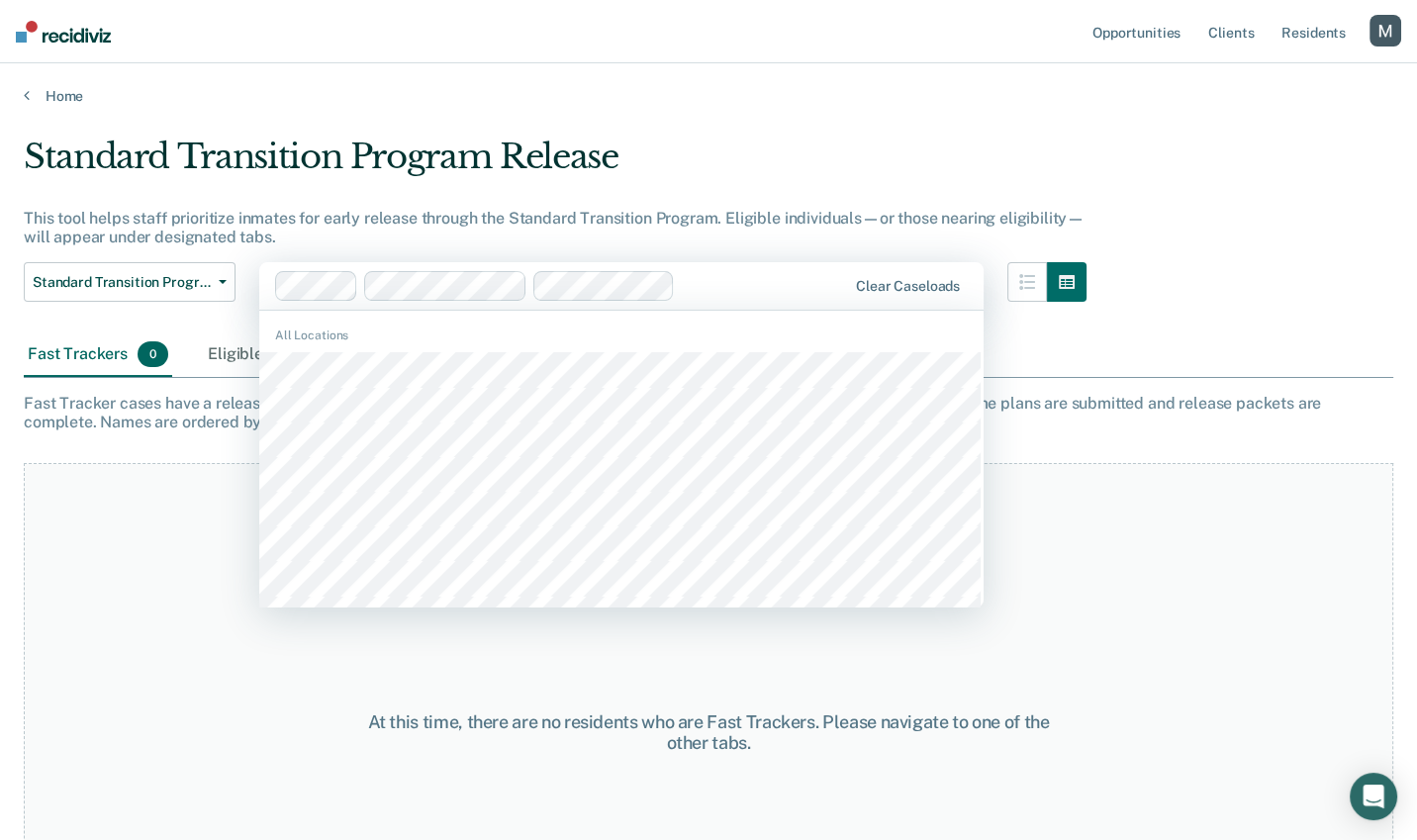scroll, scrollTop: 2740, scrollLeft: 0, axis: vertical 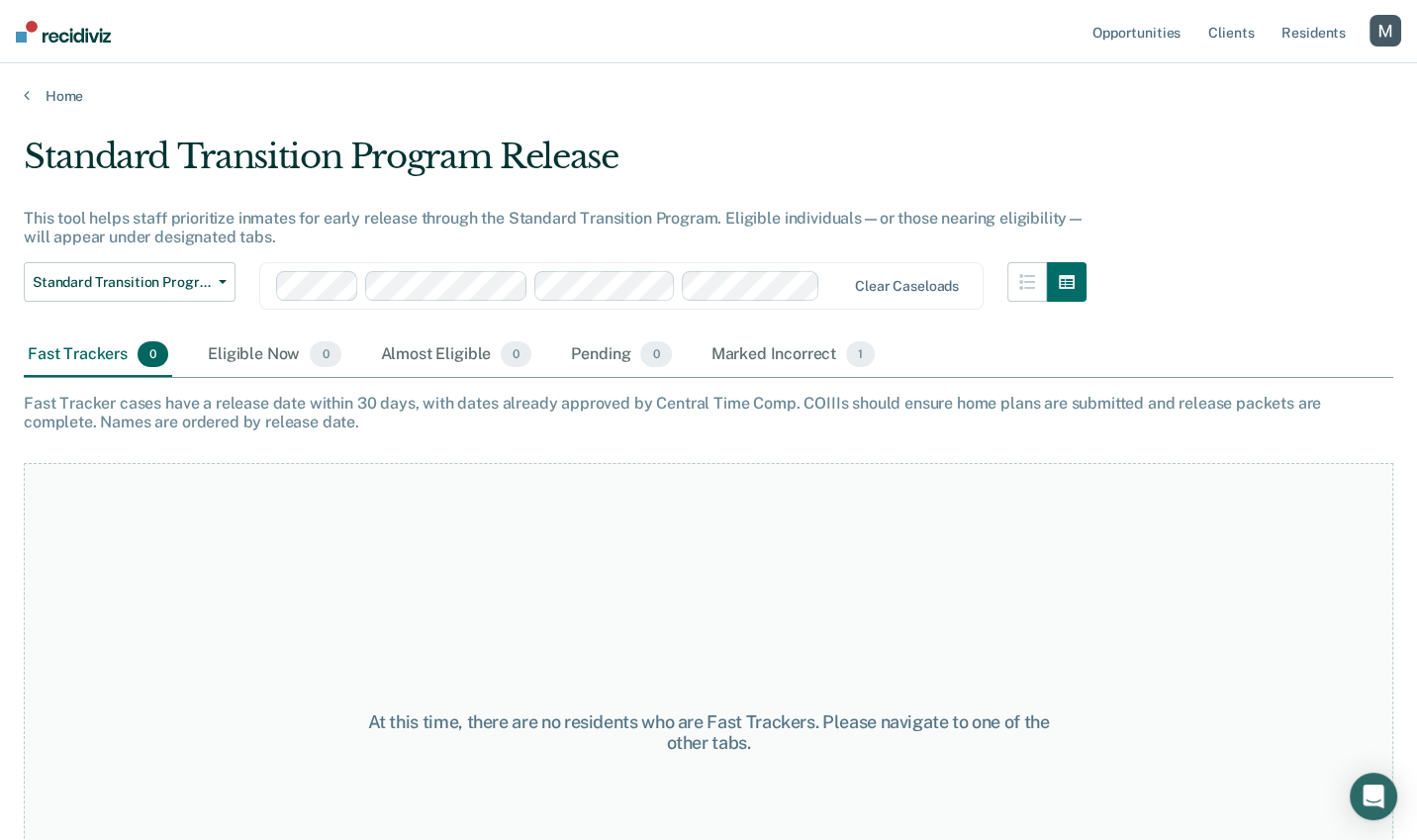 click on "Standard Transition Program Release" at bounding box center [555, 164] 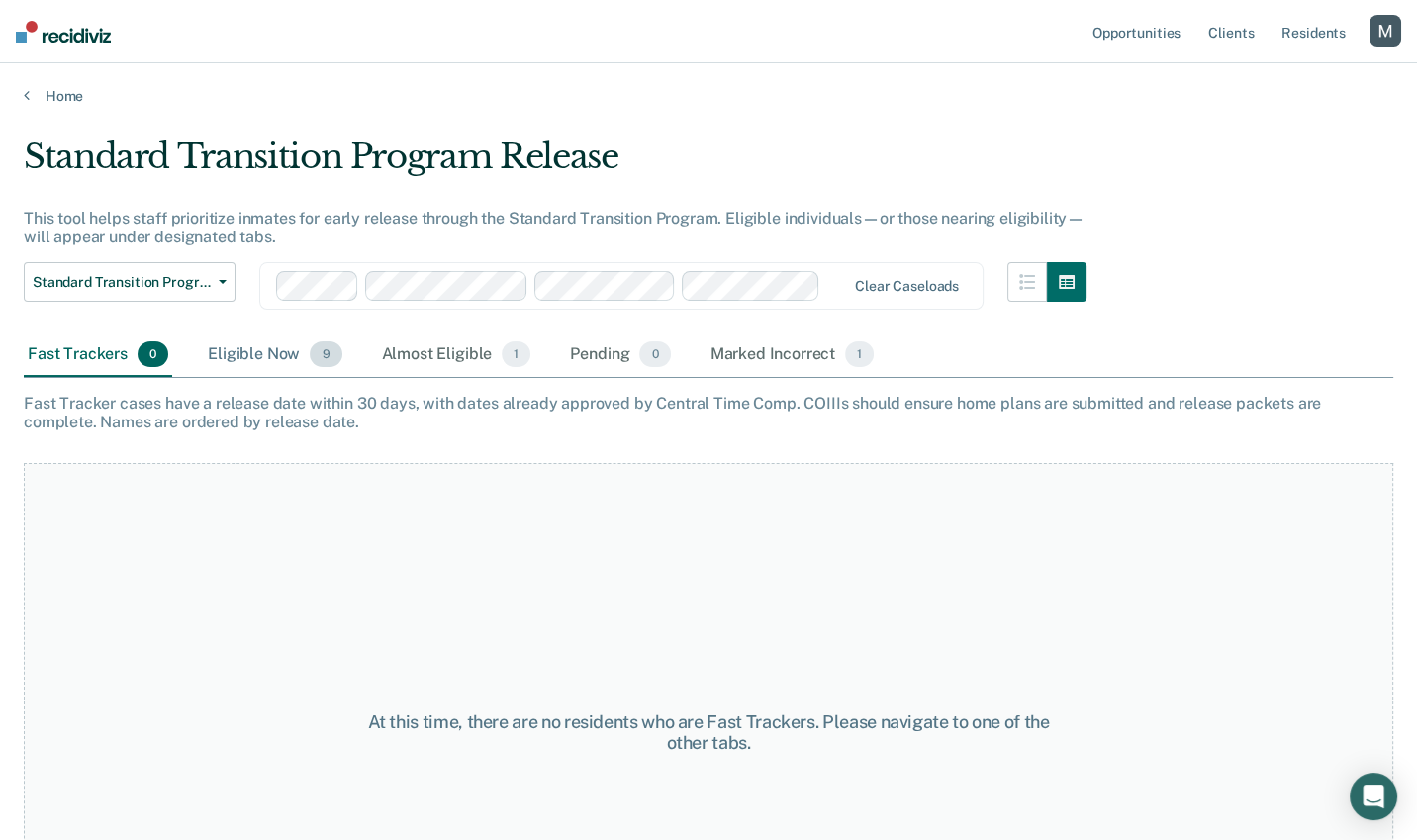 click on "Eligible Now 9" at bounding box center (274, 355) 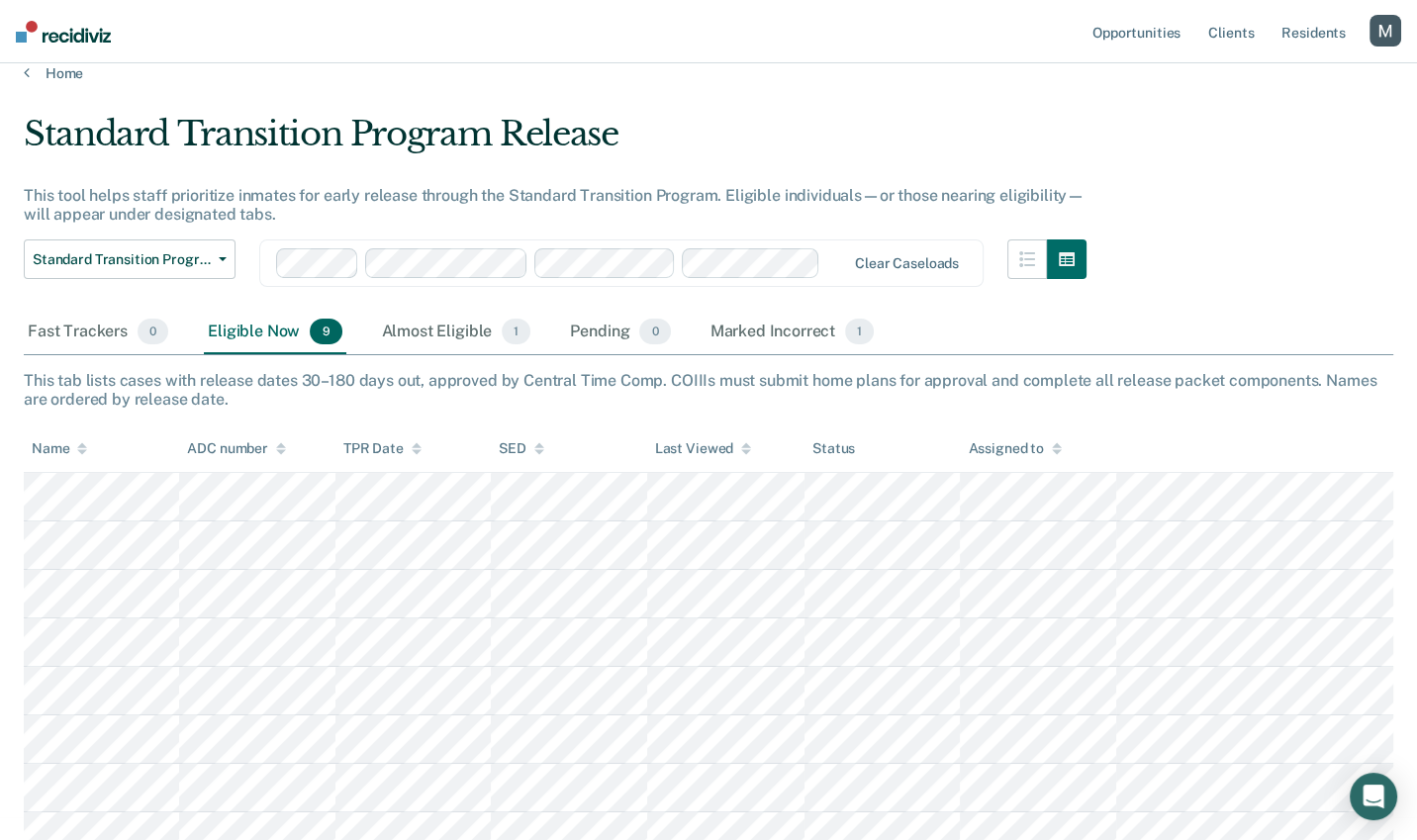 scroll, scrollTop: 0, scrollLeft: 0, axis: both 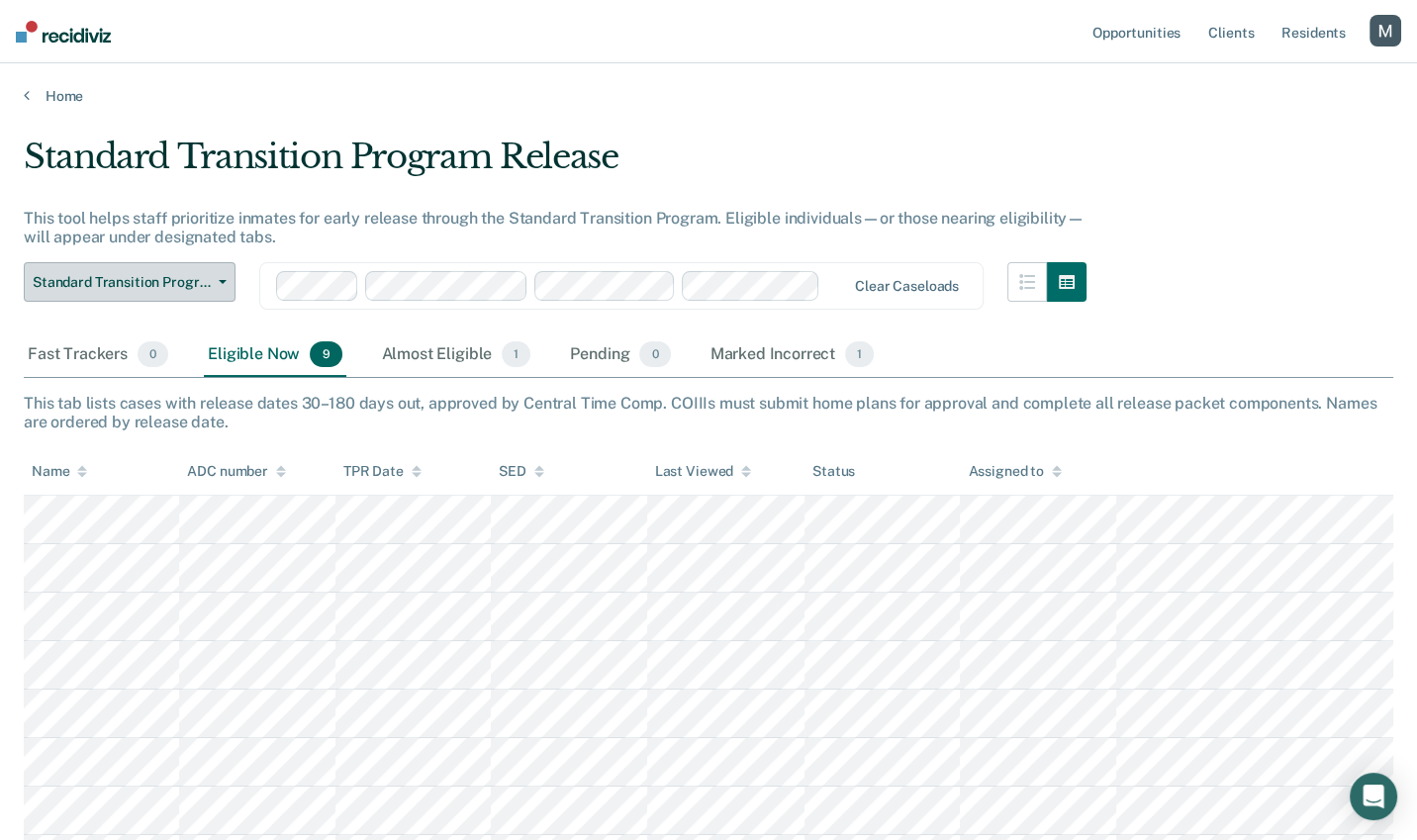 click on "Standard Transition Program Release" at bounding box center [122, 282] 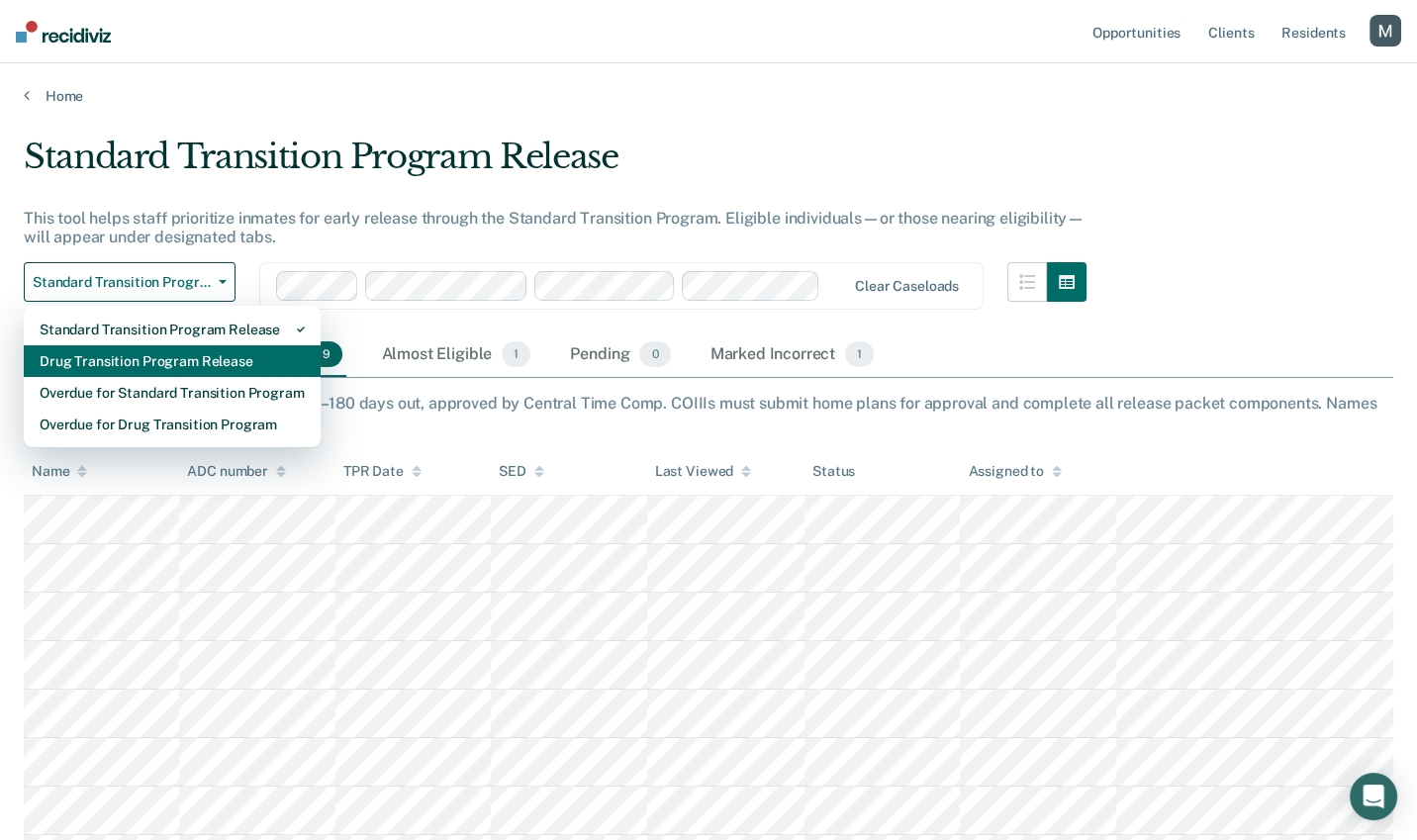 click on "Drug Transition Program Release" at bounding box center [172, 361] 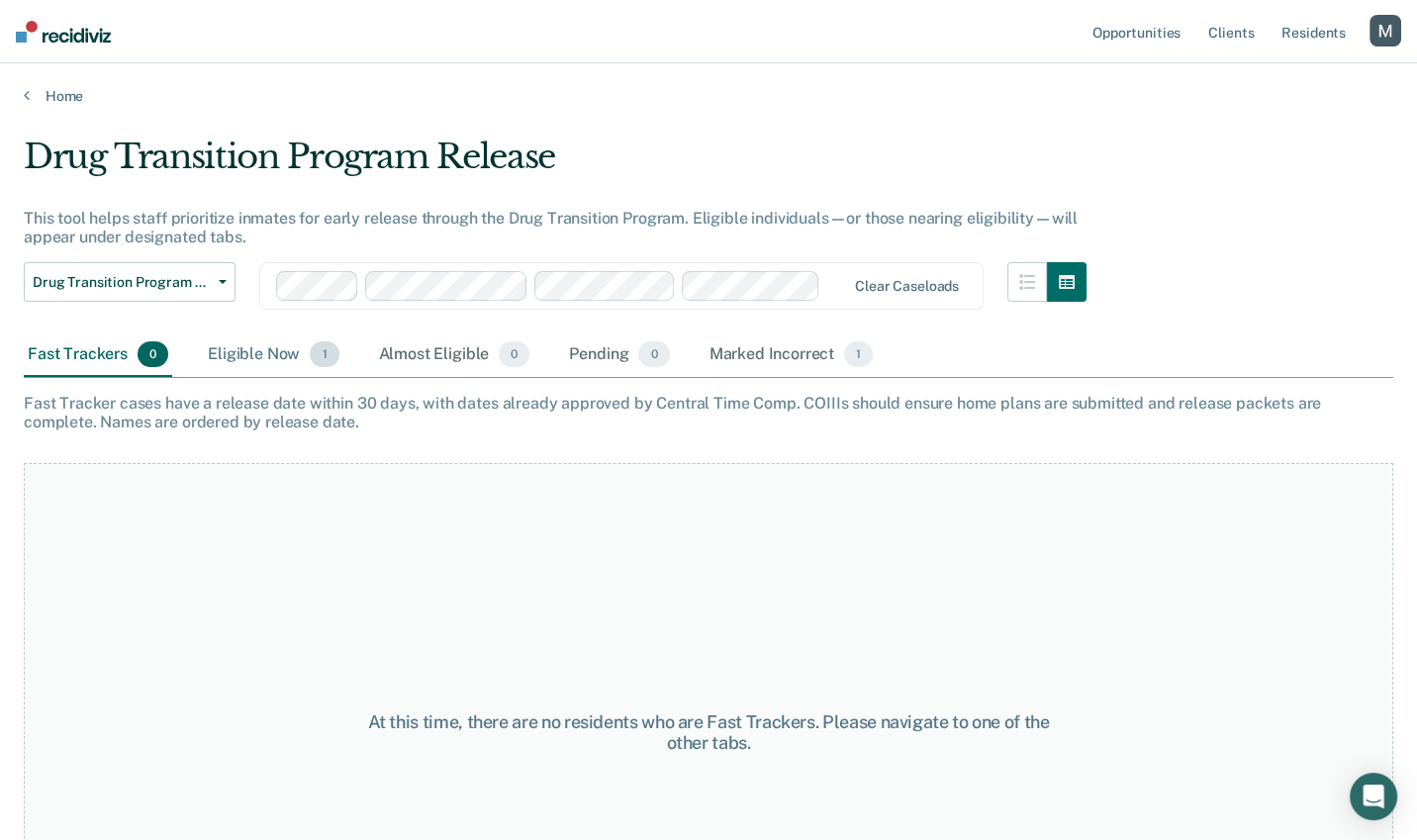 click on "Eligible Now 1" at bounding box center (273, 355) 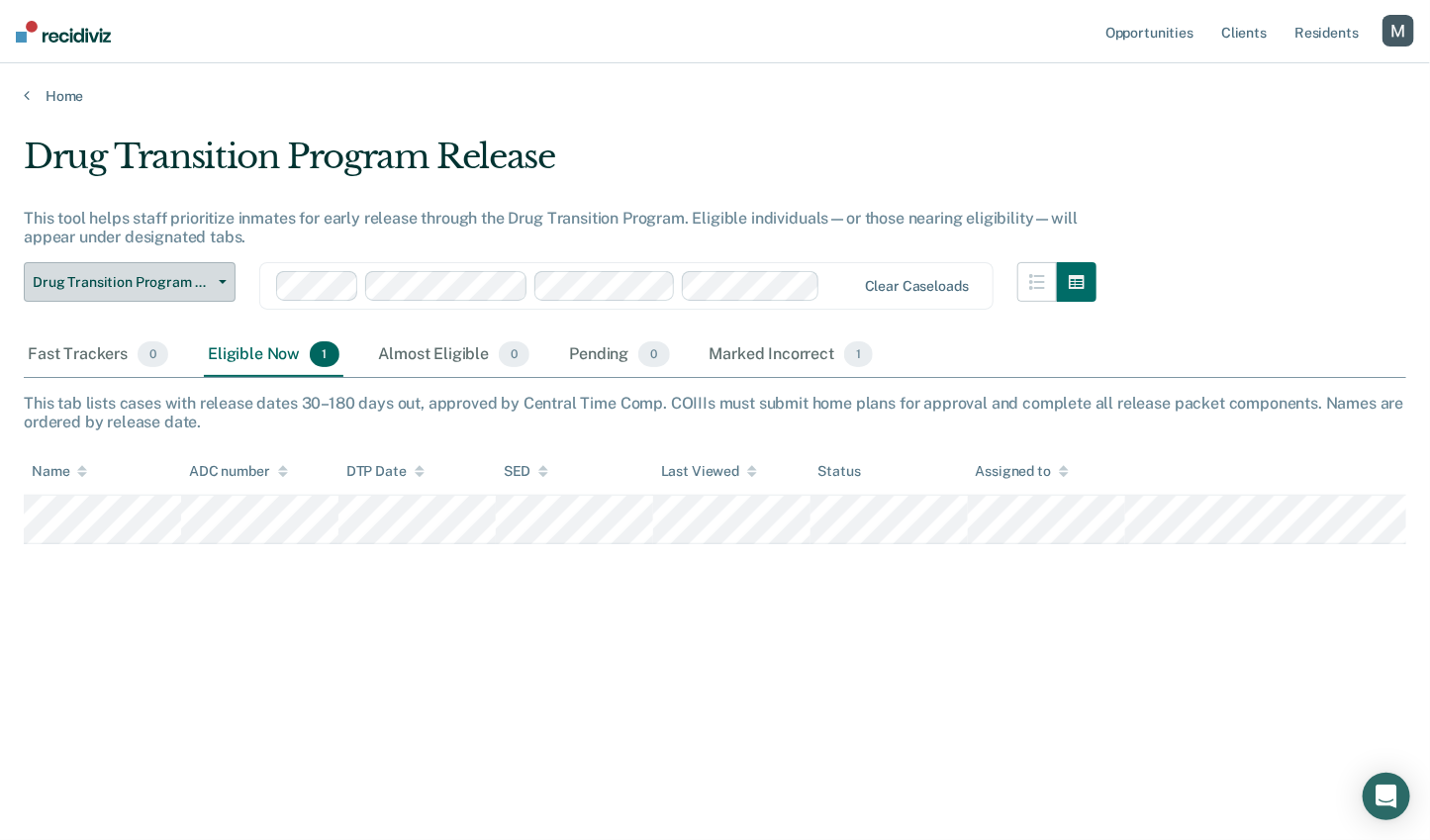click on "Drug Transition Program Release" at bounding box center (122, 282) 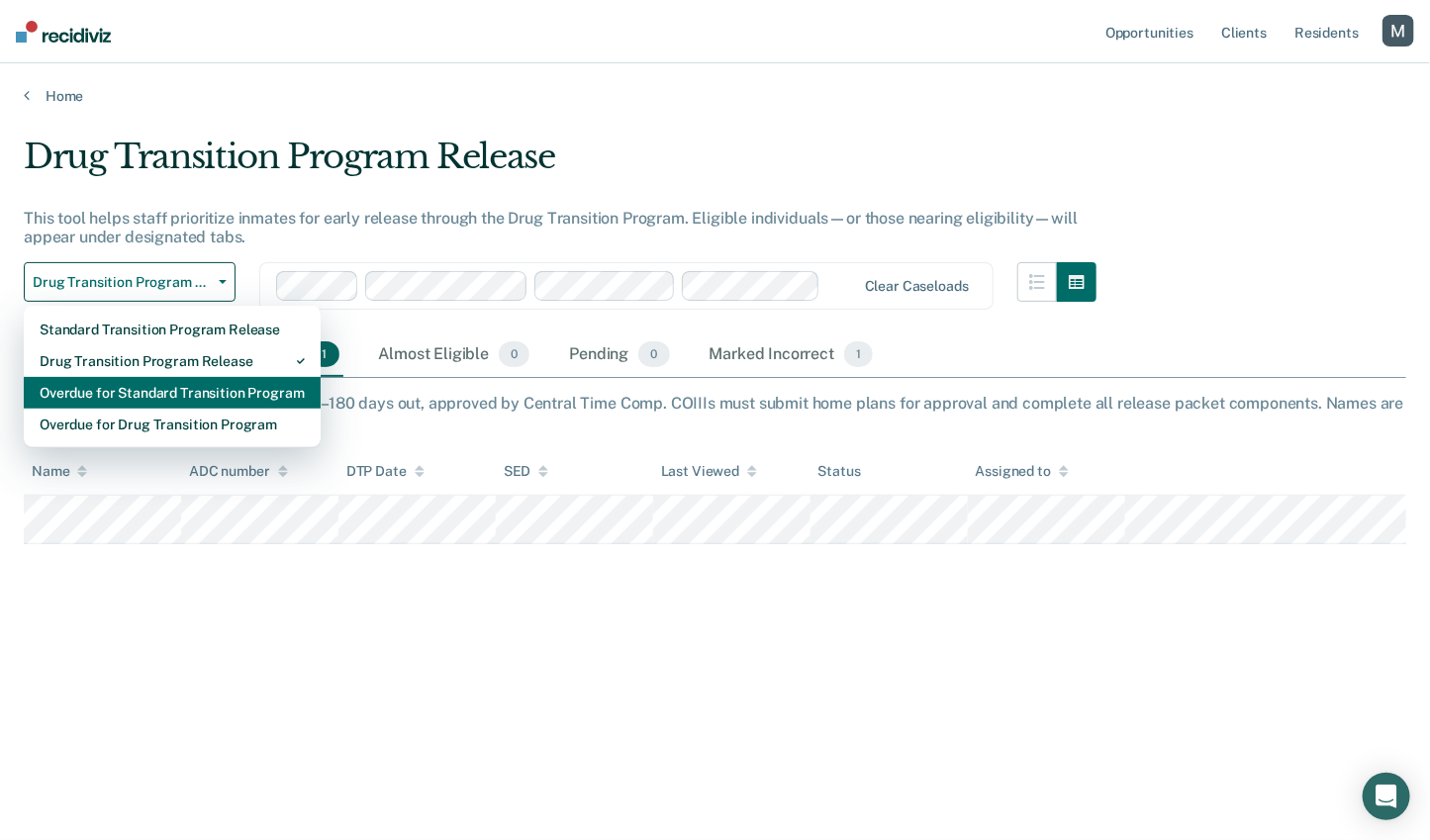 click on "Overdue for Standard Transition Program" at bounding box center [172, 393] 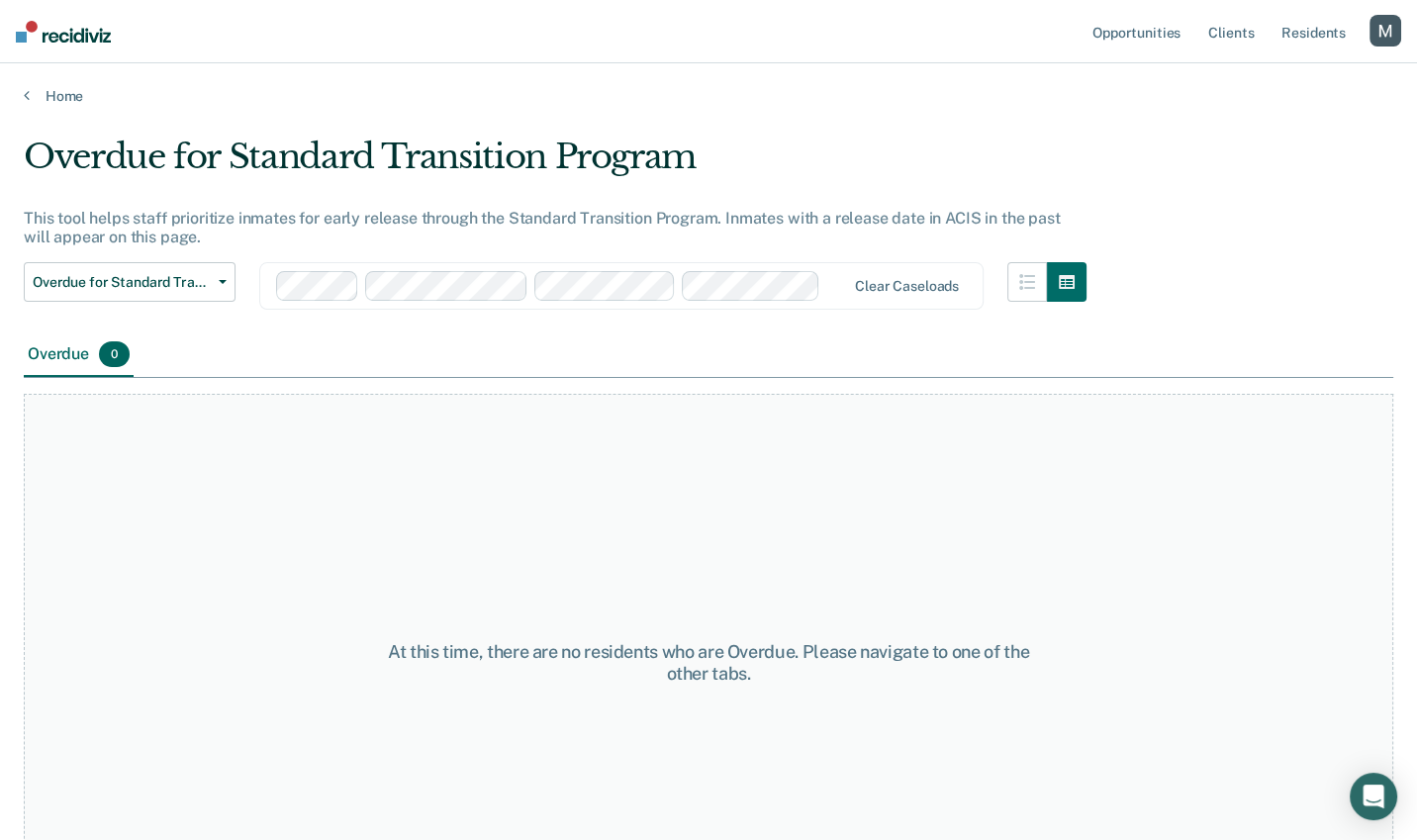 click at bounding box center (836, 285) 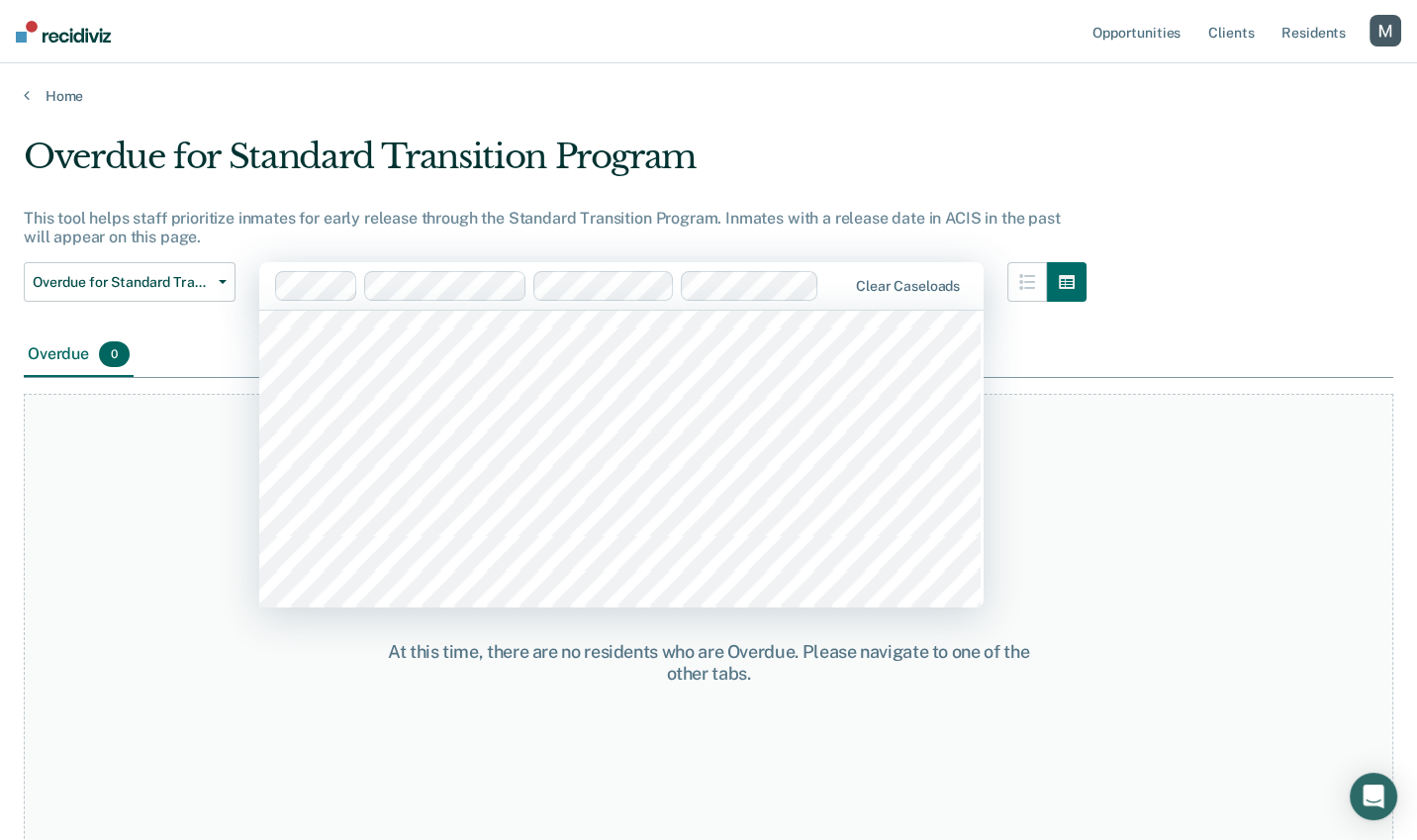 scroll, scrollTop: 2830, scrollLeft: 0, axis: vertical 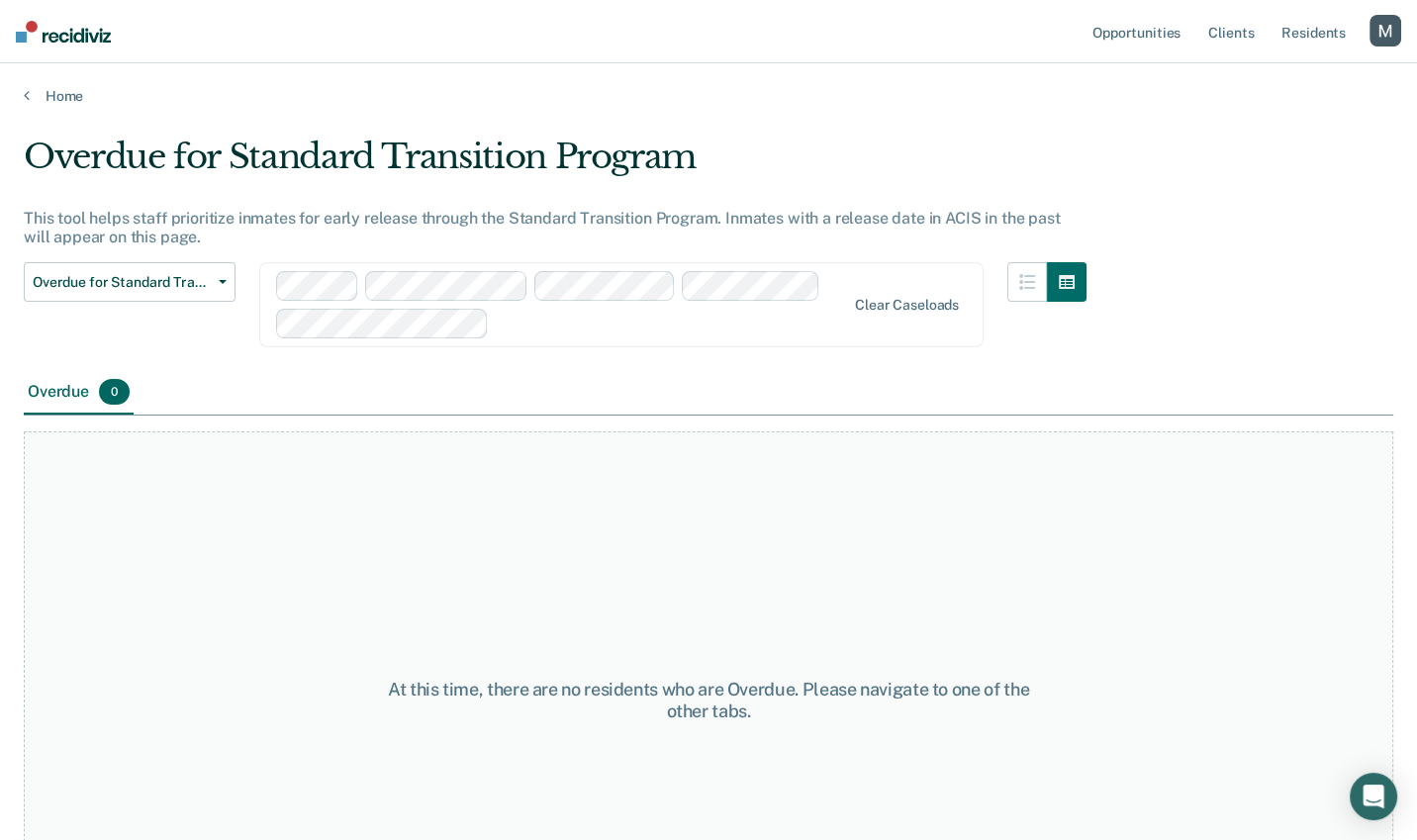 click at bounding box center [671, 323] 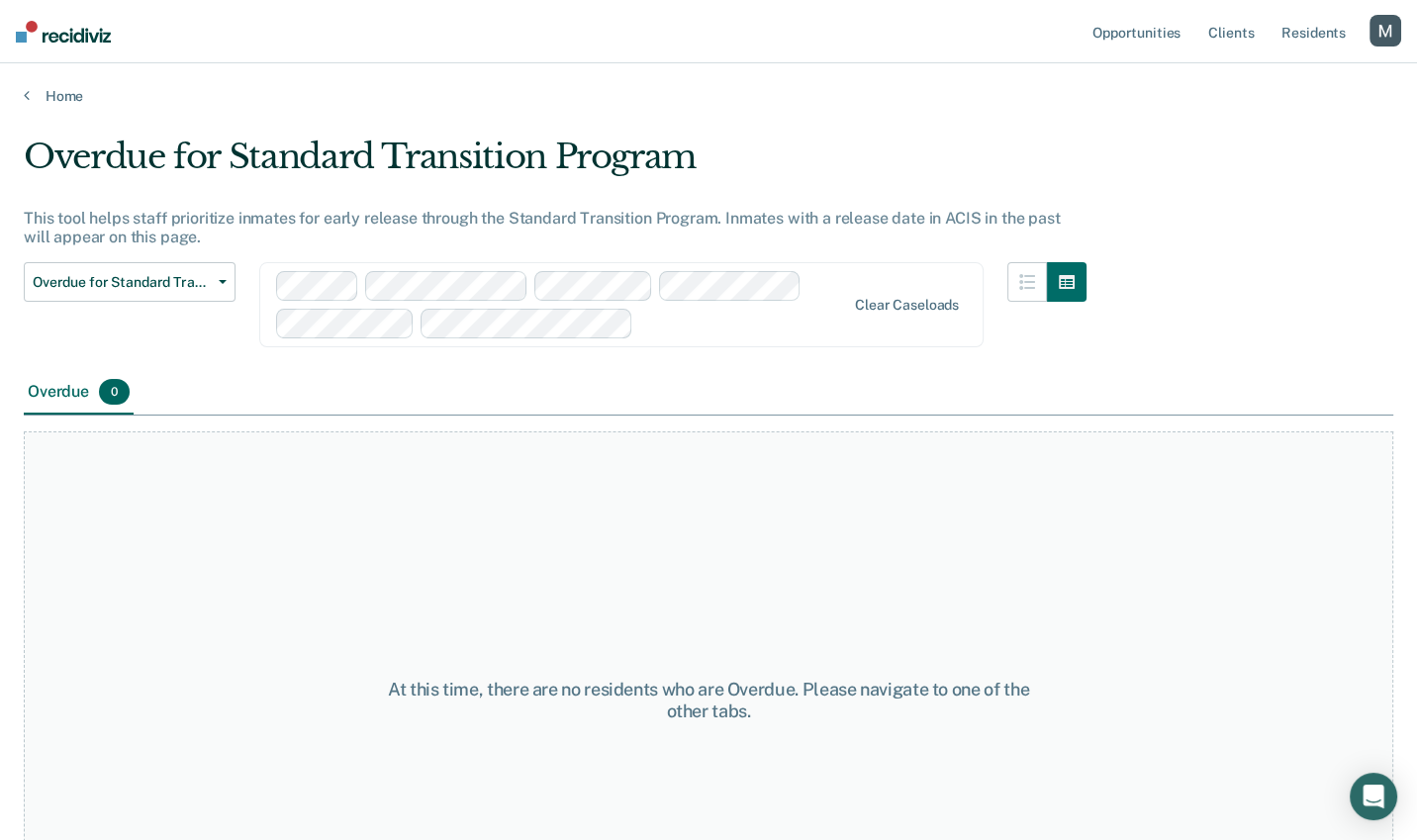 click on "Overdue for Standard Transition Program" at bounding box center (555, 164) 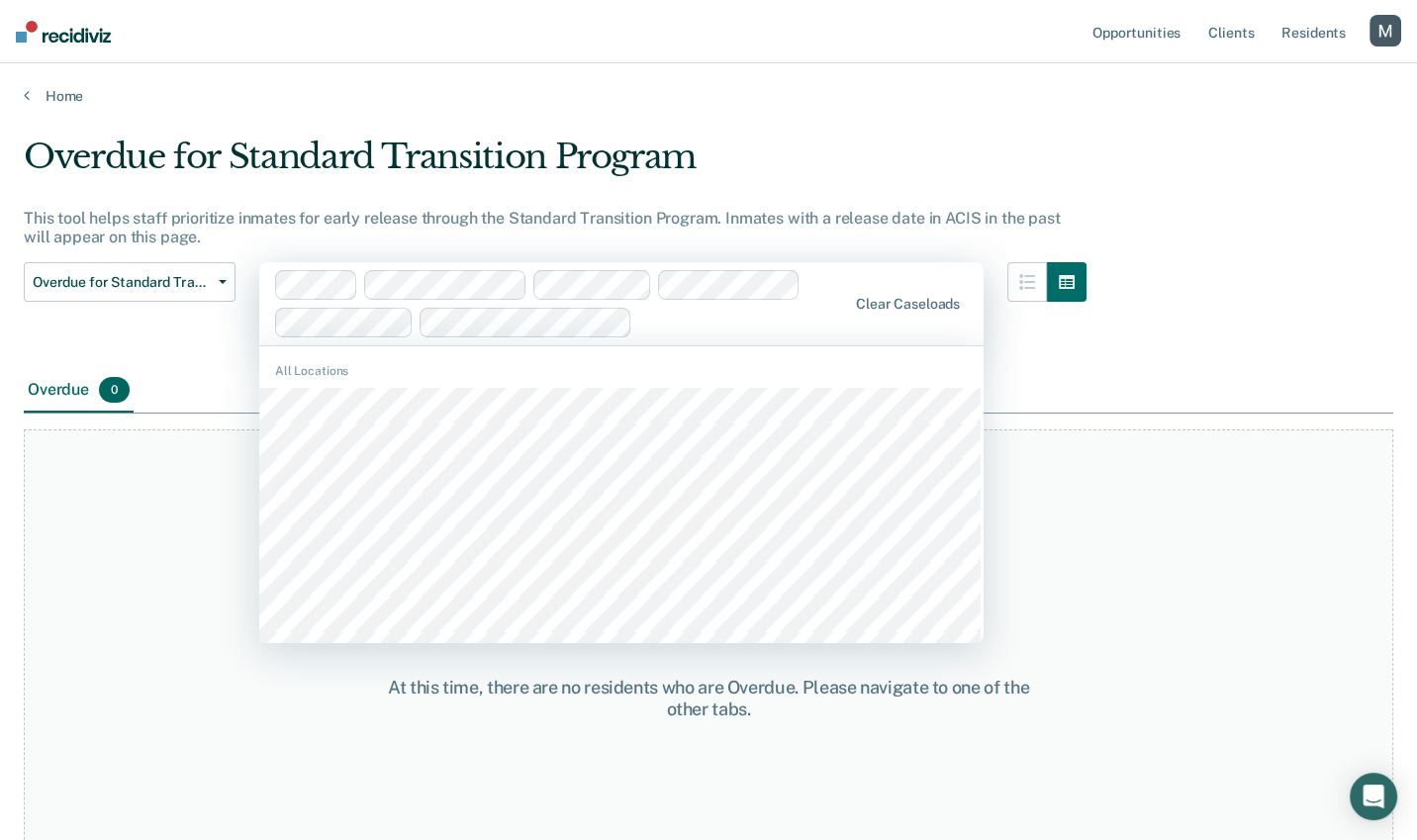 click at bounding box center (743, 322) 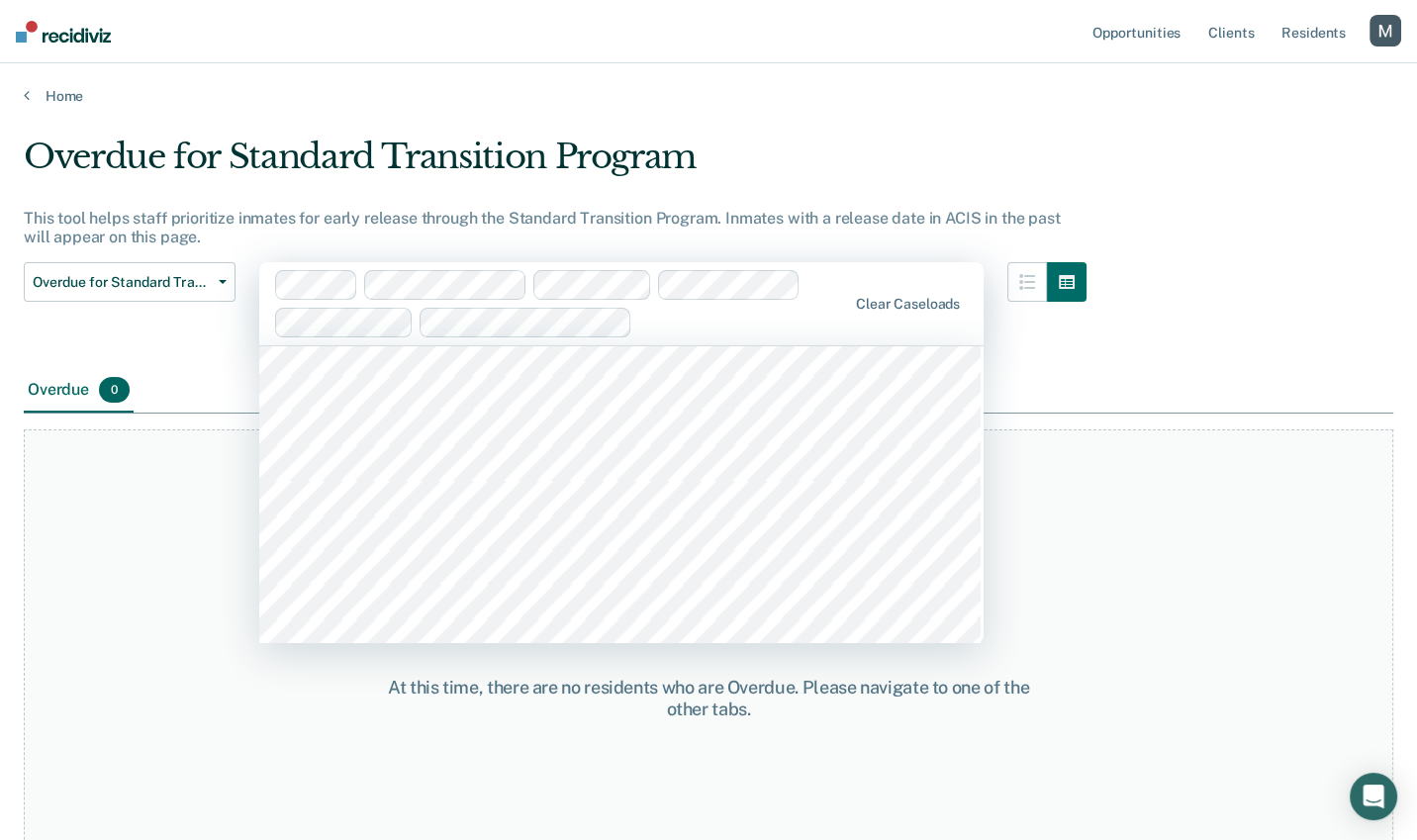 scroll, scrollTop: 5217, scrollLeft: 0, axis: vertical 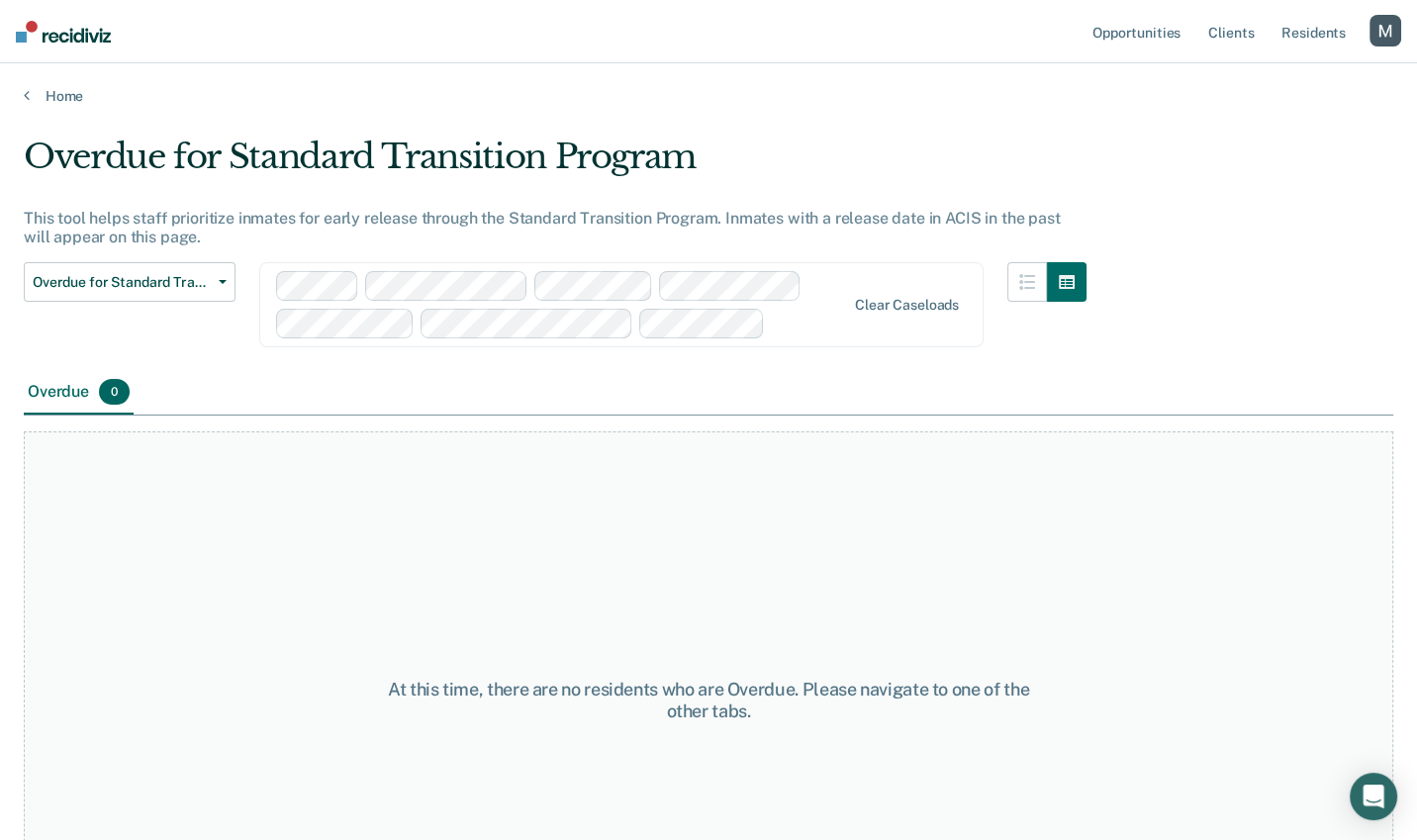 click on "Overdue for Standard Transition Program" at bounding box center (555, 164) 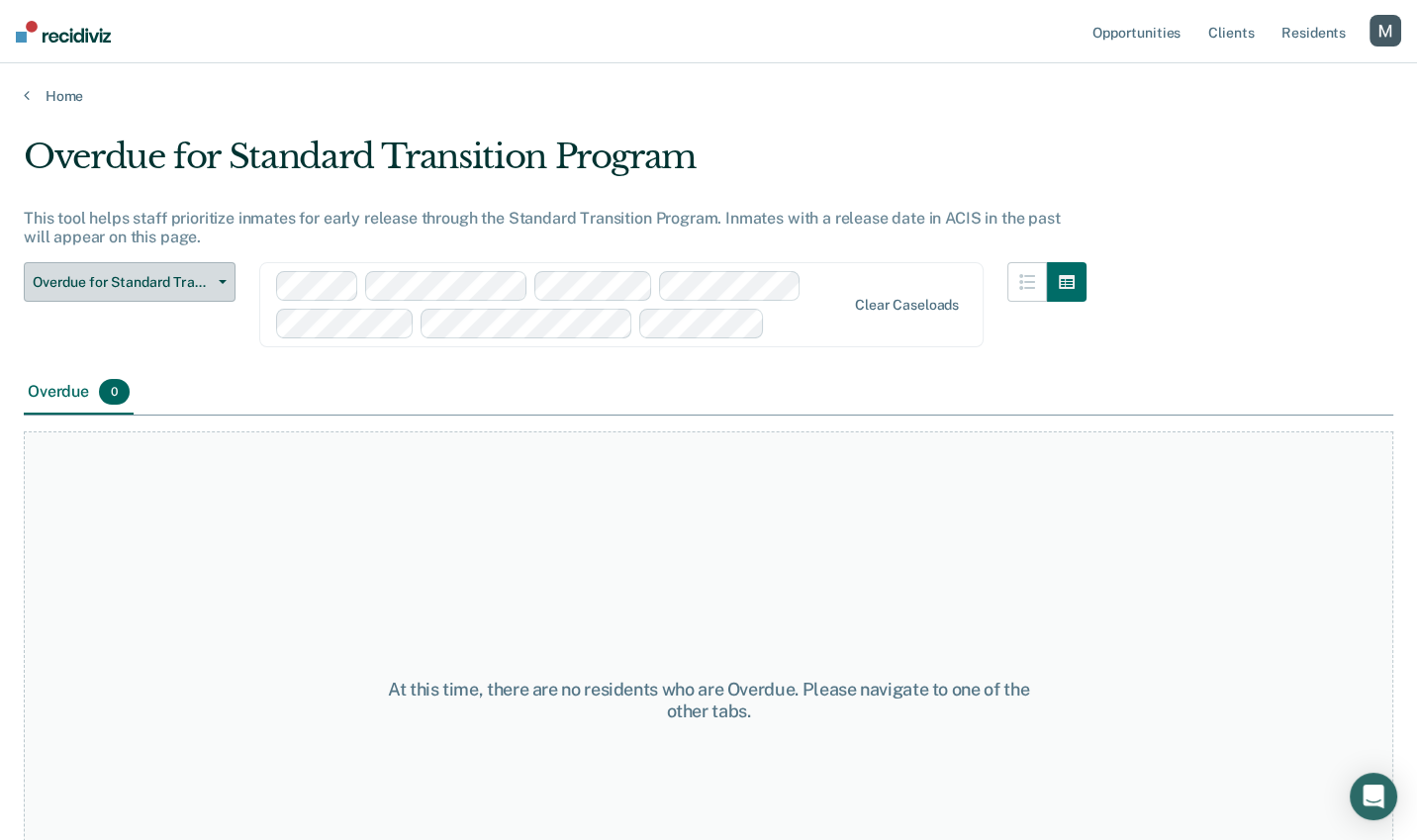 click on "Overdue for Standard Transition Program" at bounding box center (122, 282) 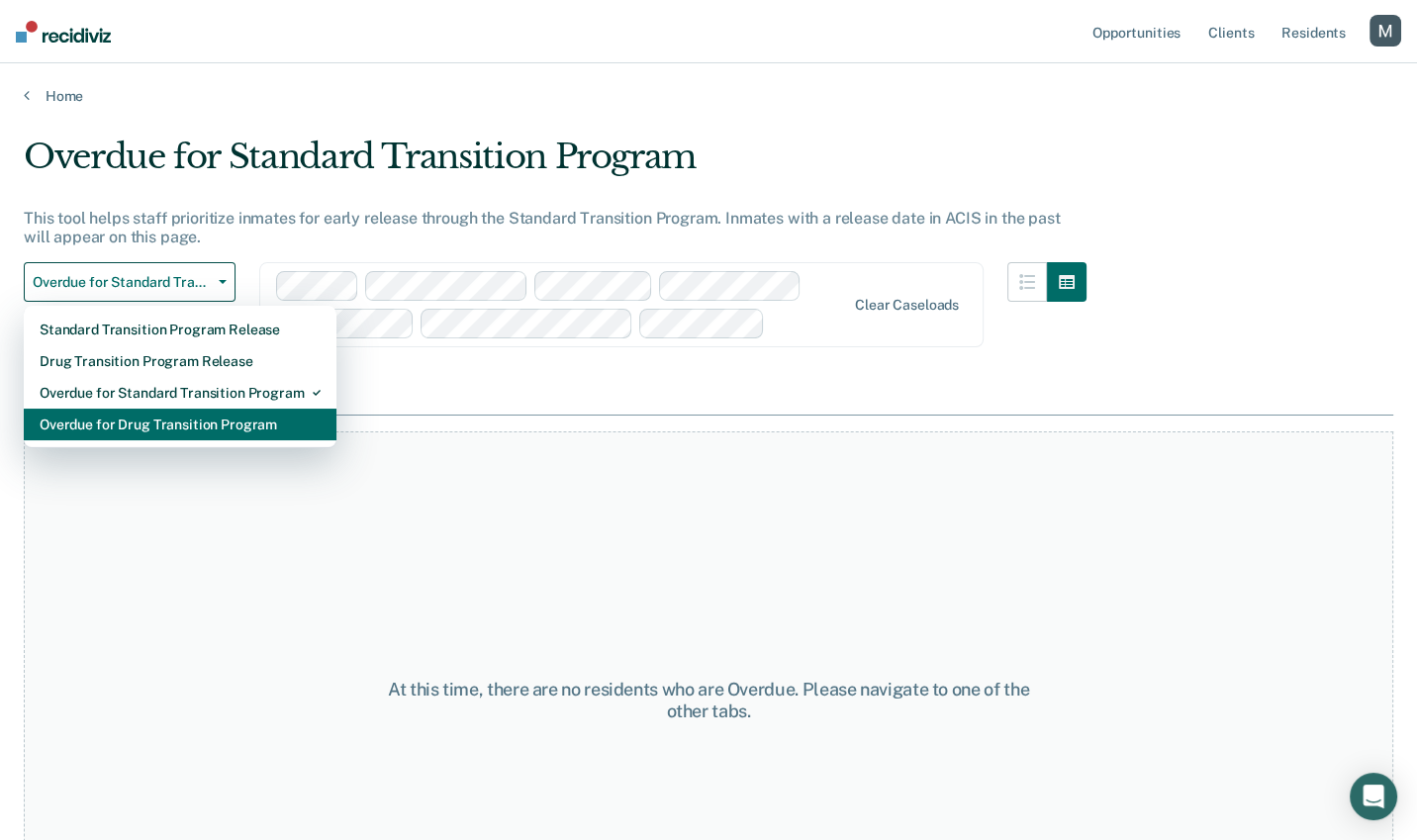 click on "Overdue for Drug Transition Program" at bounding box center [180, 424] 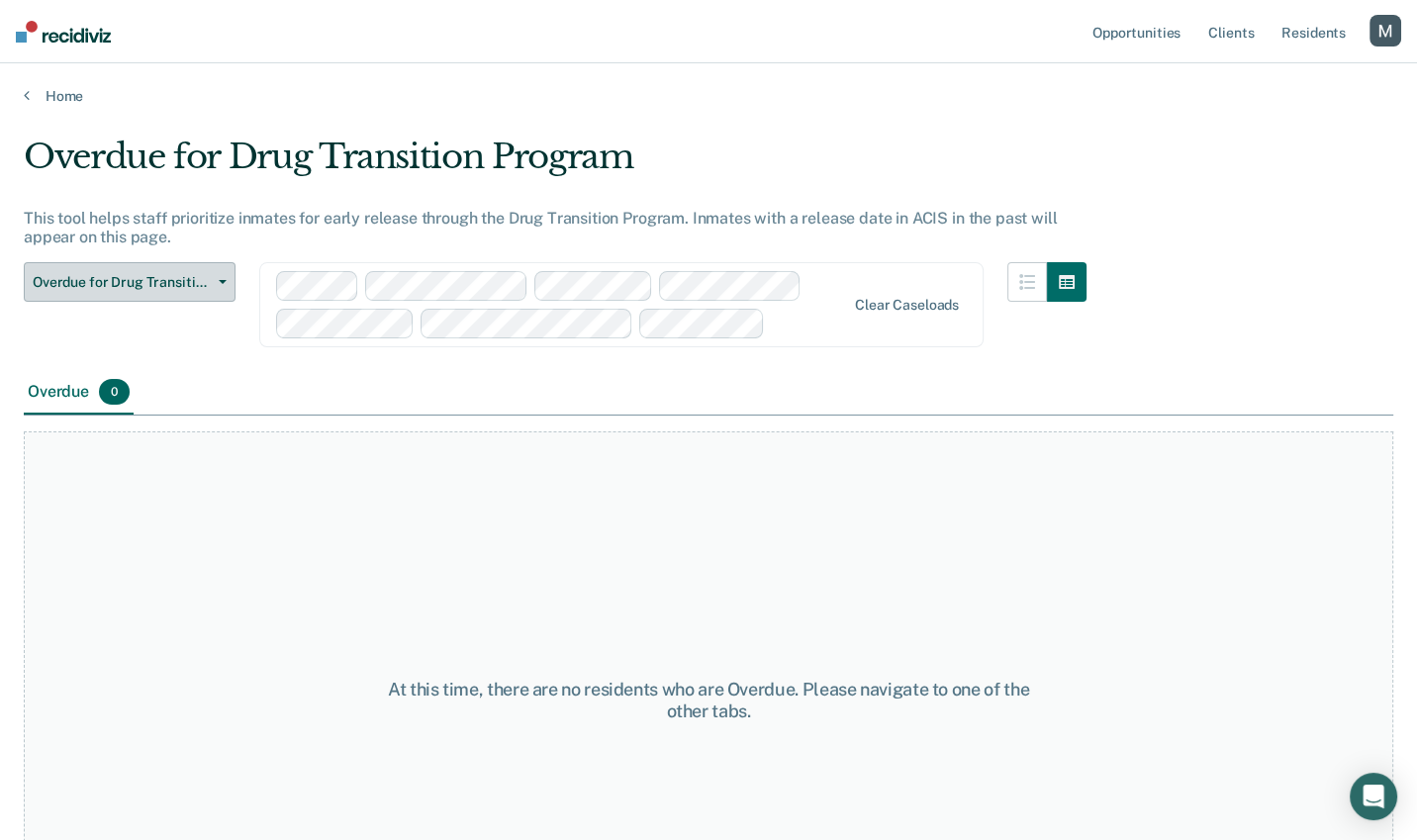 click on "Overdue for Drug Transition Program" at bounding box center [122, 282] 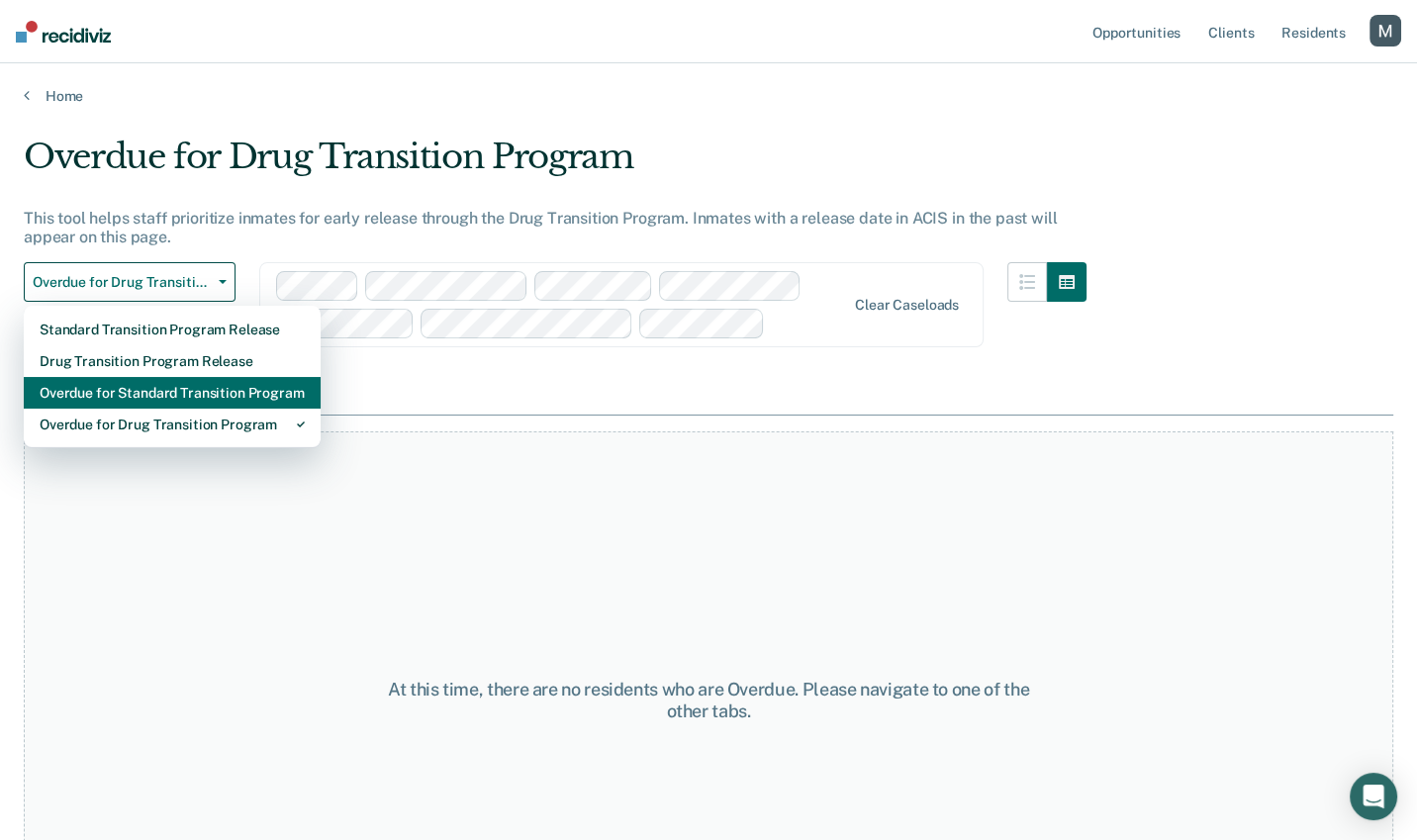 click on "Overdue for Standard Transition Program" at bounding box center (172, 393) 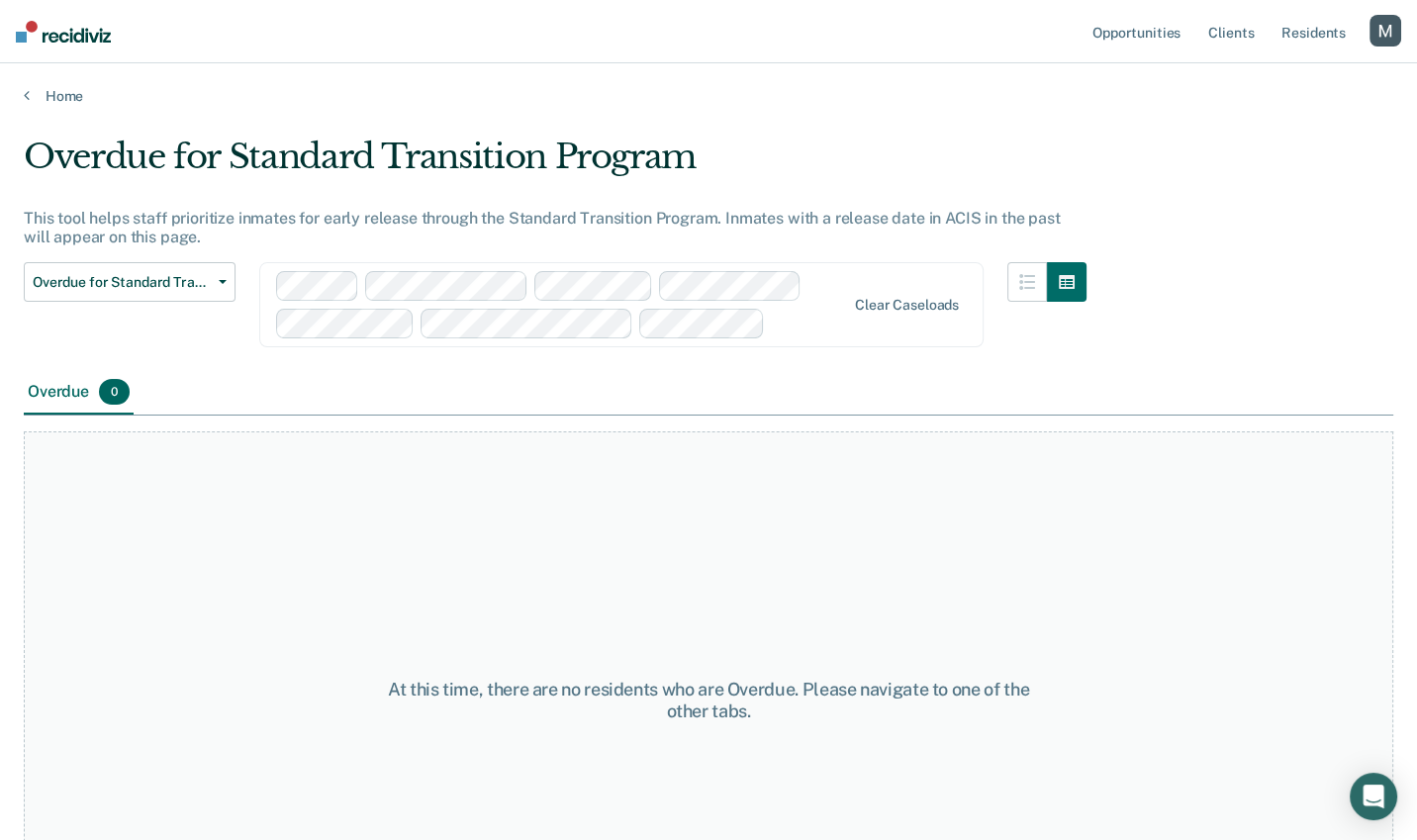 click at bounding box center [561, 305] 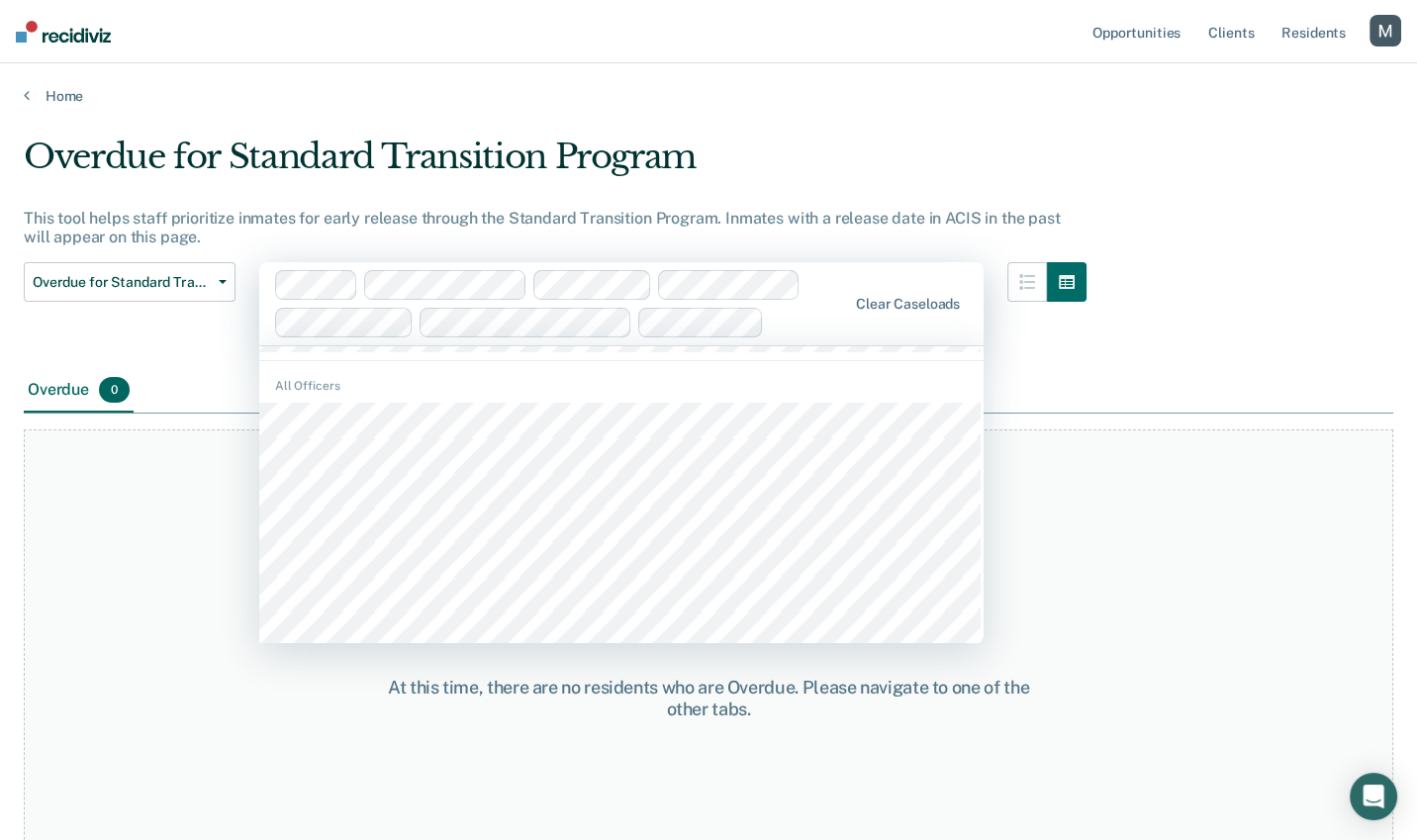 scroll, scrollTop: 1792, scrollLeft: 0, axis: vertical 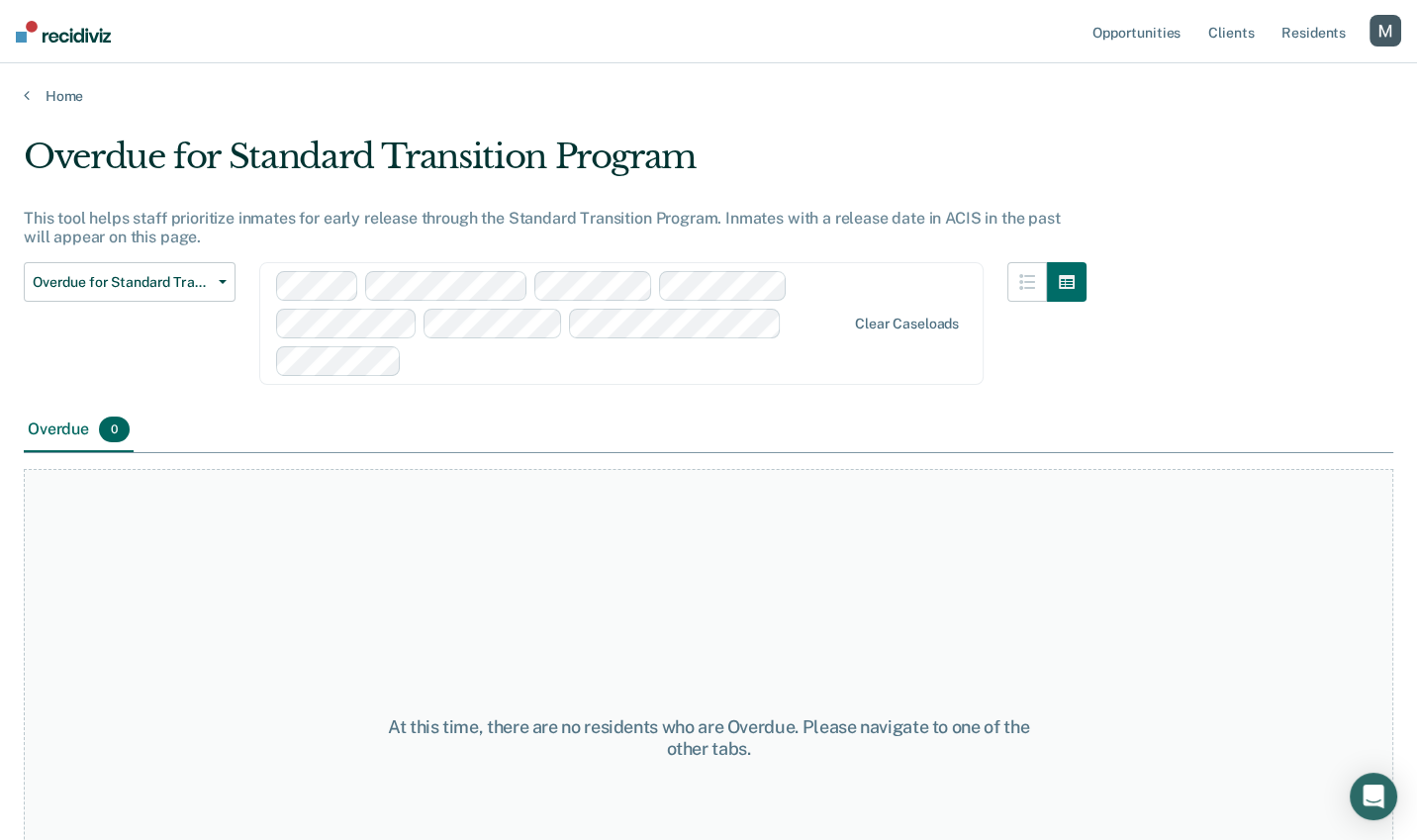 click on "option [LASTNAME] [LASTNAME], selected." at bounding box center (708, 414) 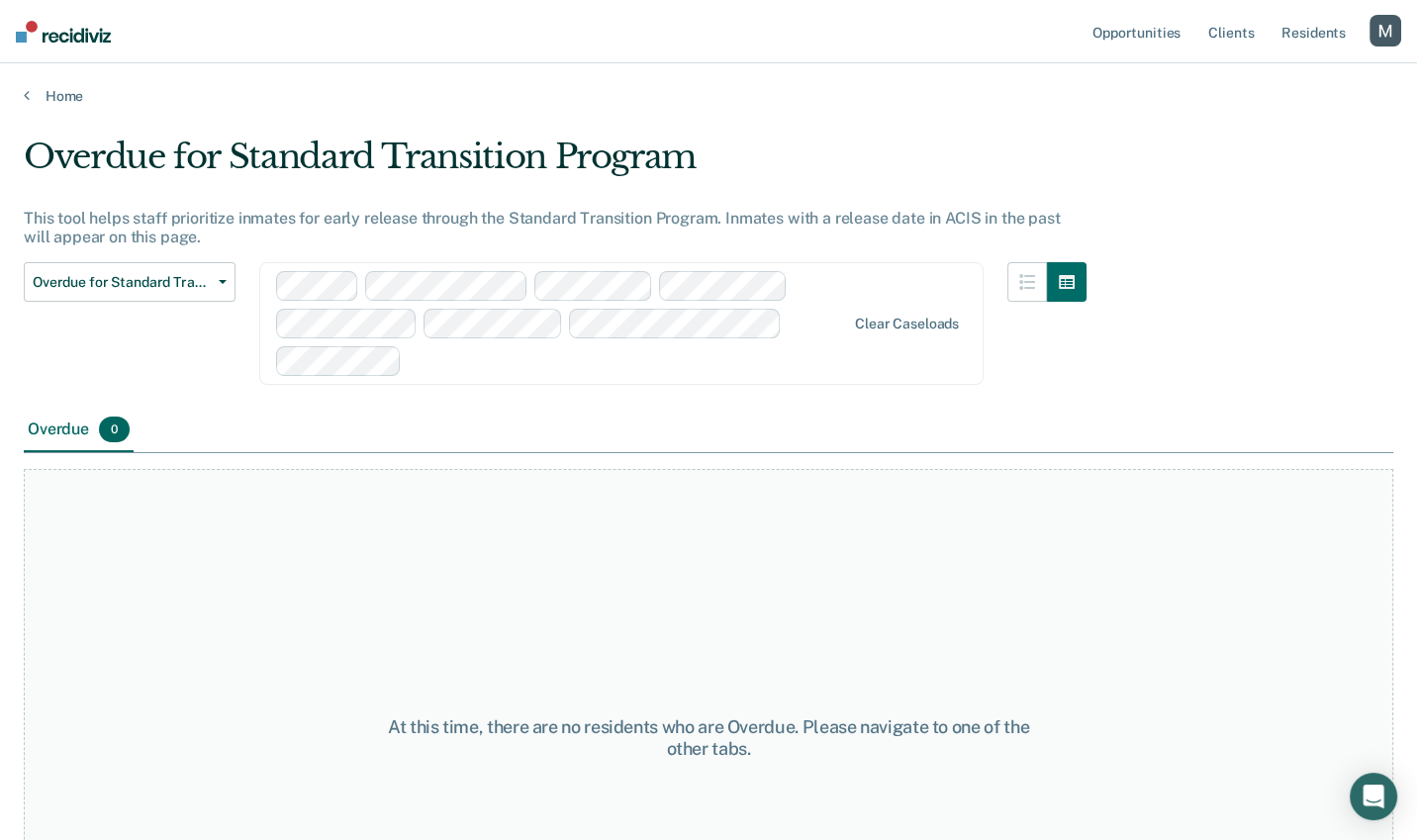 click on "Clear   caseloads" at bounding box center [621, 324] 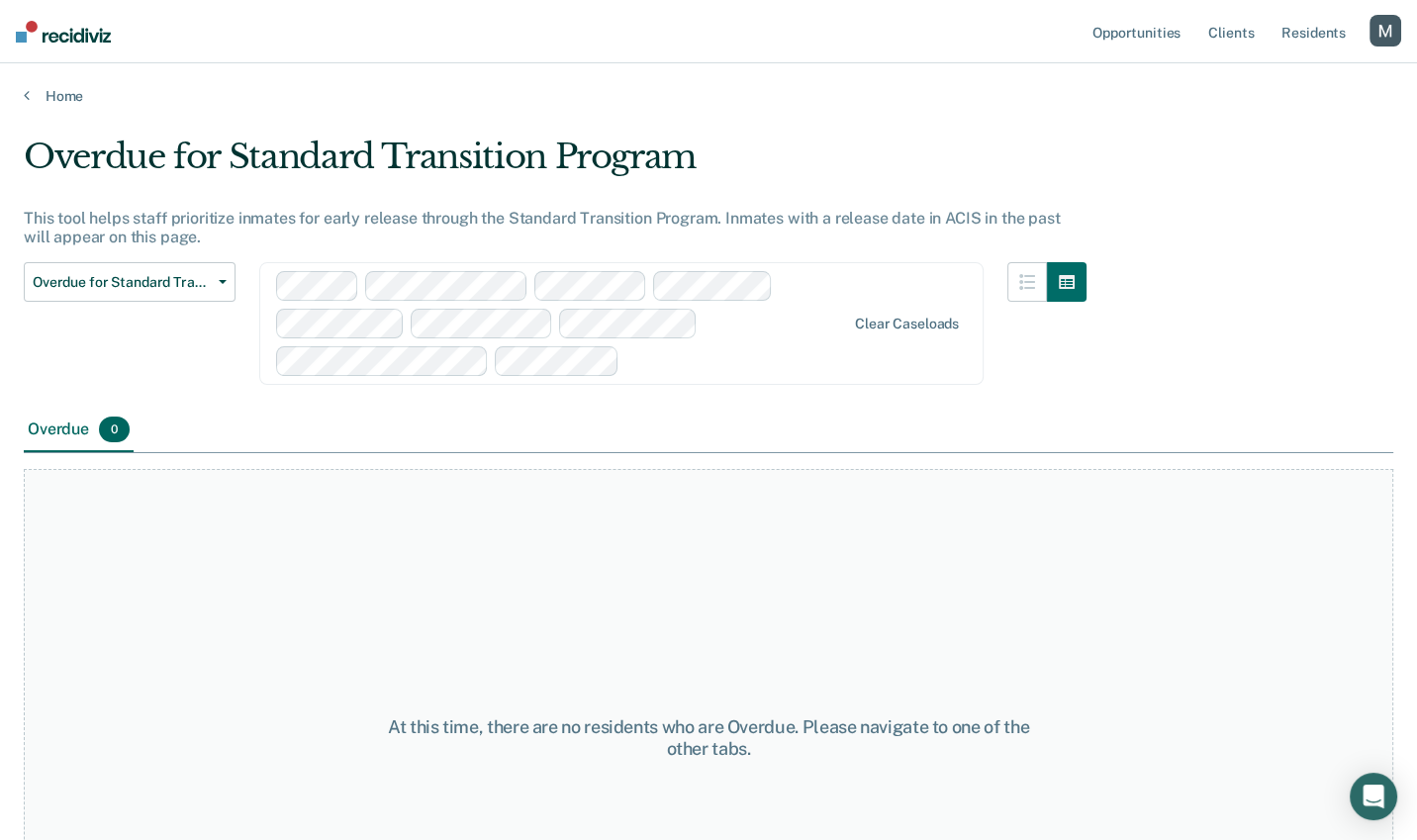 click at bounding box center (736, 360) 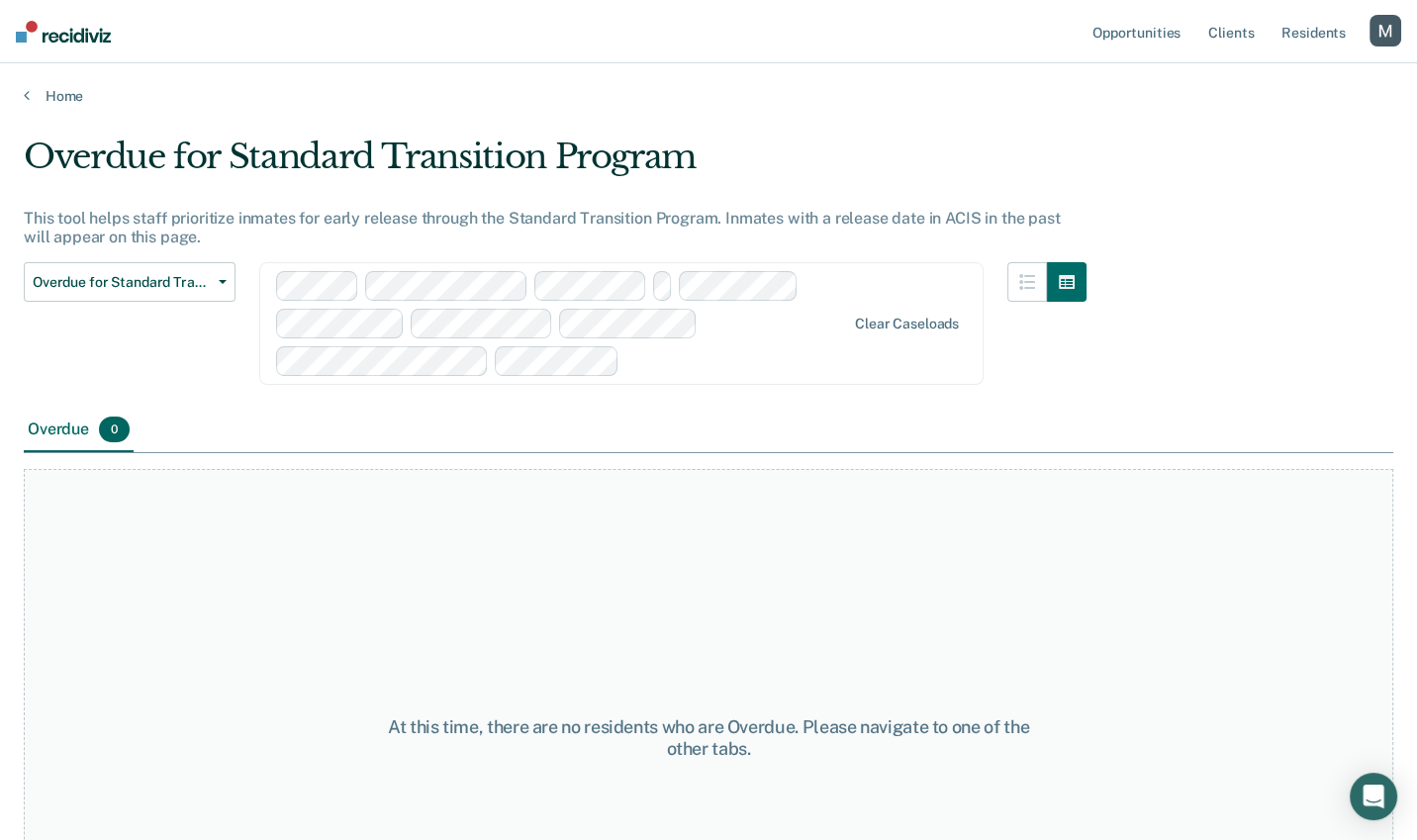 click on "Overdue for Standard Transition Program" at bounding box center (555, 164) 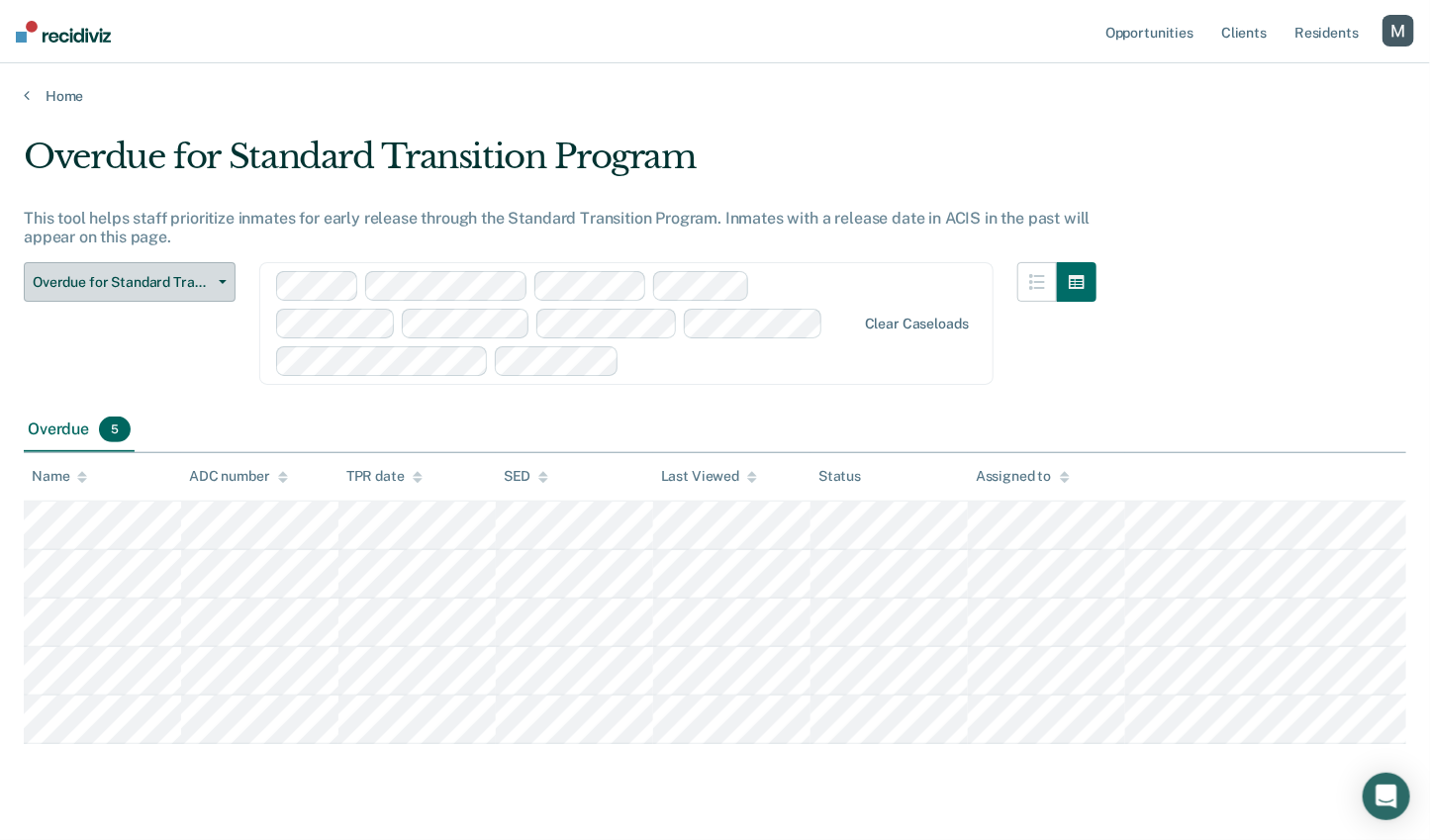 click on "Overdue for Standard Transition Program" at bounding box center (130, 282) 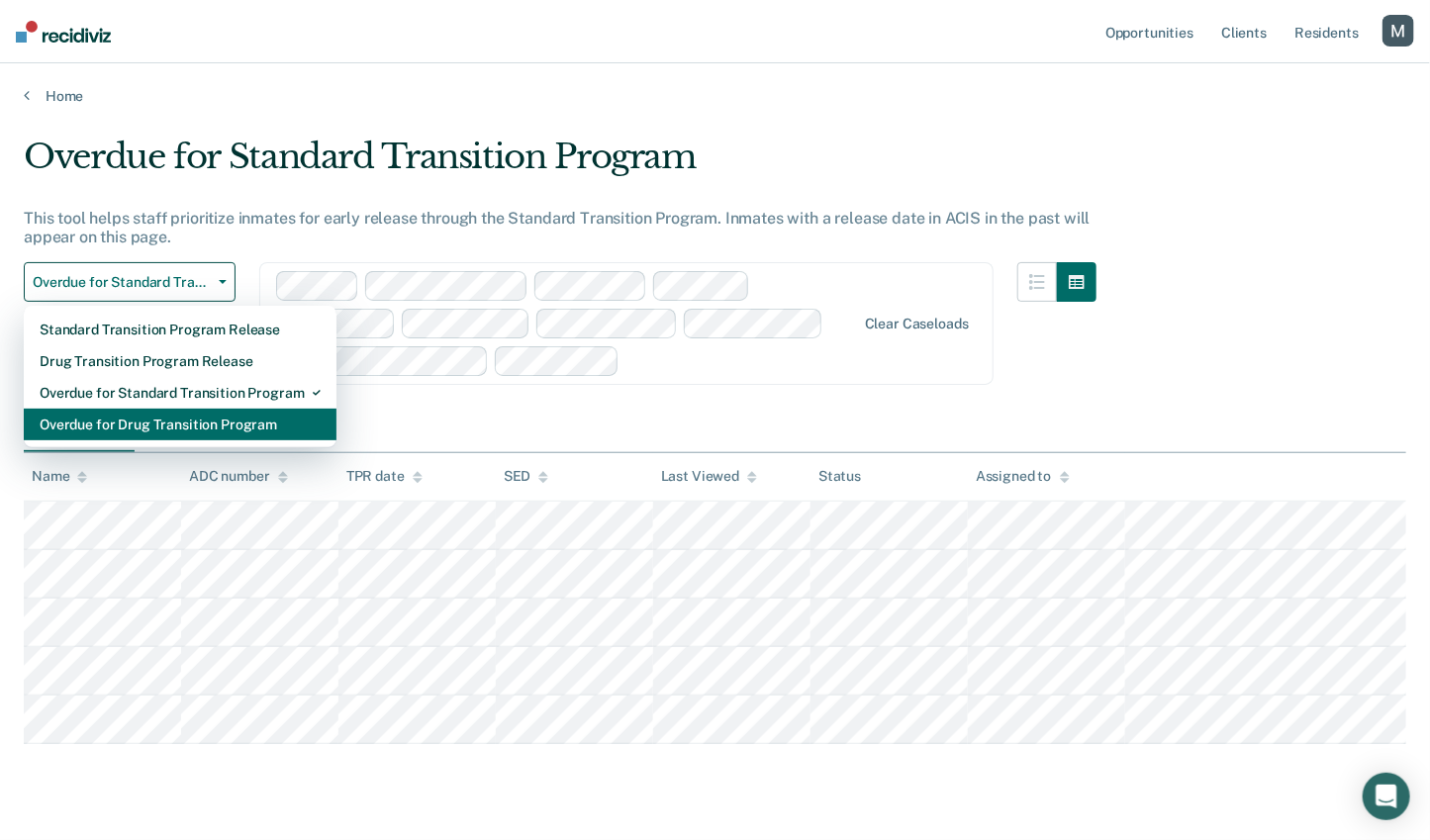 click on "Overdue for Drug Transition Program" at bounding box center (180, 424) 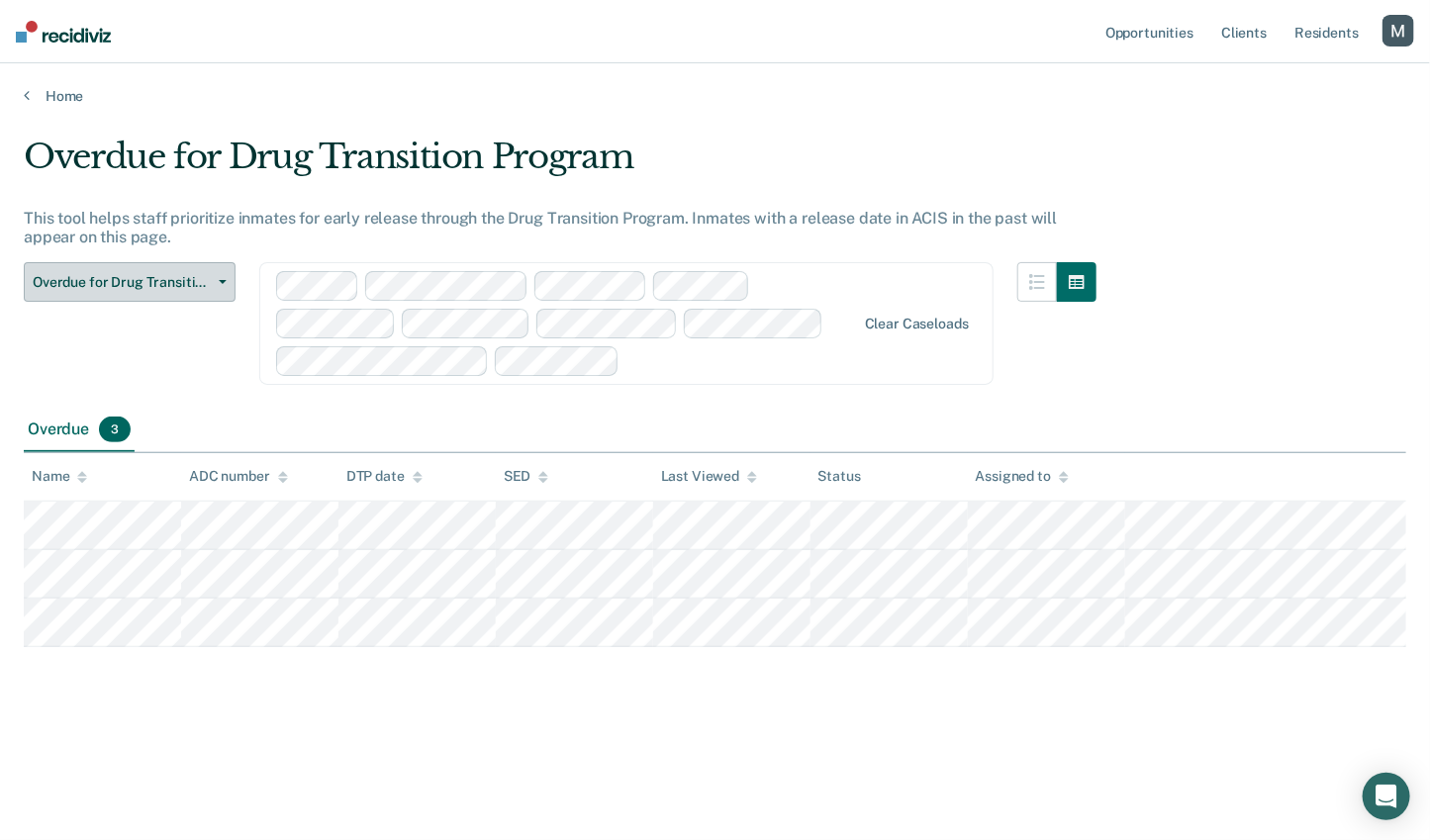 click on "Overdue for Drug Transition Program" at bounding box center [130, 282] 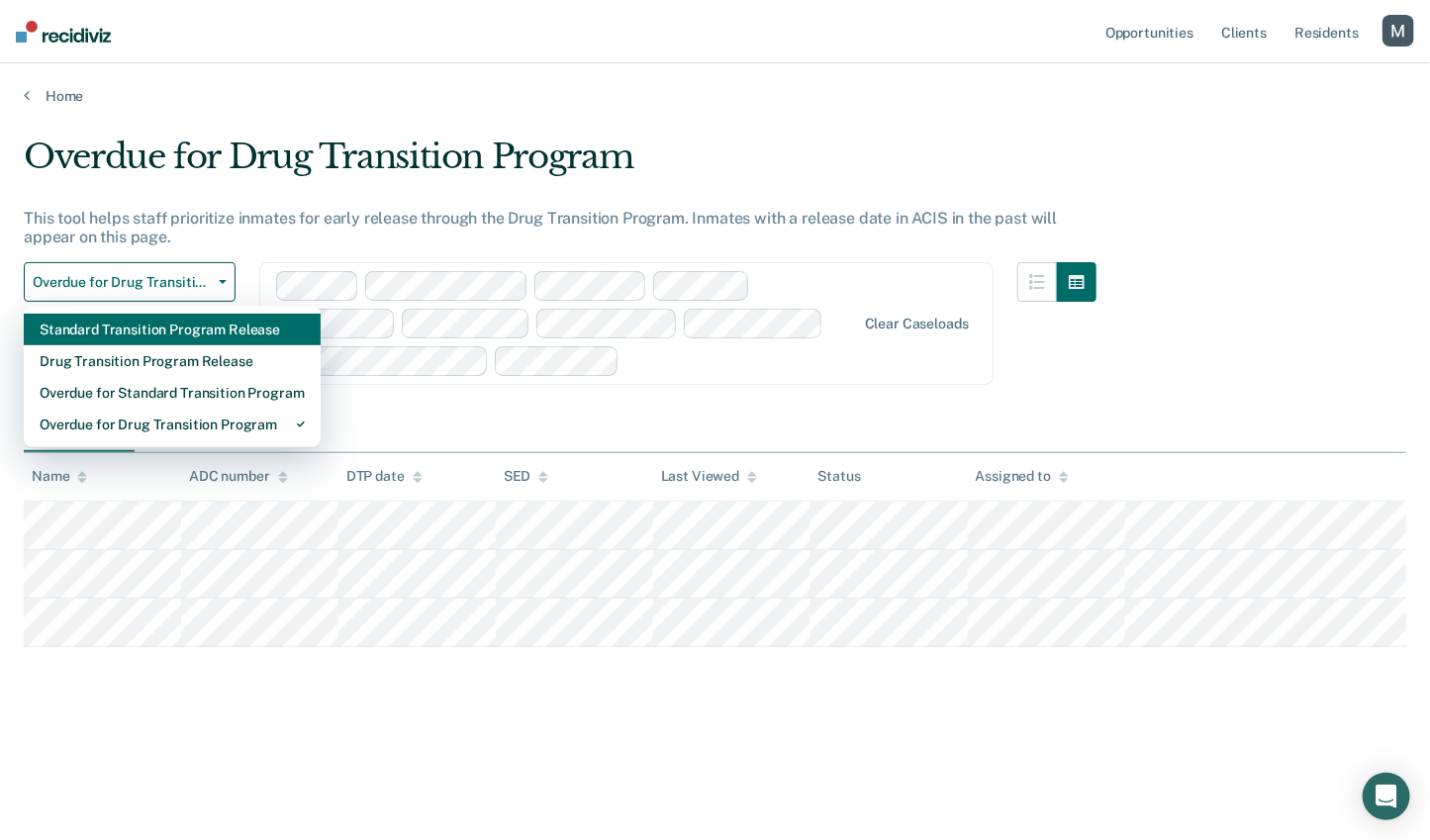 click on "Standard Transition Program Release" at bounding box center (172, 329) 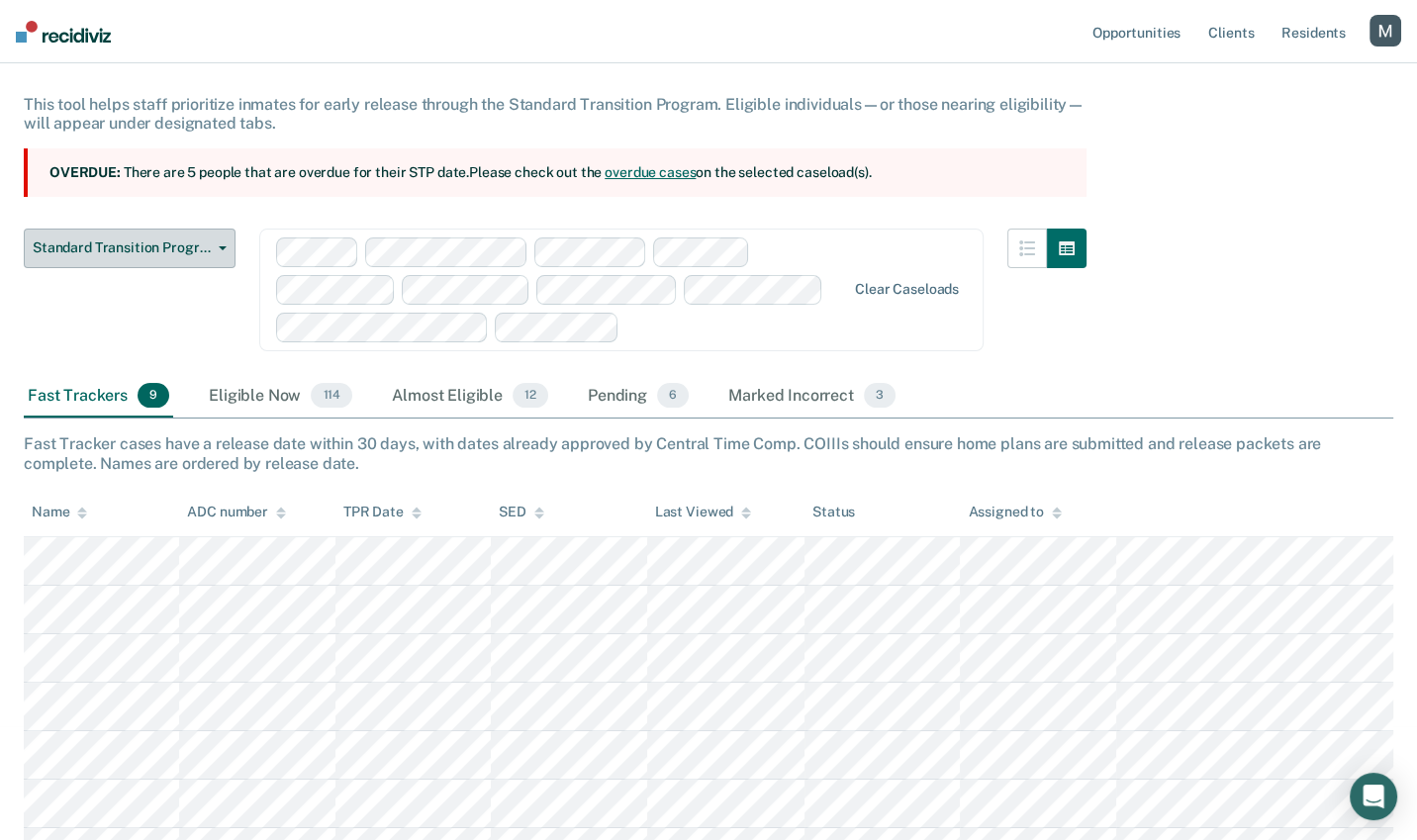 scroll, scrollTop: 0, scrollLeft: 0, axis: both 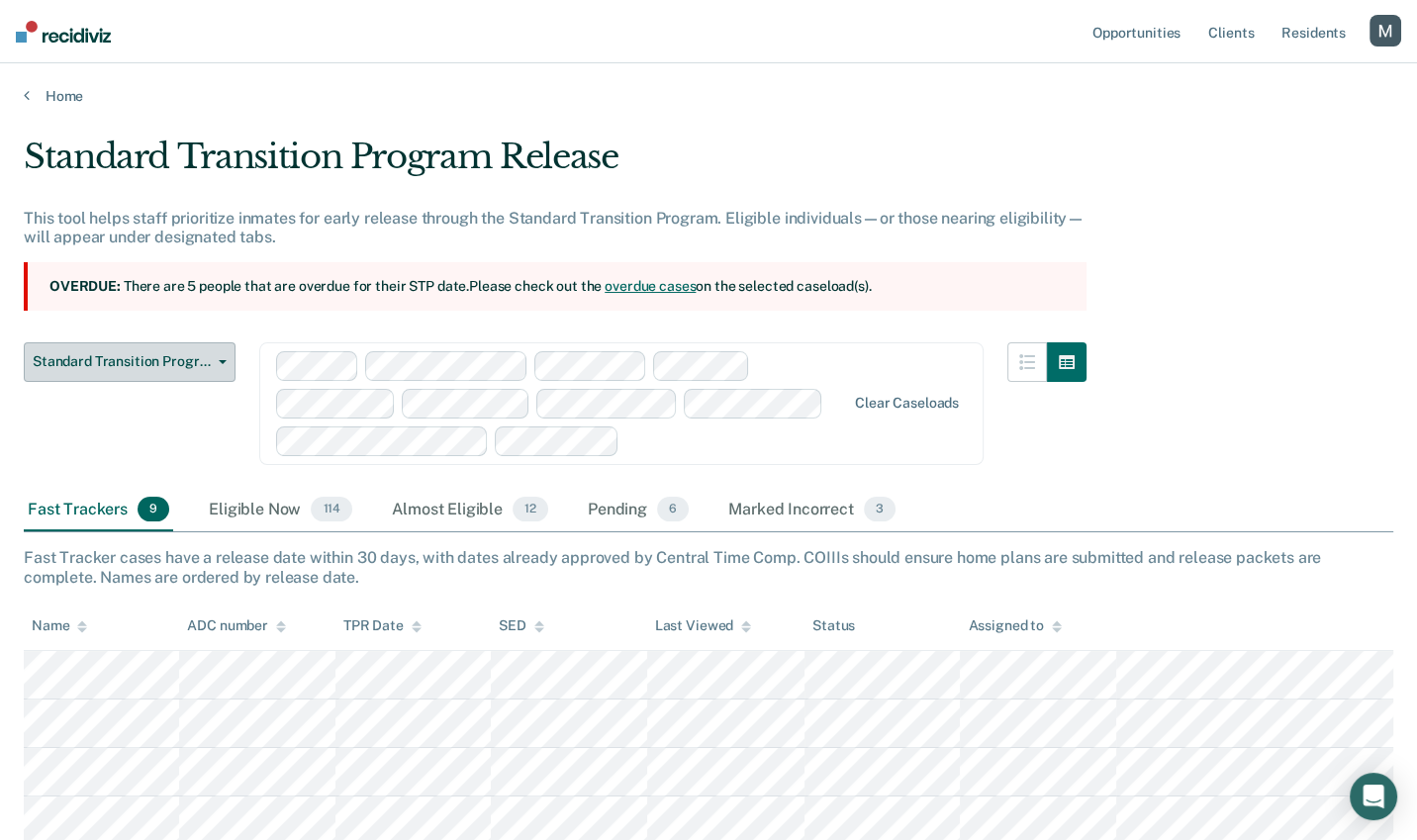 click on "Standard Transition Program Release" at bounding box center (122, 361) 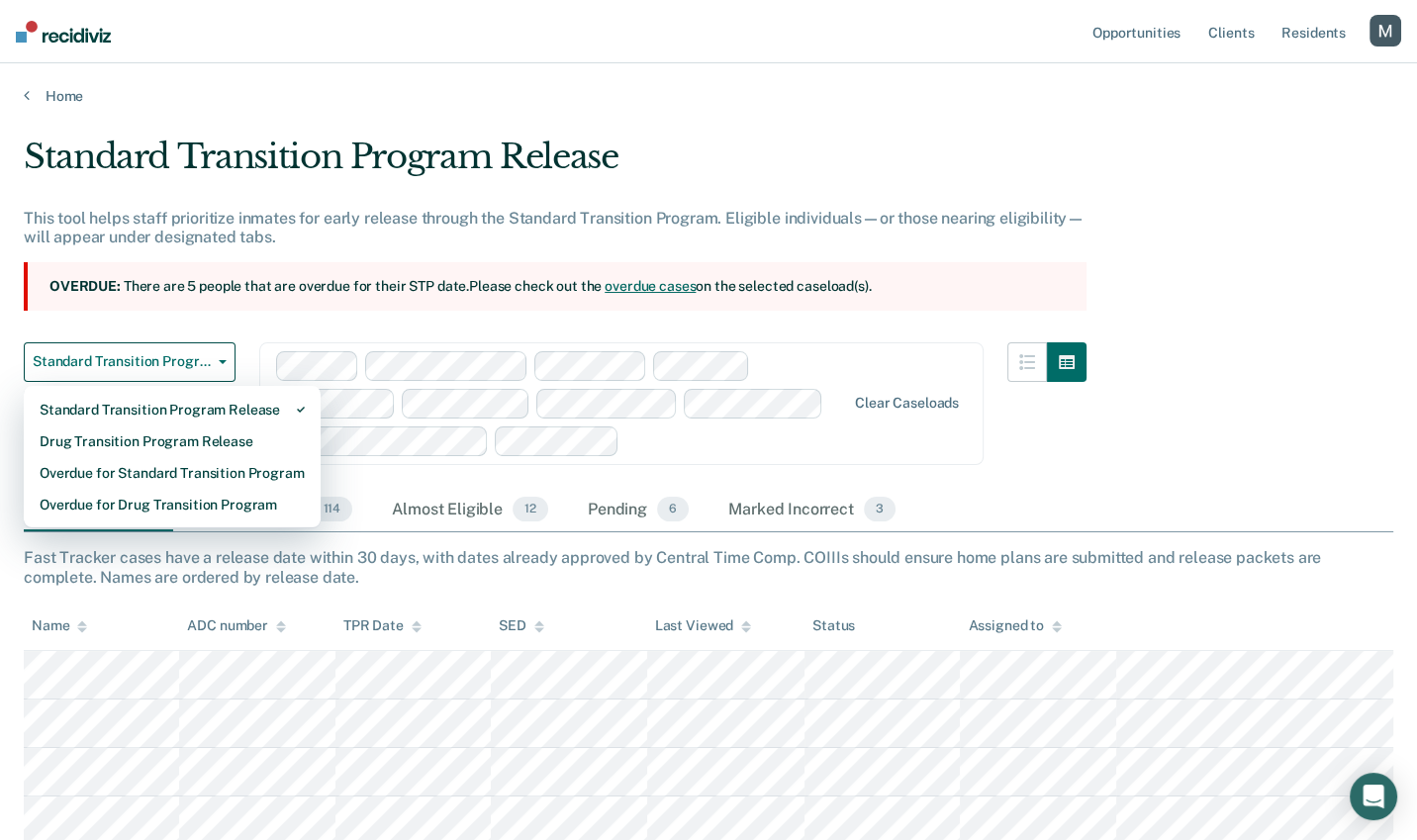 click on "Standard Transition Program Release Standard Transition Program Release Drug Transition Program Release Overdue for Standard Transition Program Overdue for Drug Transition Program Clear caseloads" at bounding box center [555, 313] 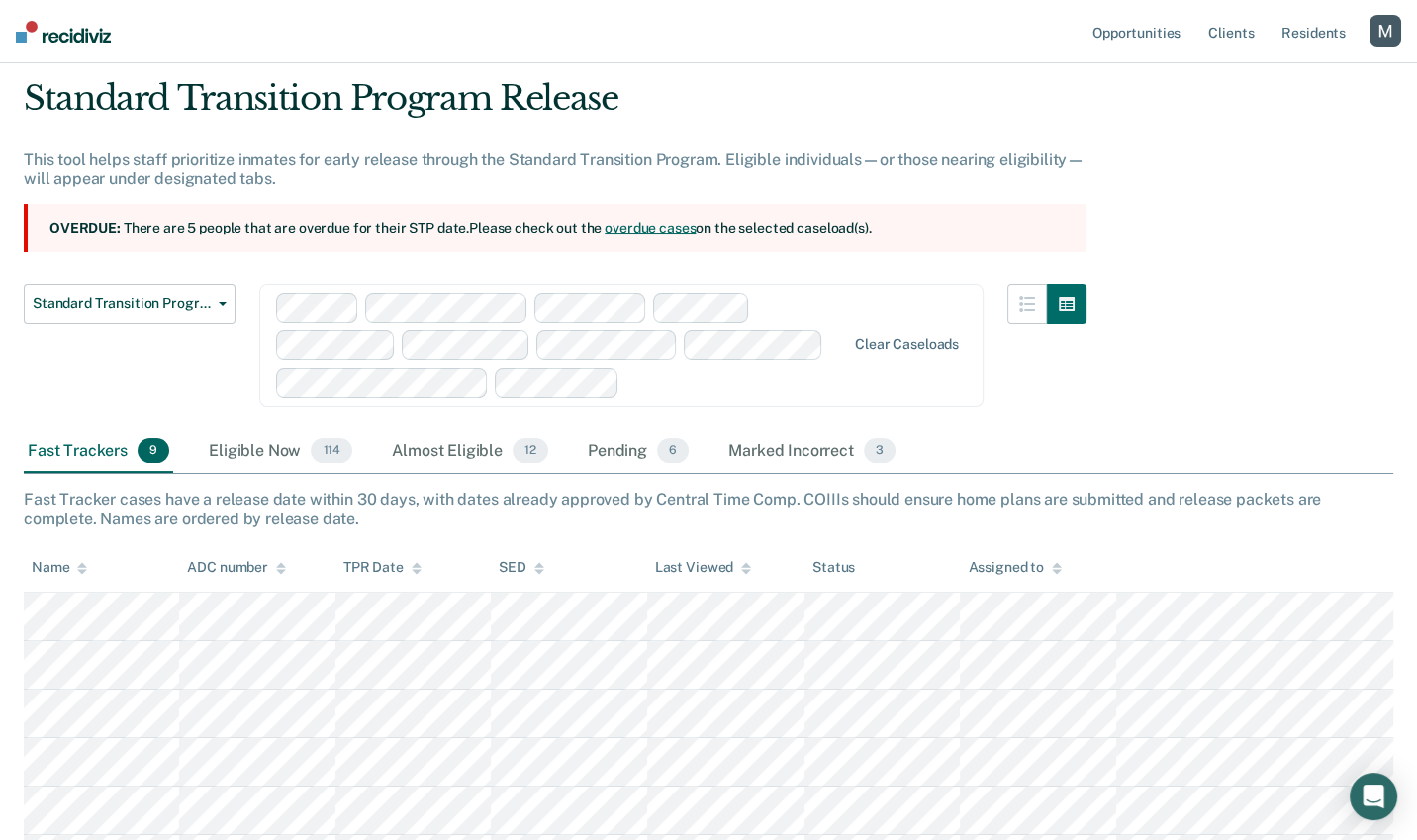 scroll, scrollTop: 0, scrollLeft: 0, axis: both 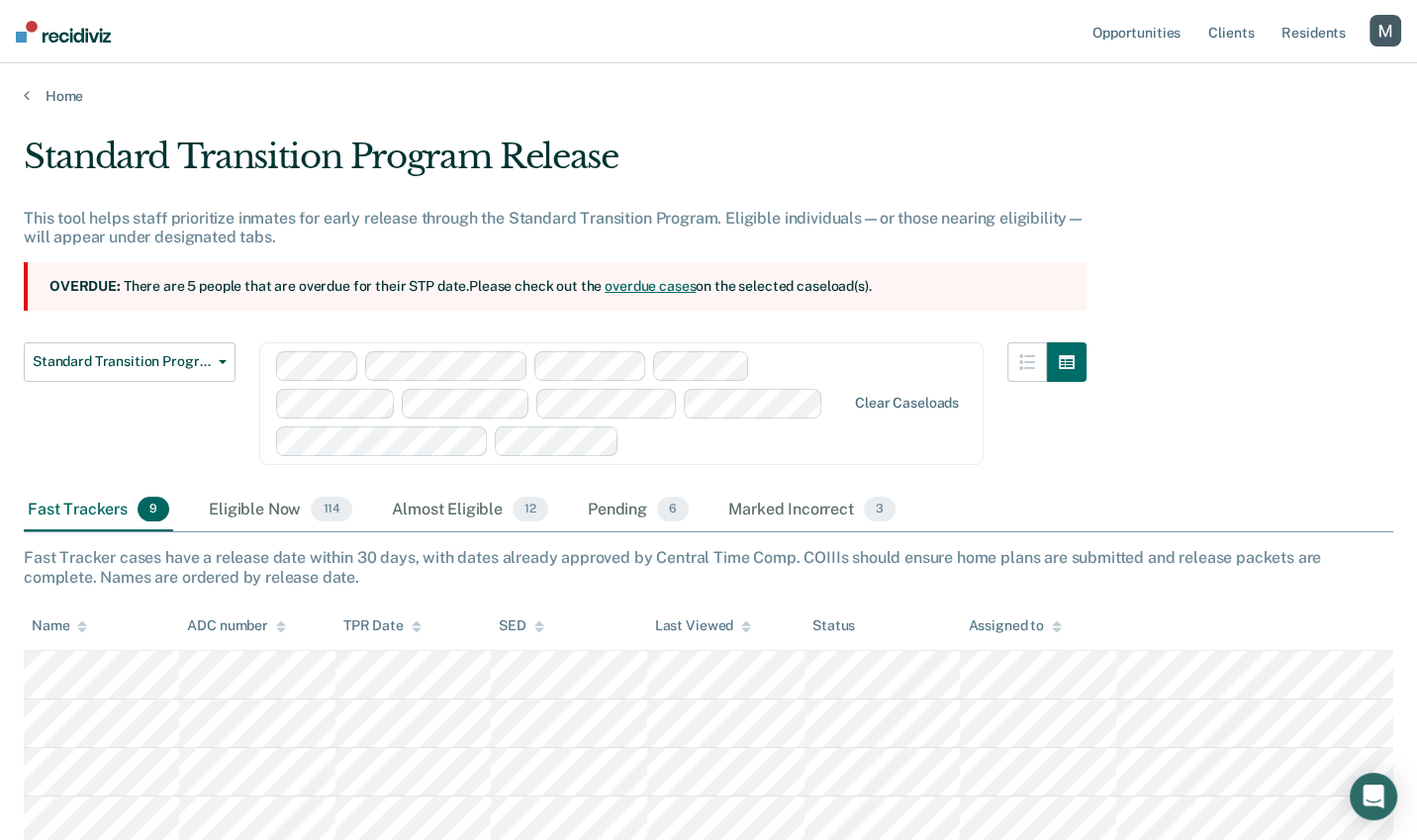 click on "Standard Transition Program Release Standard Transition Program Release Drug Transition Program Release Overdue for Standard Transition Program Overdue for Drug Transition Program" at bounding box center (130, 416) 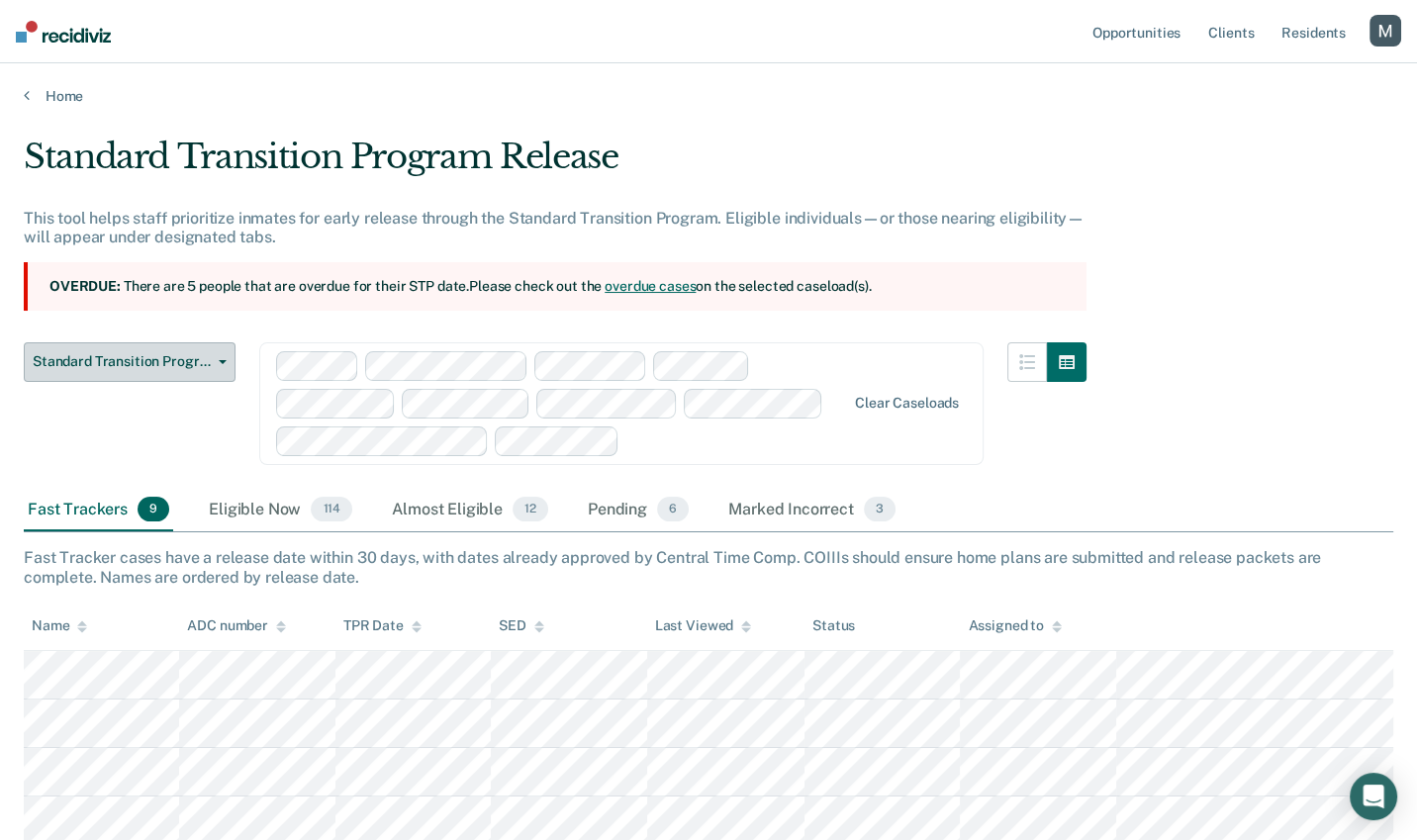 click on "Standard Transition Program Release" at bounding box center [122, 361] 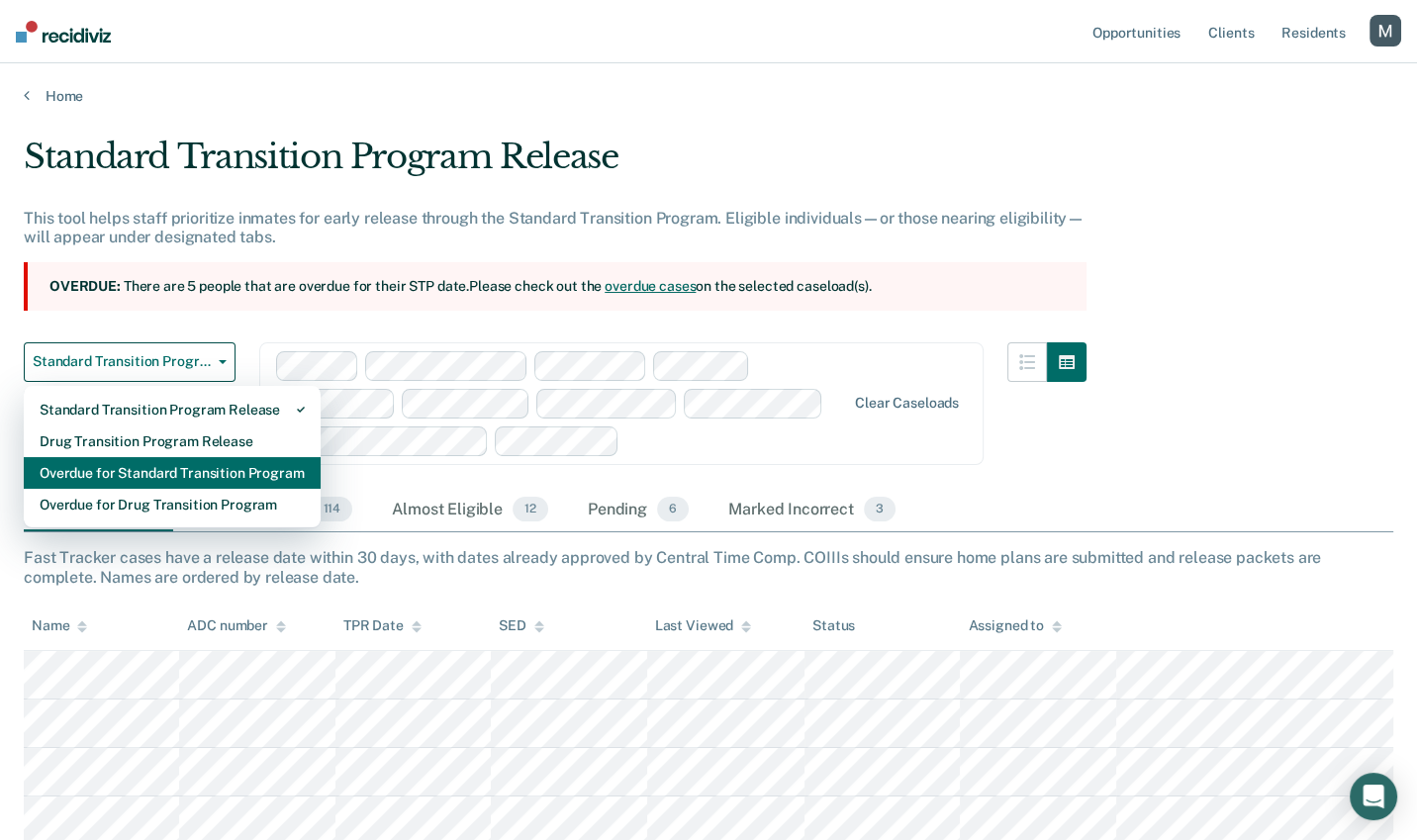 click on "Overdue for Standard Transition Program" at bounding box center (172, 473) 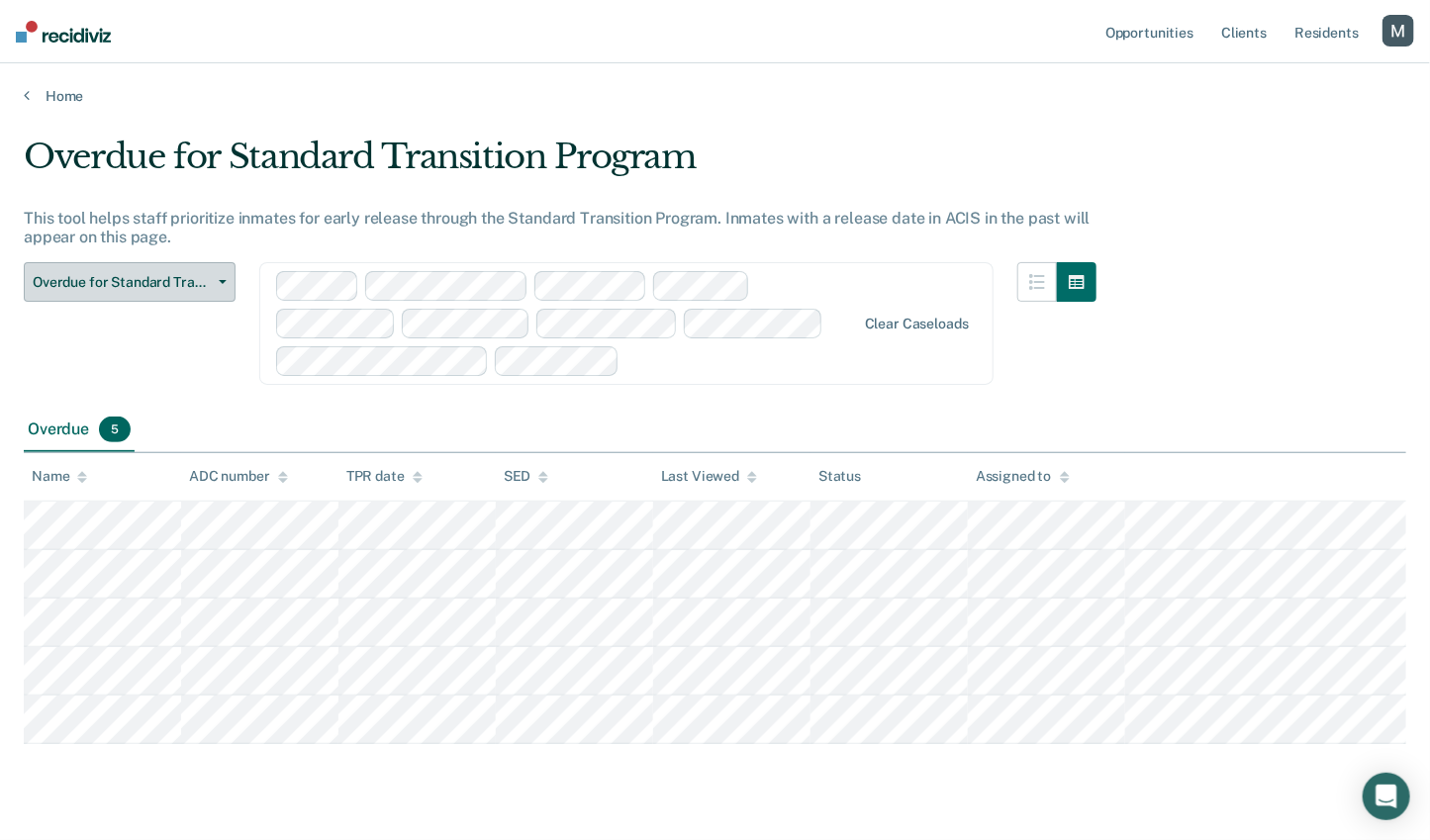 click on "Overdue for Standard Transition Program" at bounding box center [130, 282] 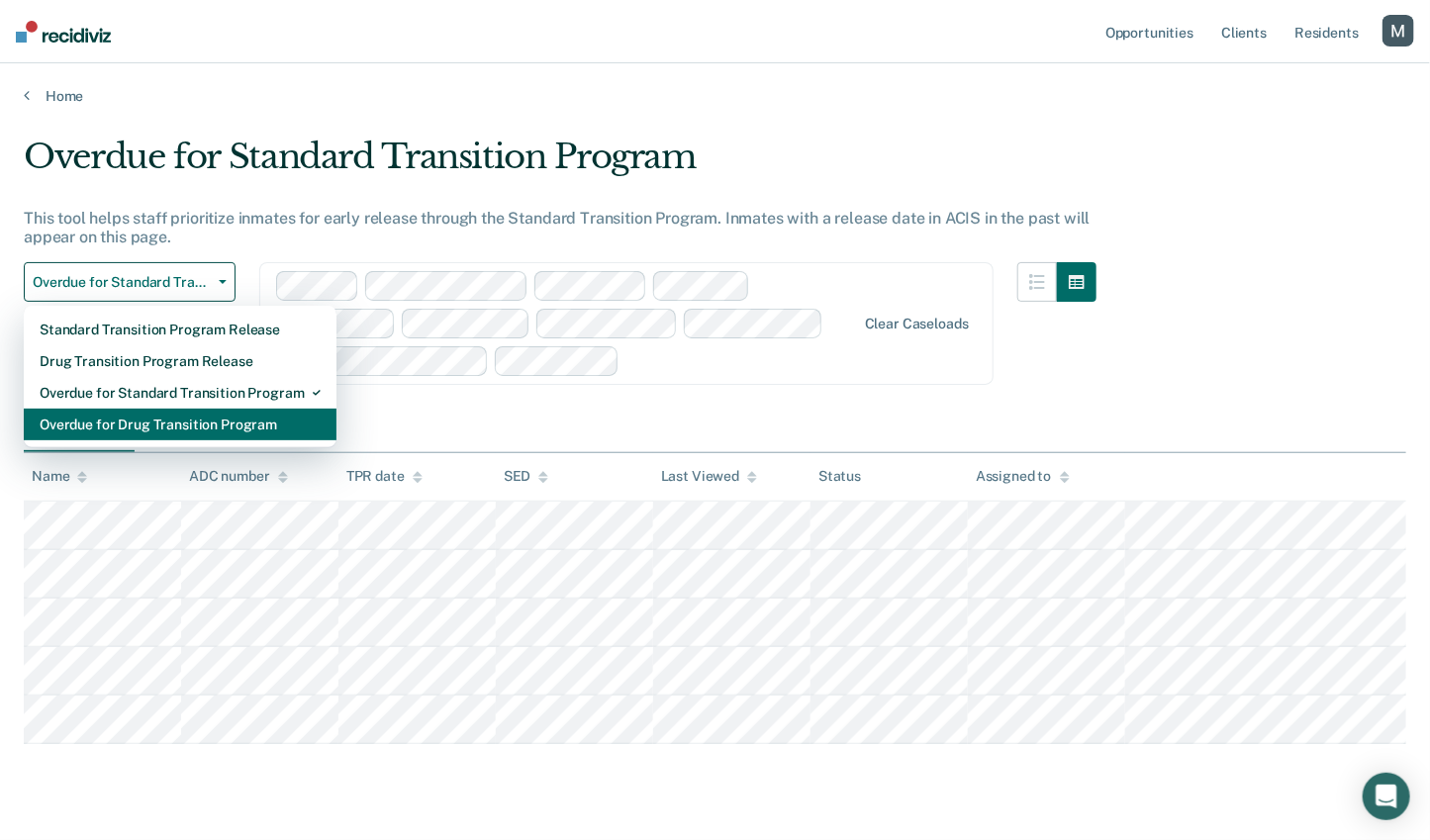 click on "Overdue for Drug Transition Program" at bounding box center [180, 424] 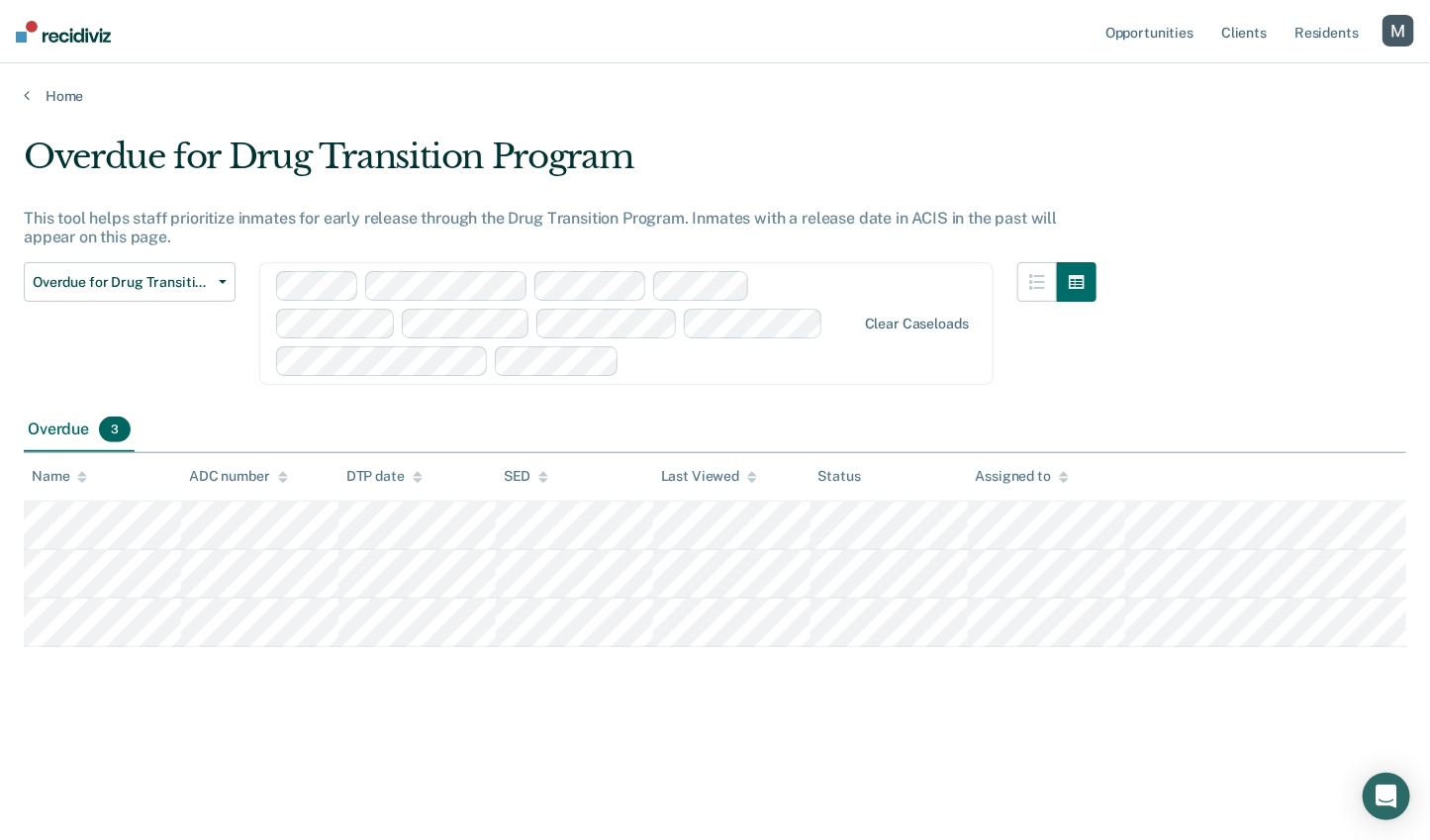 click on "Overdue for Drug Transition Program   This tool helps staff prioritize inmates for early release through the Drug Transition Program. Inmates with a release date in ACIS in the past will appear on this page.  Overdue for Drug Transition Program Standard Transition Program Release Drug Transition Program Release Overdue for Standard Transition Program Overdue for Drug Transition Program Clear   caseloads" at bounding box center [560, 272] 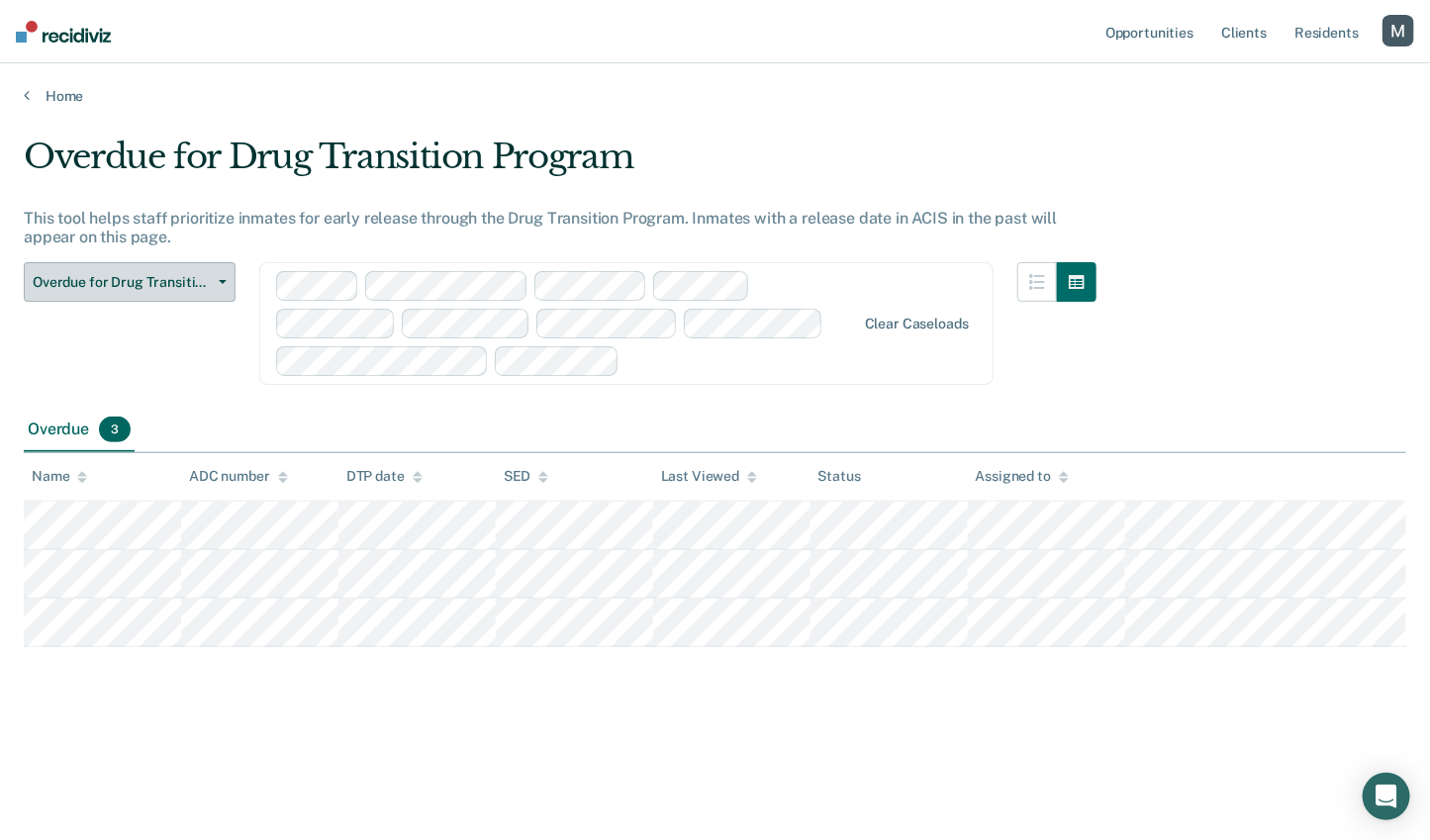 click on "Overdue for Drug Transition Program" at bounding box center (130, 282) 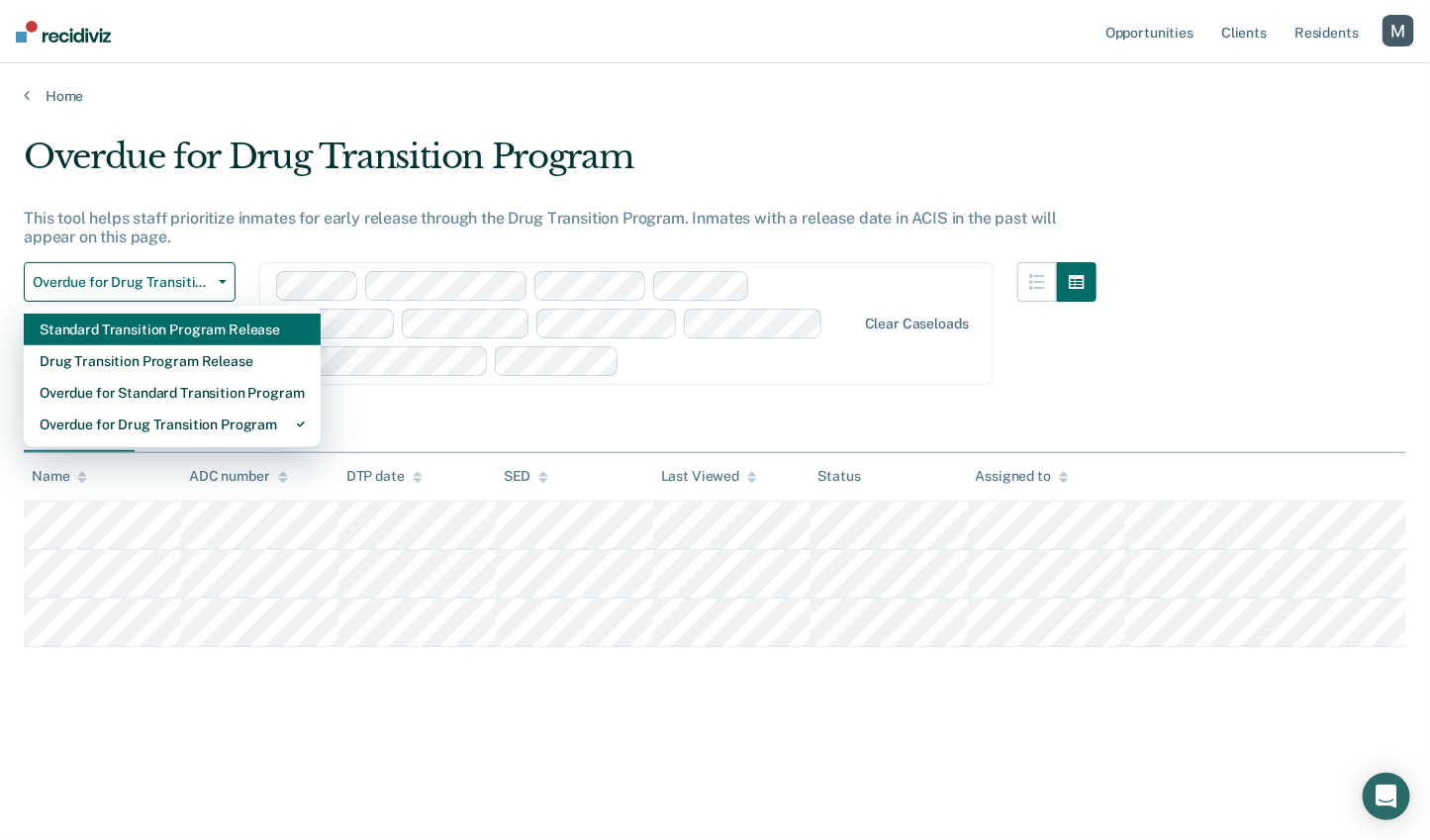 click on "Standard Transition Program Release" at bounding box center [172, 329] 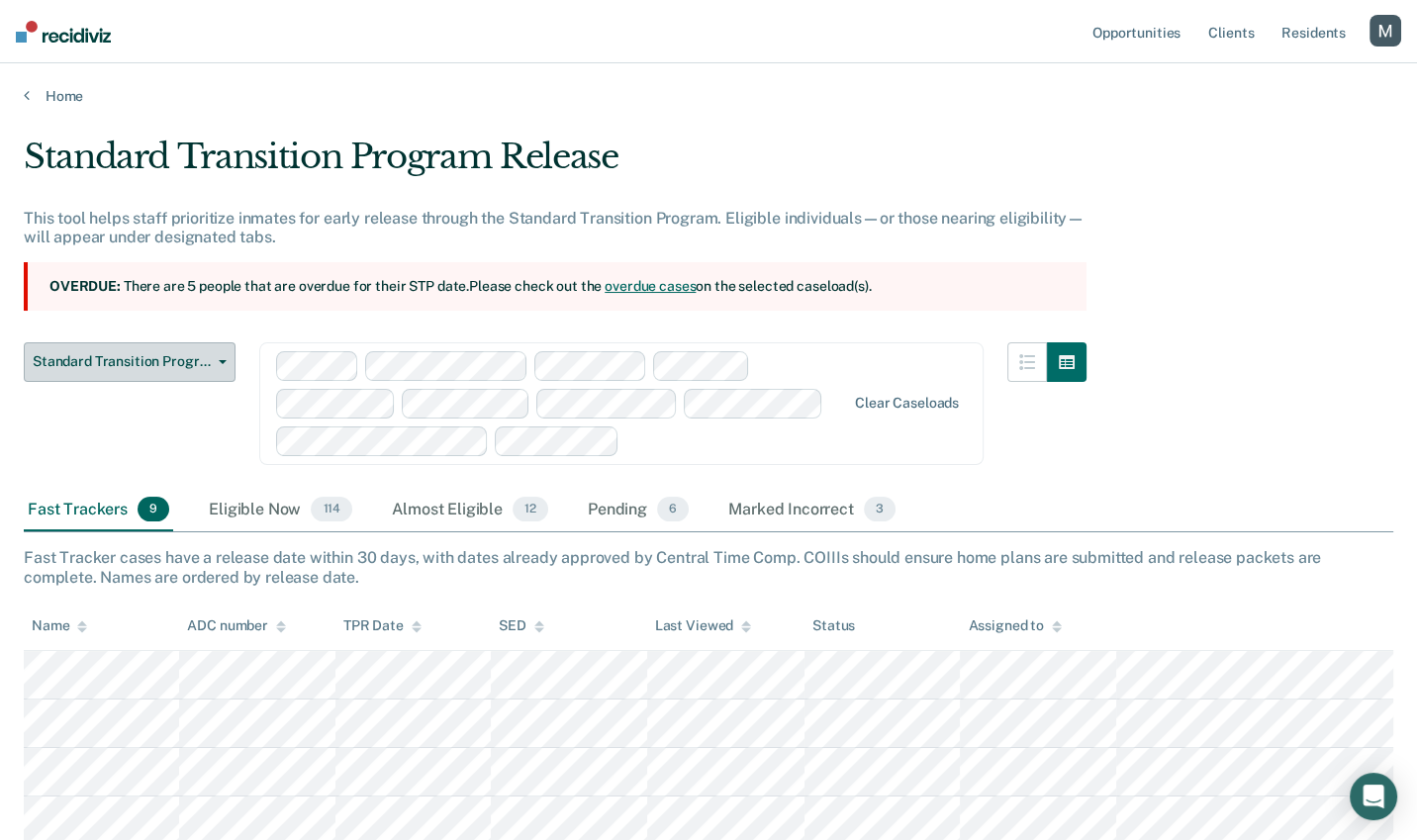 click on "Standard Transition Program Release" at bounding box center [122, 361] 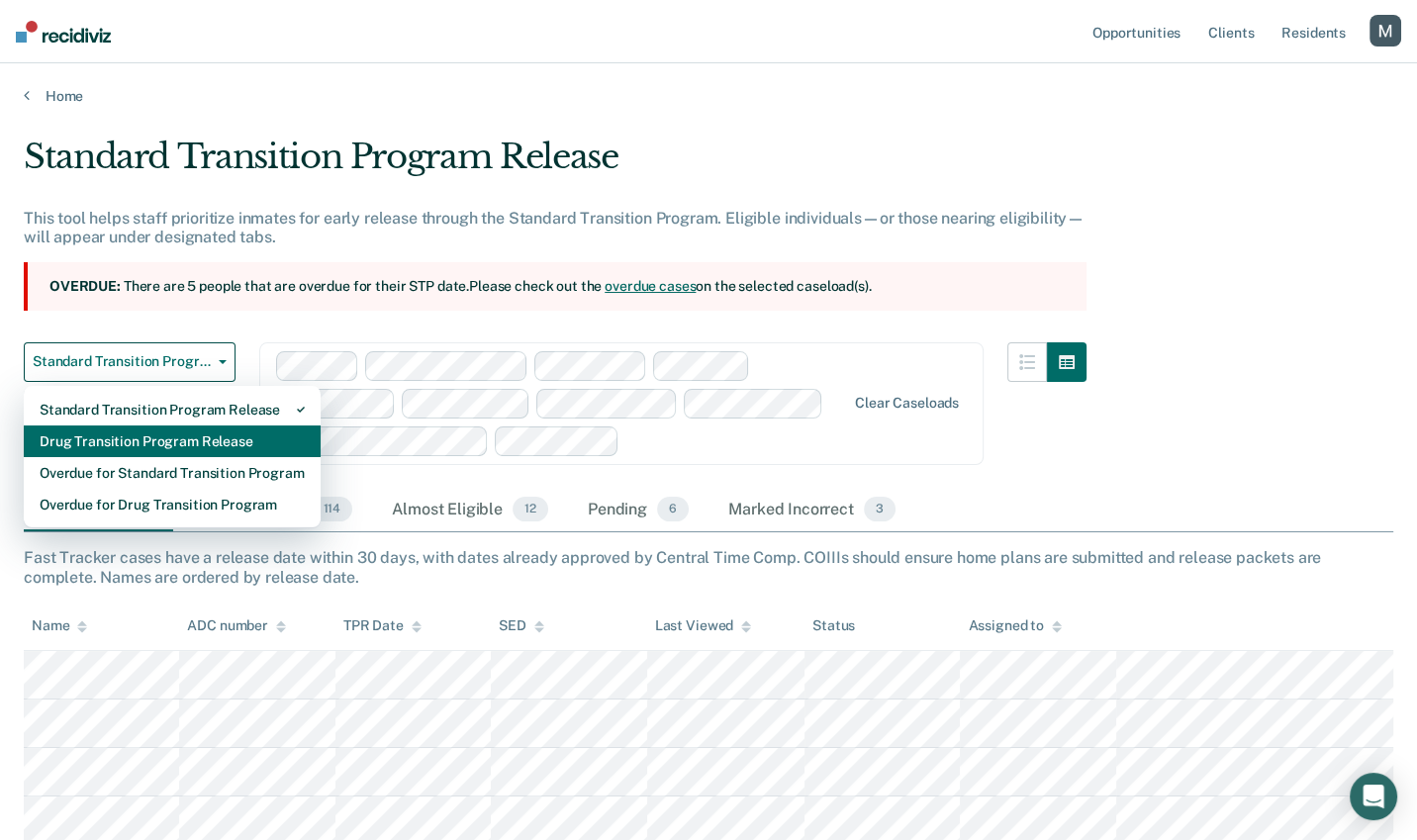 click on "Drug Transition Program Release" at bounding box center (172, 441) 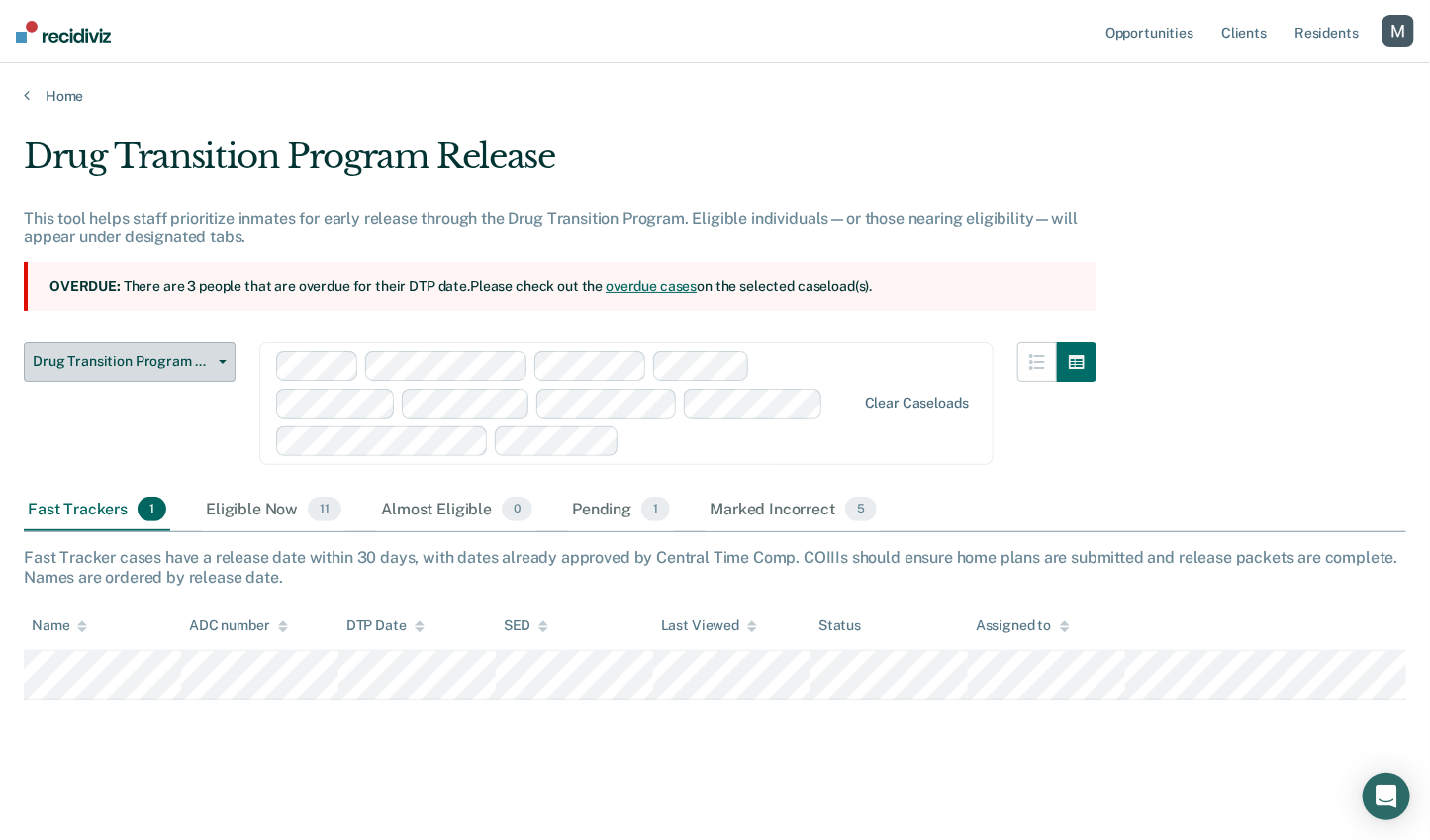 click on "Drug Transition Program Release" at bounding box center (122, 361) 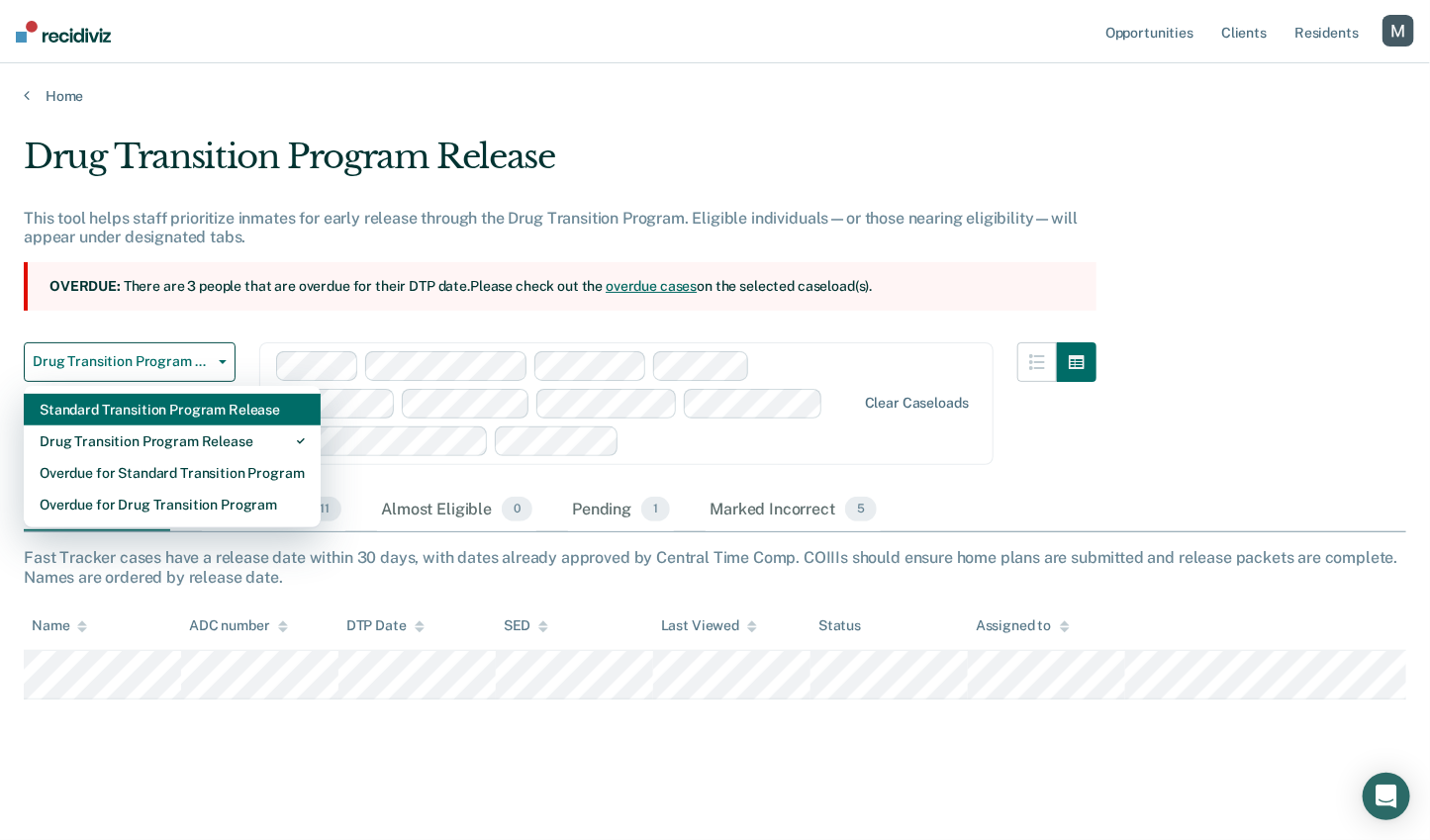 click on "Standard Transition Program Release" at bounding box center (172, 410) 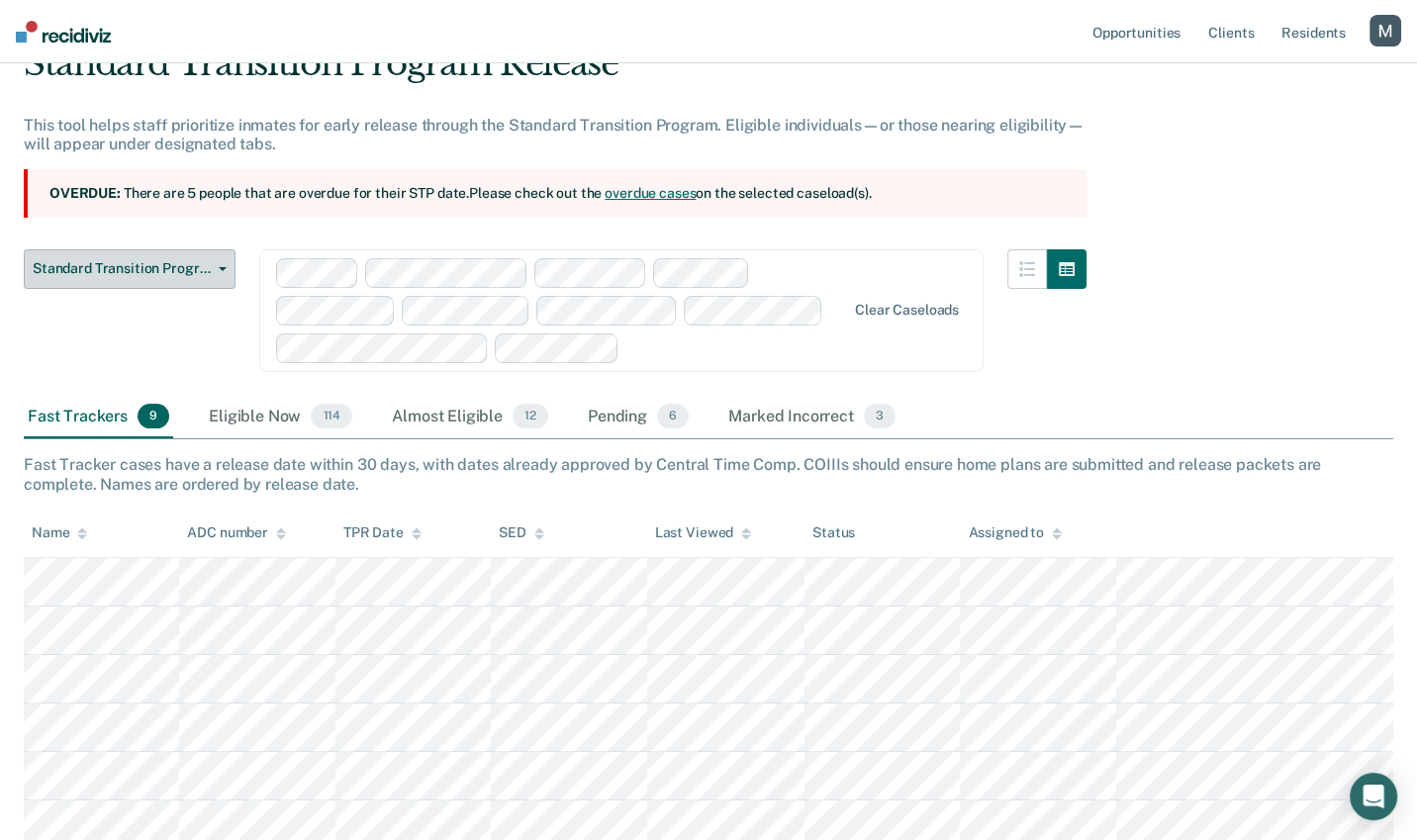 scroll, scrollTop: 95, scrollLeft: 0, axis: vertical 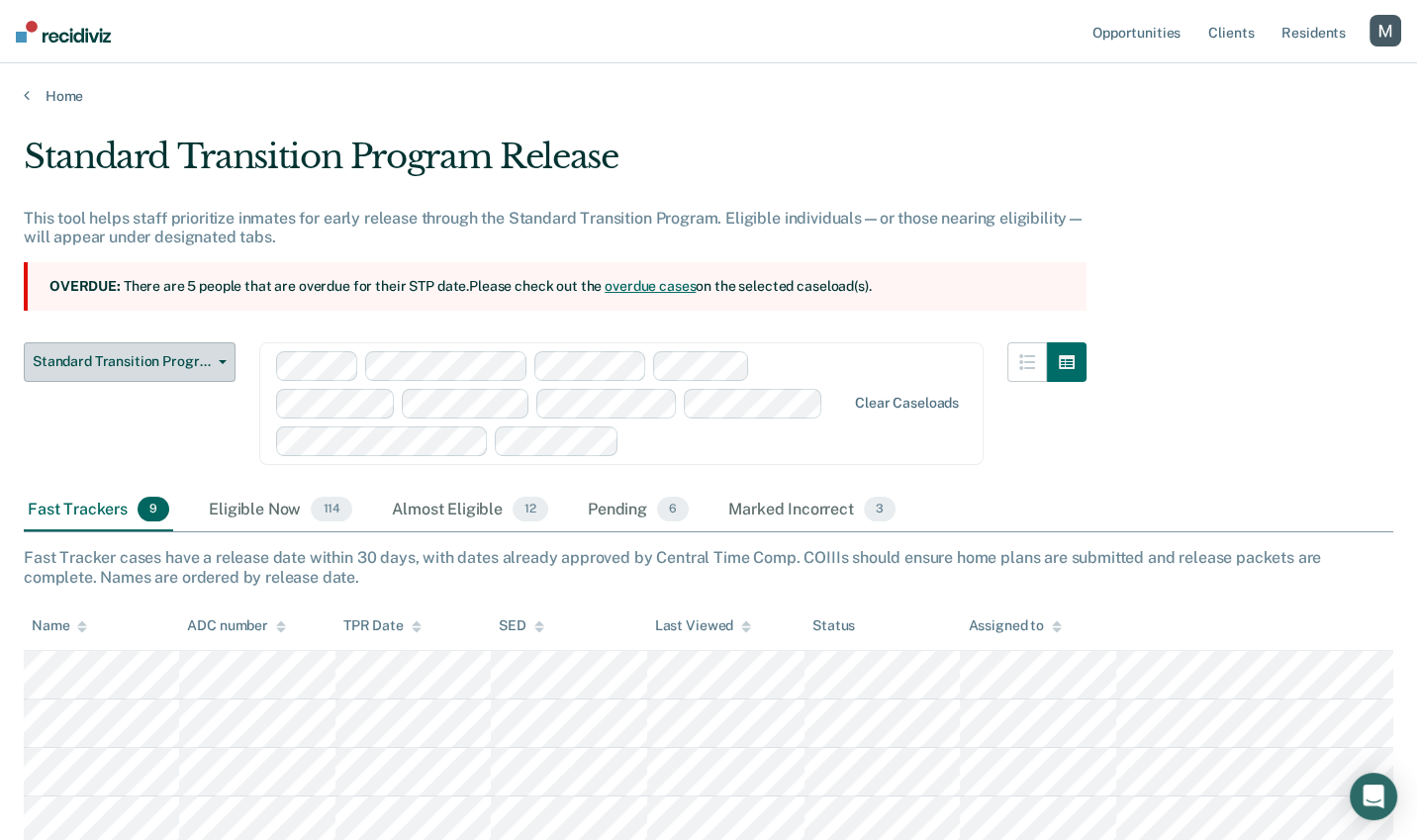 click on "Standard Transition Program Release" at bounding box center [122, 361] 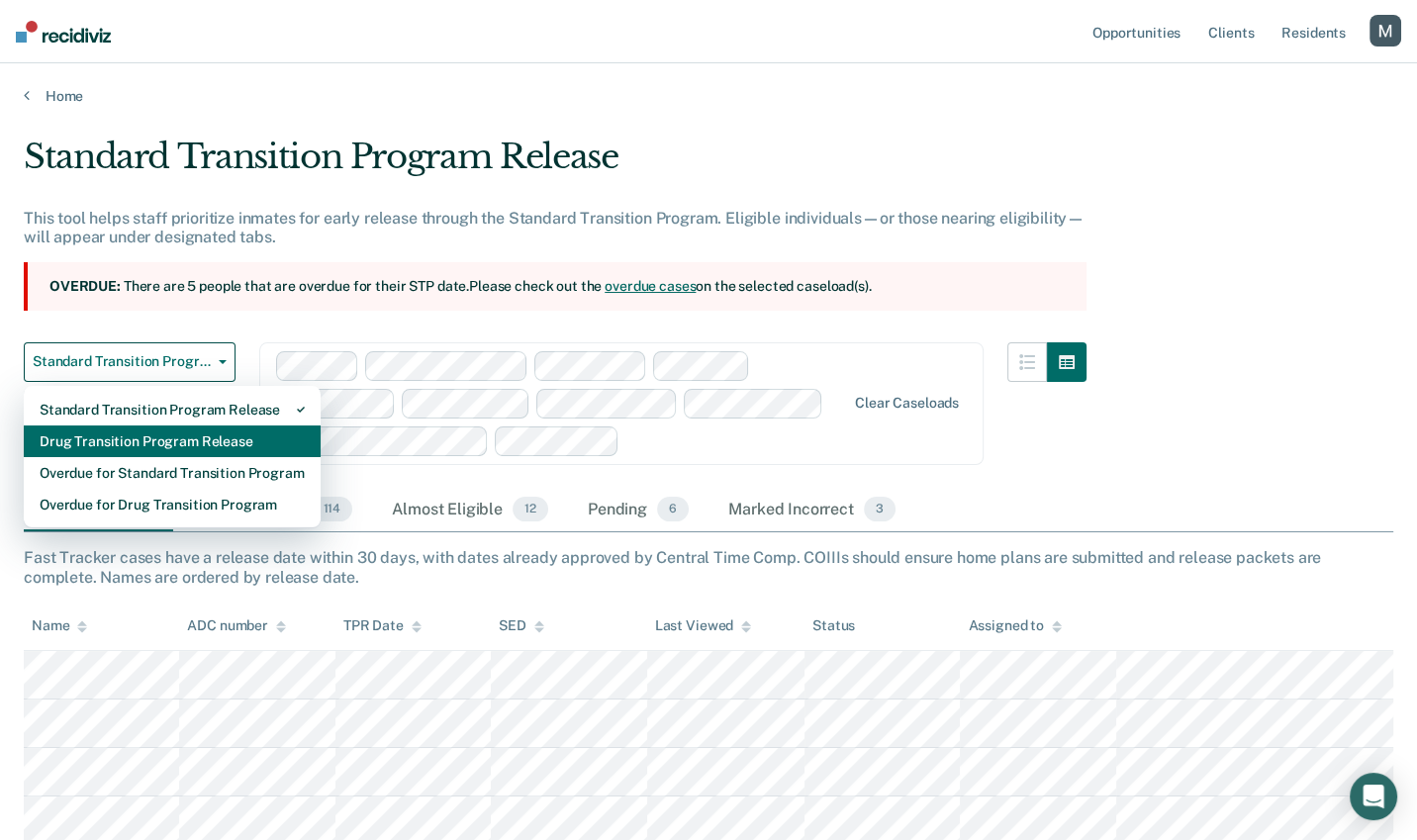 click on "Drug Transition Program Release" at bounding box center [172, 441] 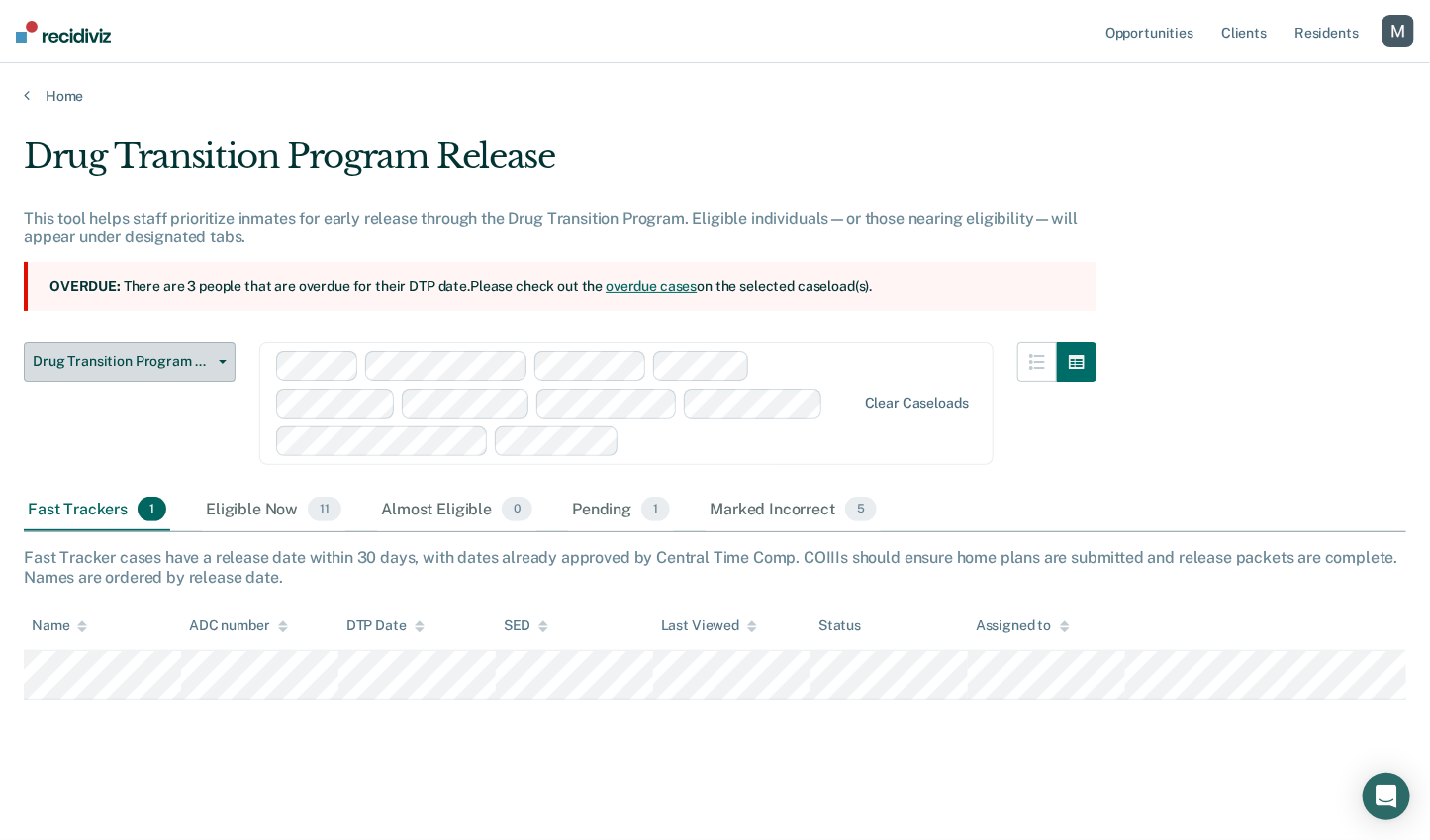 click on "Drug Transition Program Release" at bounding box center (130, 362) 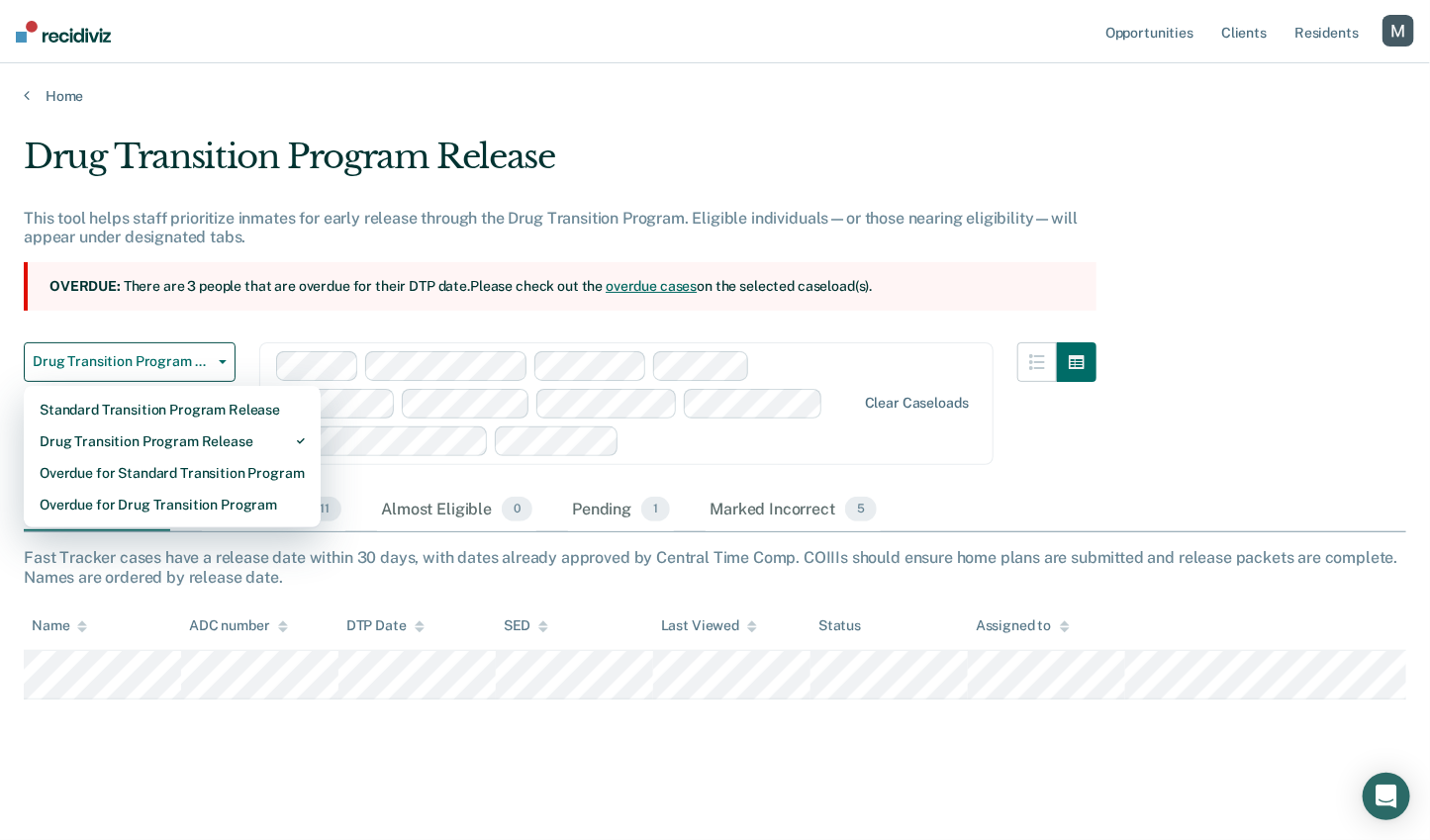 click at bounding box center [740, 440] 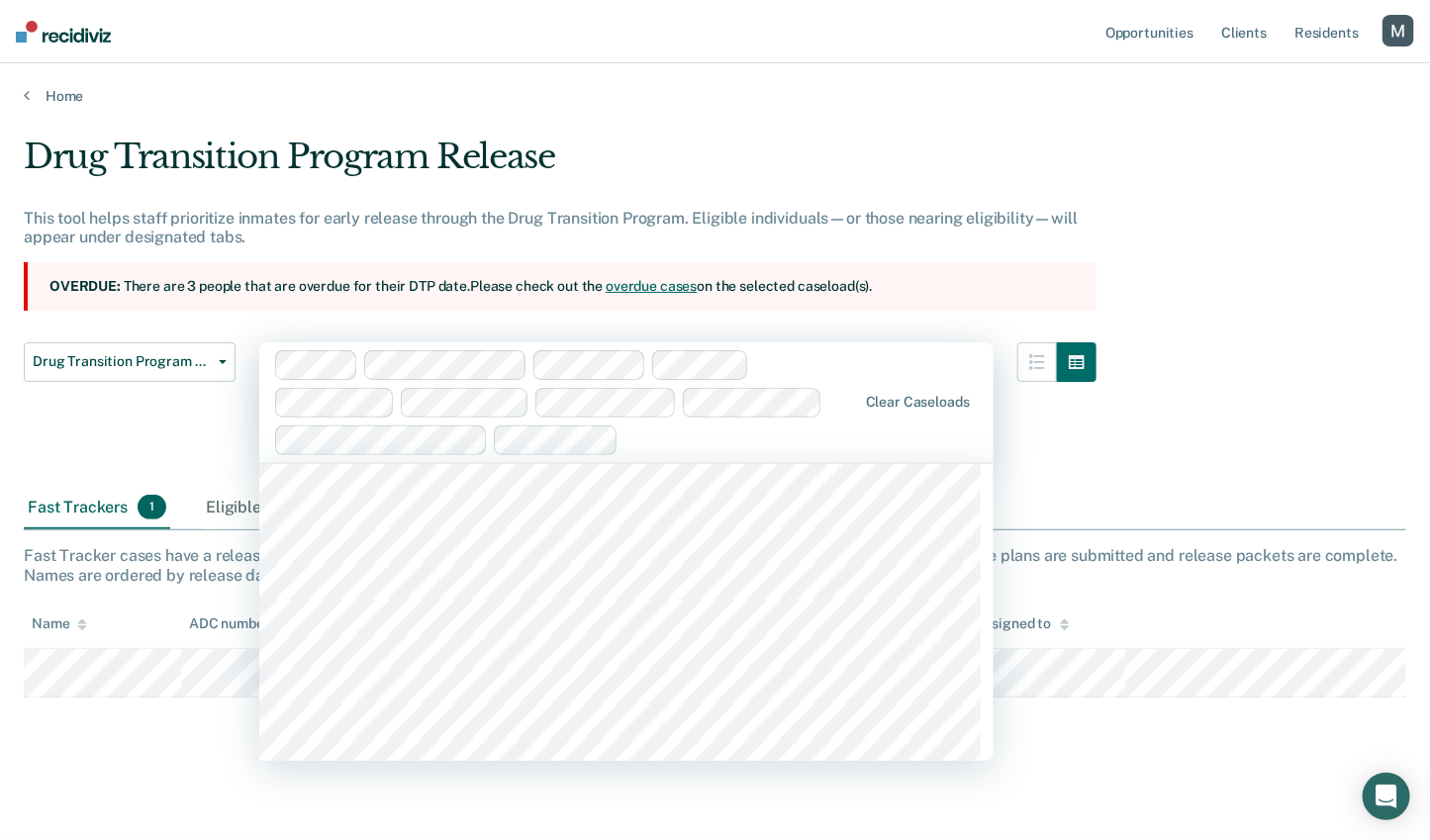 scroll, scrollTop: 2621, scrollLeft: 0, axis: vertical 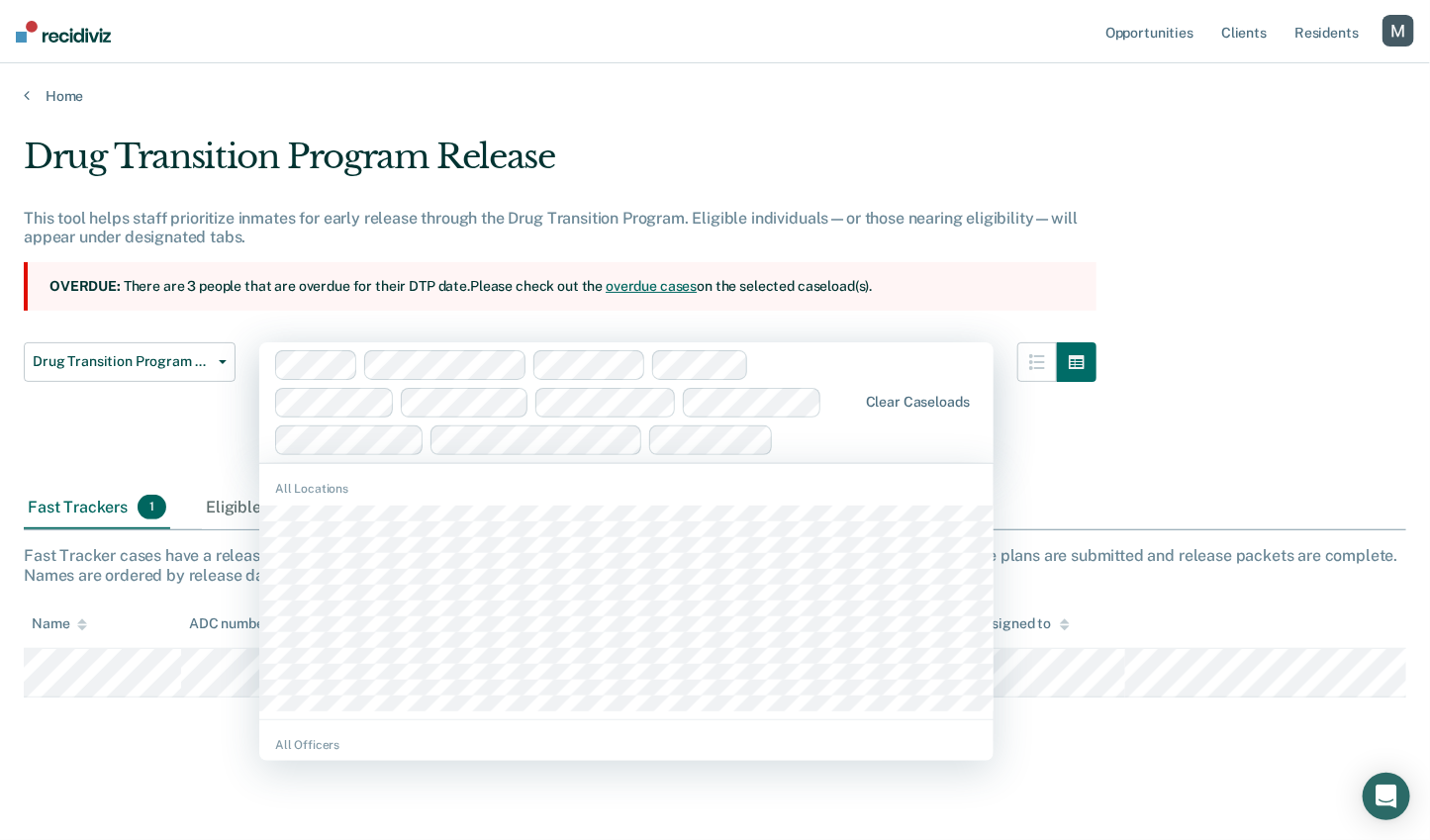 click at bounding box center [818, 439] 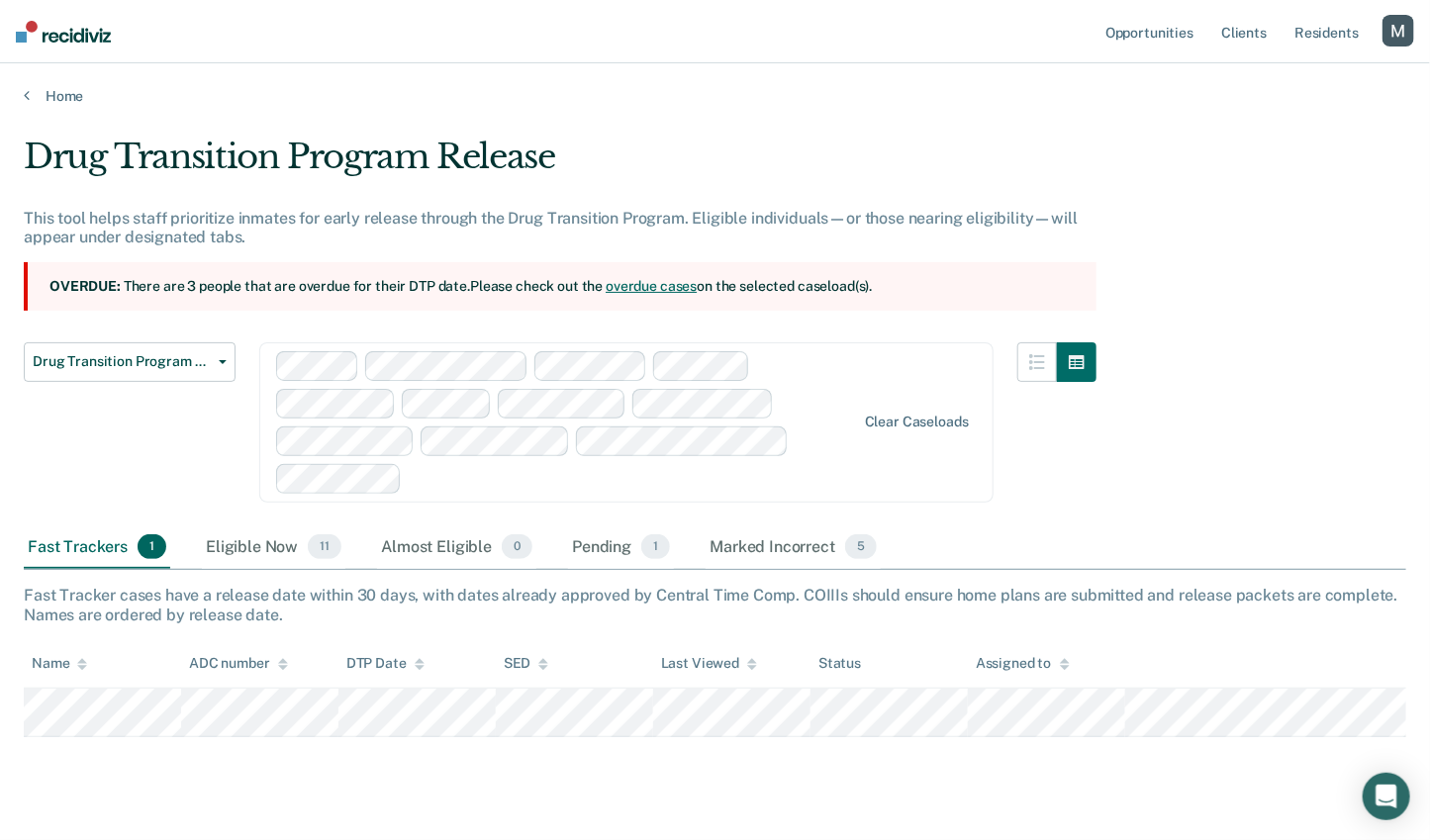 click at bounding box center (632, 478) 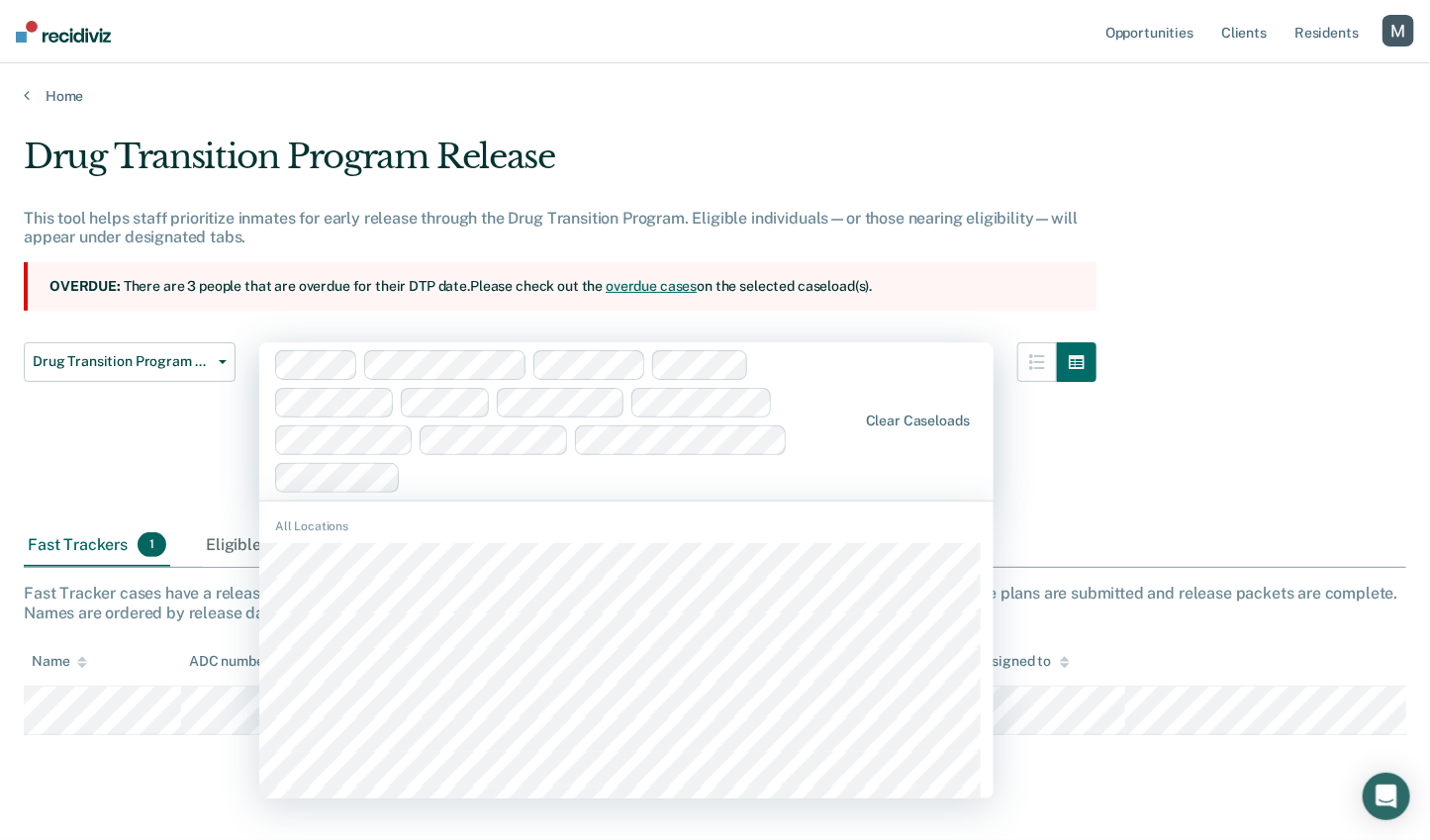 scroll, scrollTop: 3565, scrollLeft: 0, axis: vertical 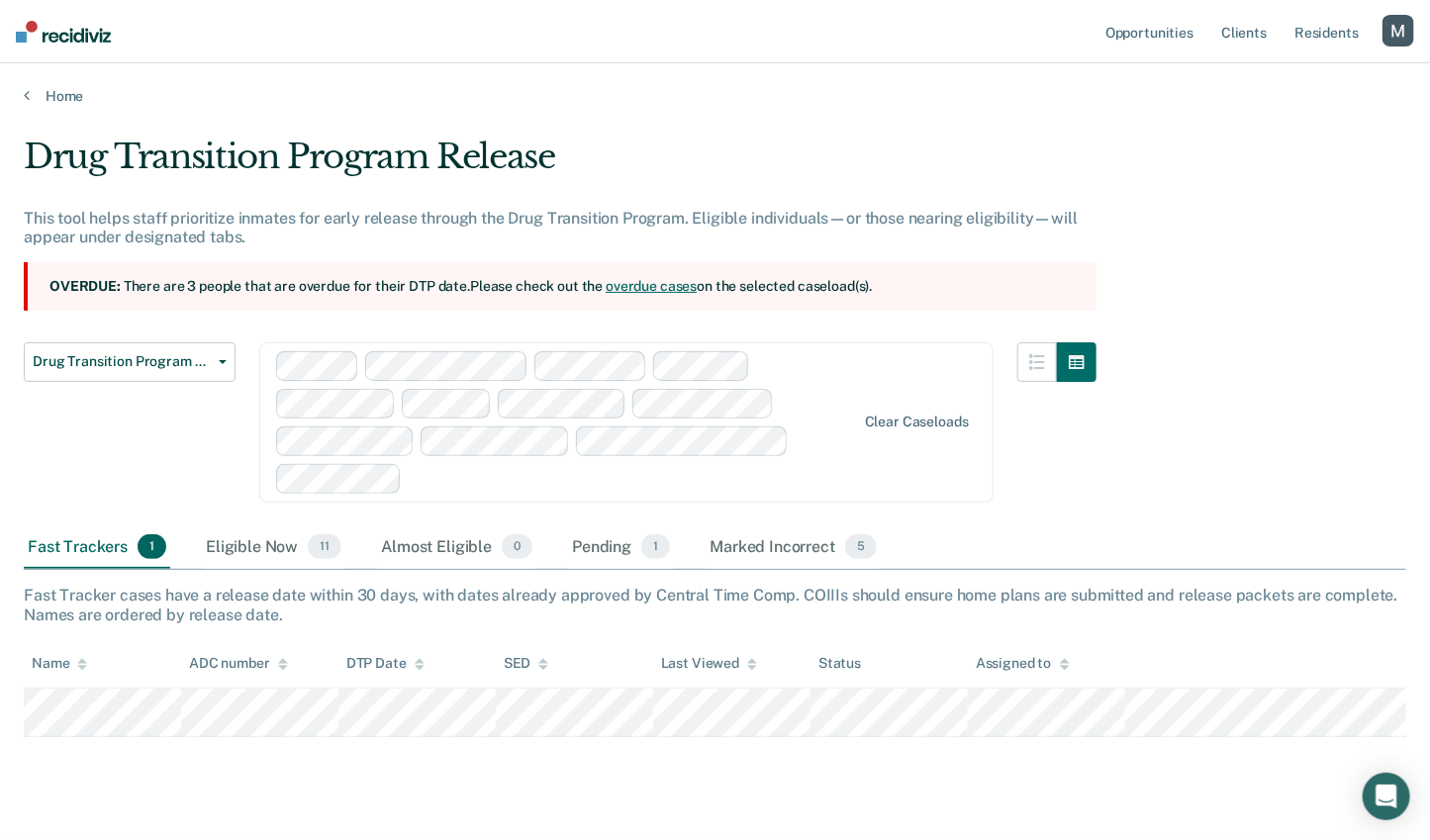 click on "Drug Transition Program Release Standard Transition Program Release Drug Transition Program Release Overdue for Standard Transition Program Overdue for Drug Transition Program" at bounding box center (130, 434) 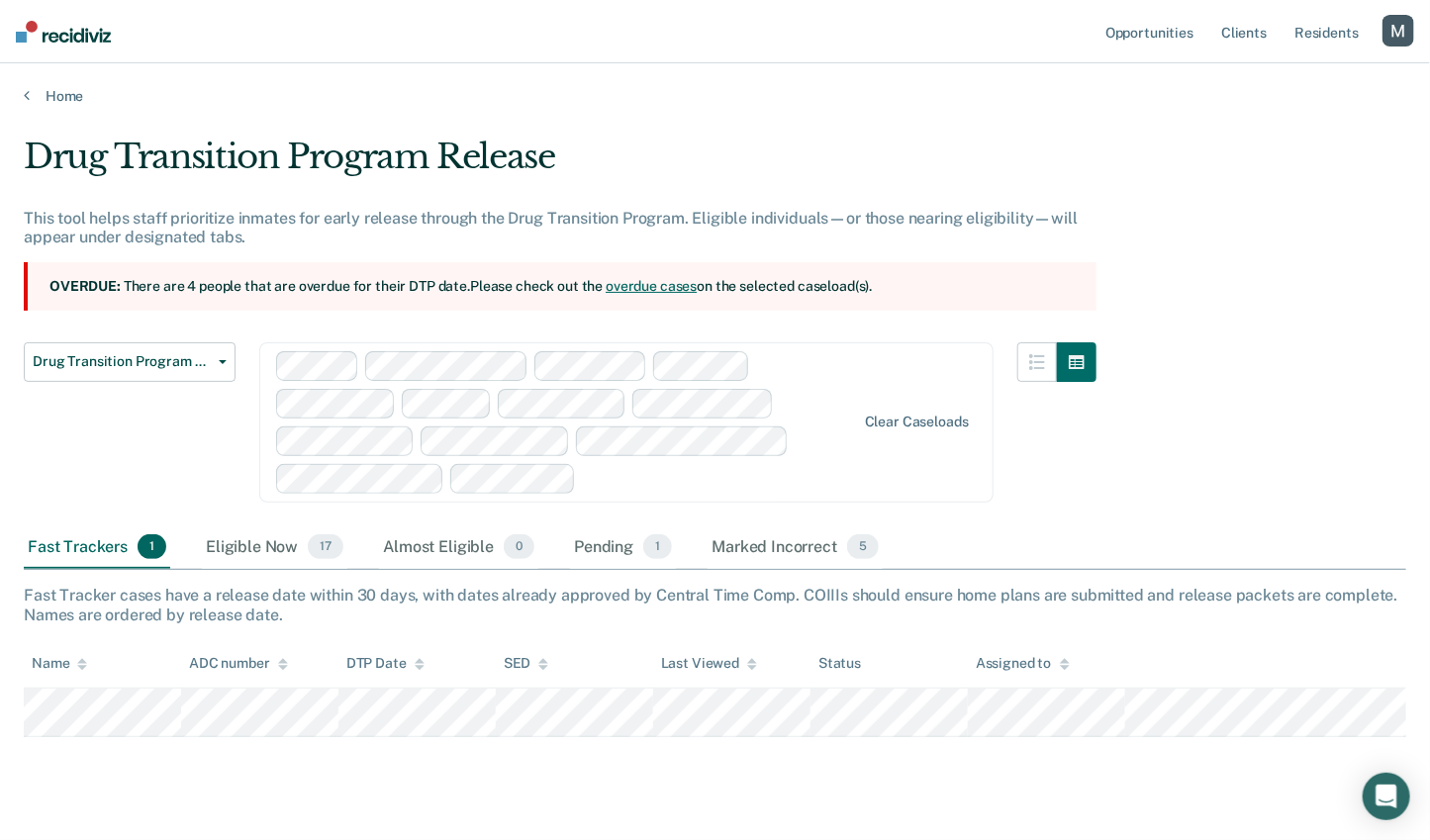 click at bounding box center (719, 478) 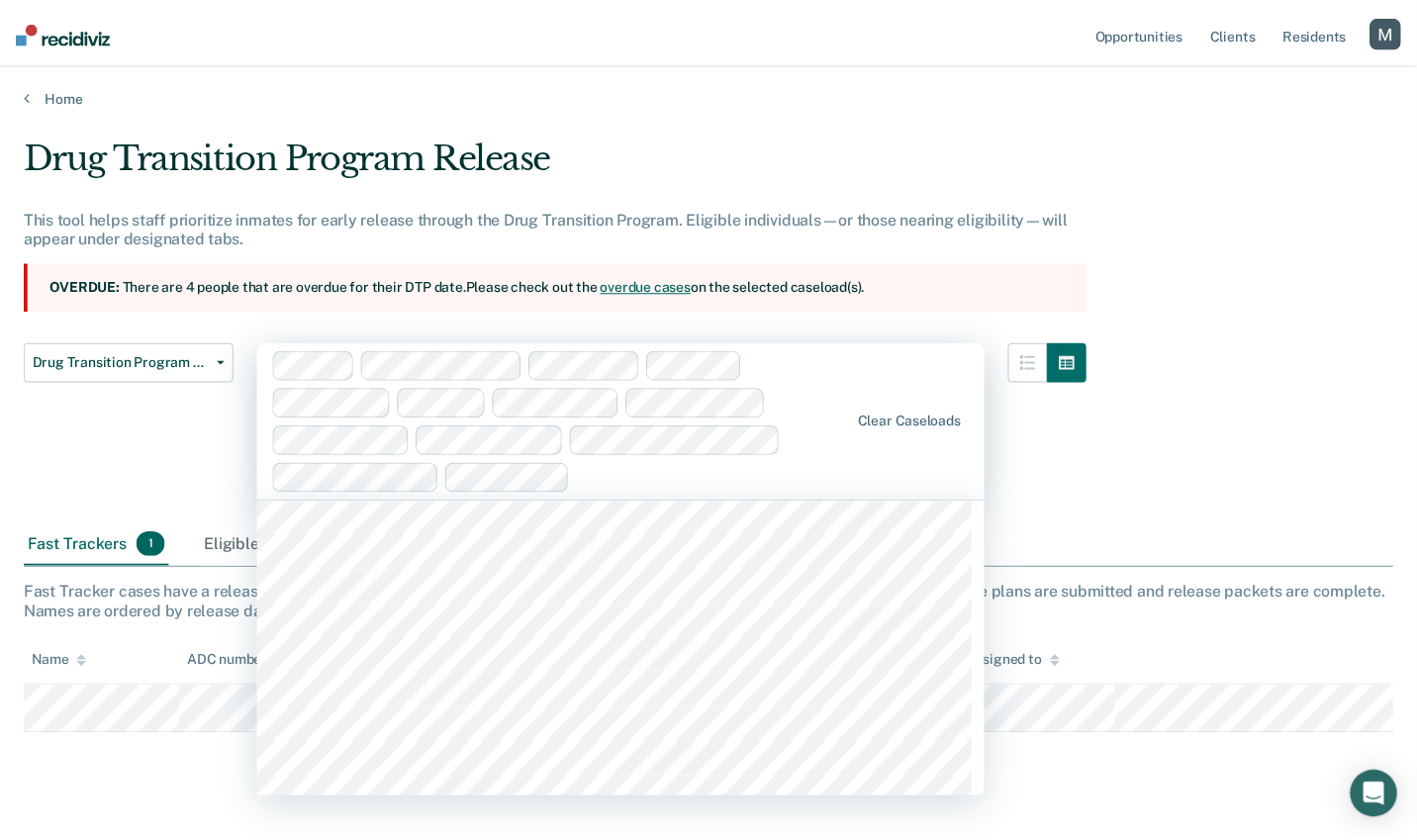scroll, scrollTop: 2497, scrollLeft: 0, axis: vertical 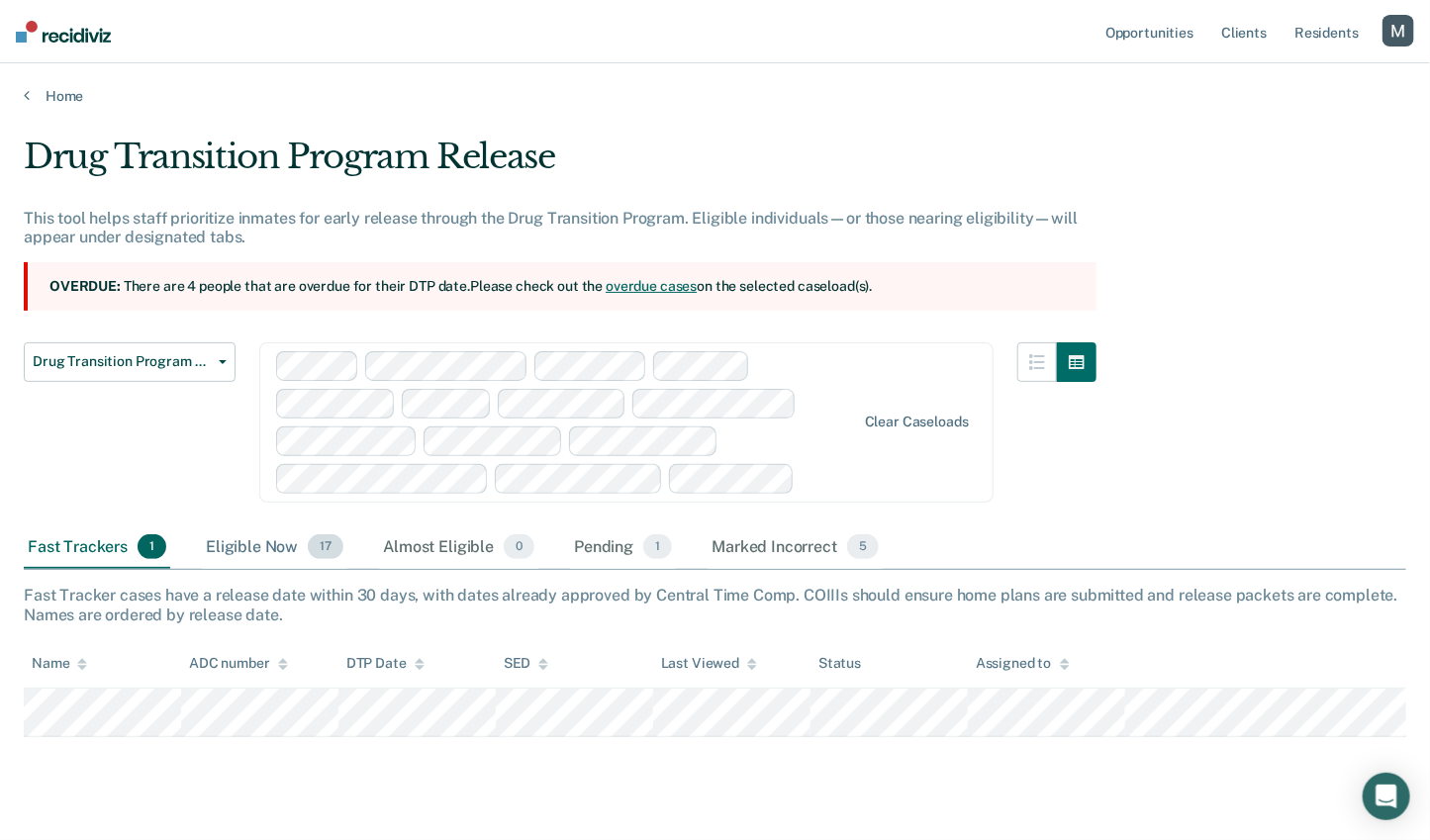 click on "Eligible Now 17" at bounding box center [274, 548] 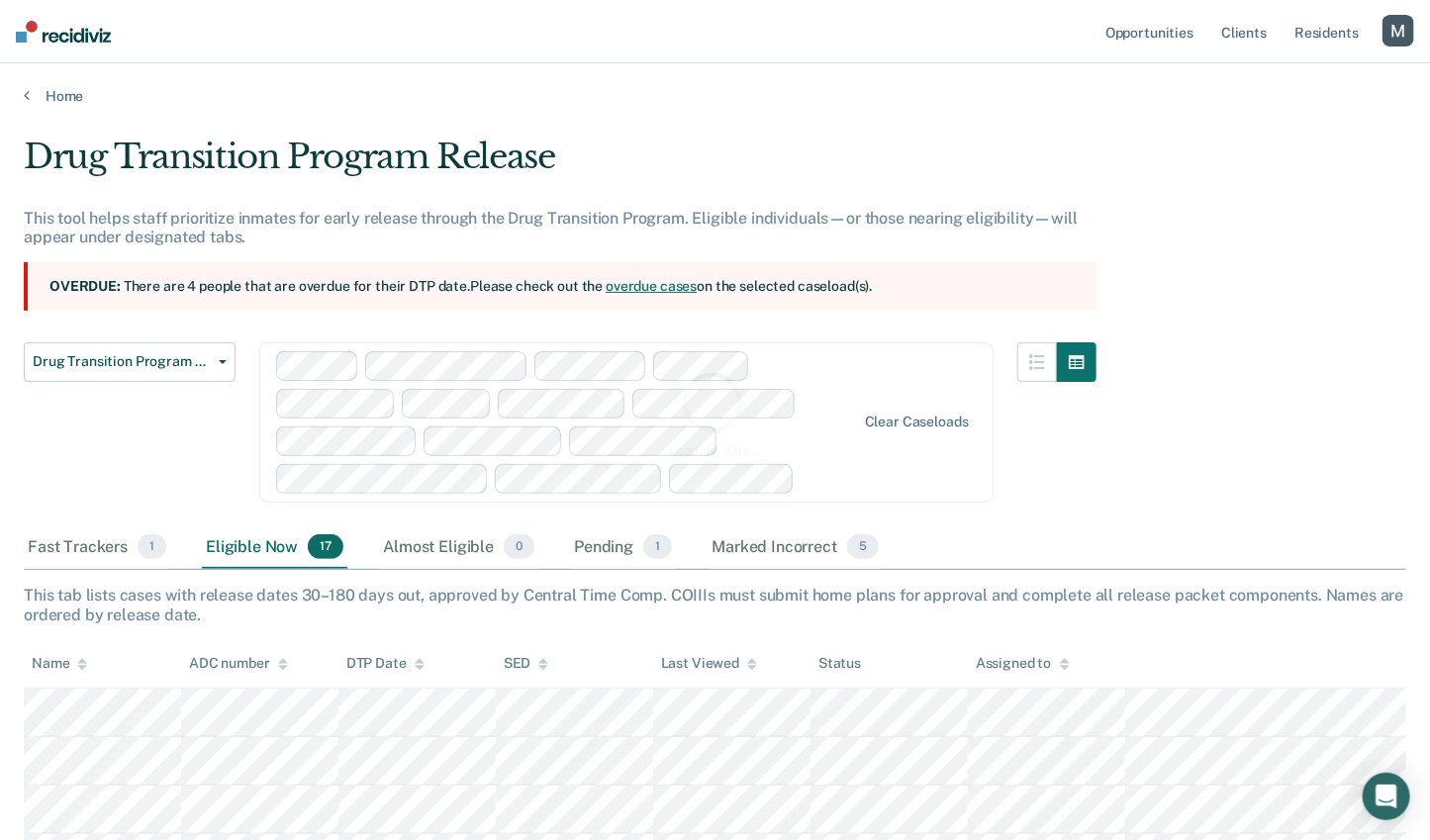 click on "Loading data..." at bounding box center (715, 414) 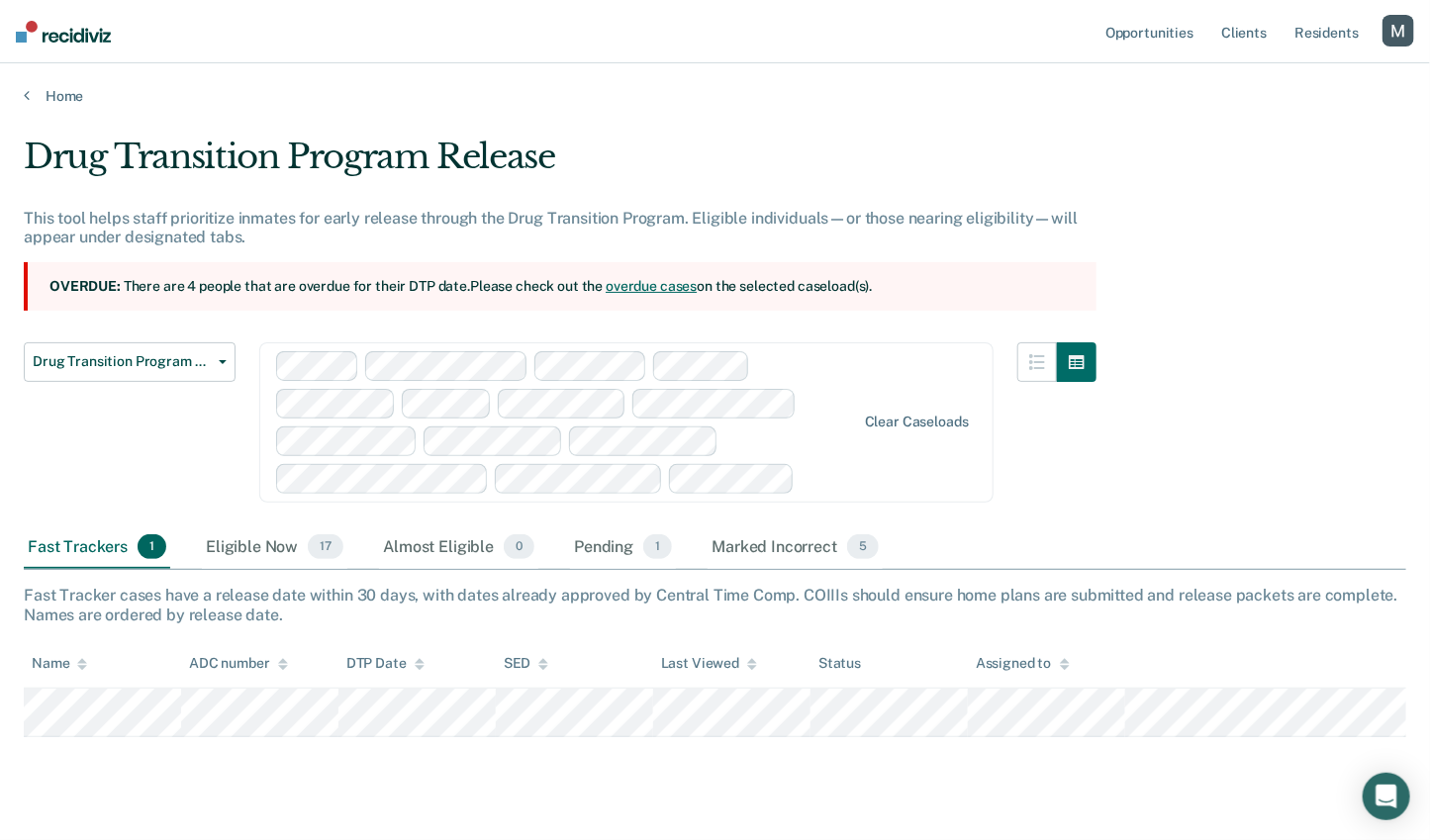 click on "Eligible Now 17" at bounding box center (274, 548) 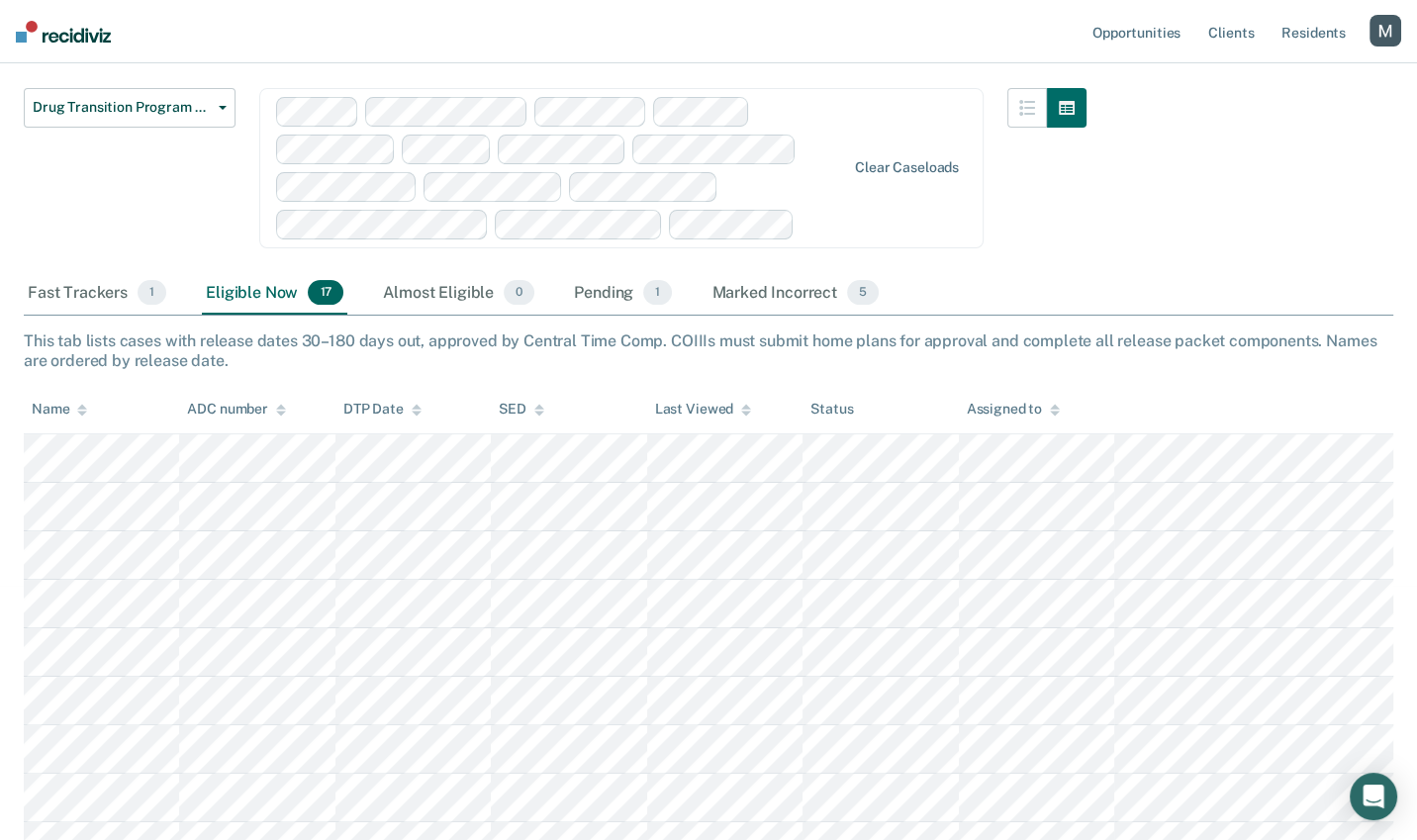 scroll, scrollTop: 122, scrollLeft: 0, axis: vertical 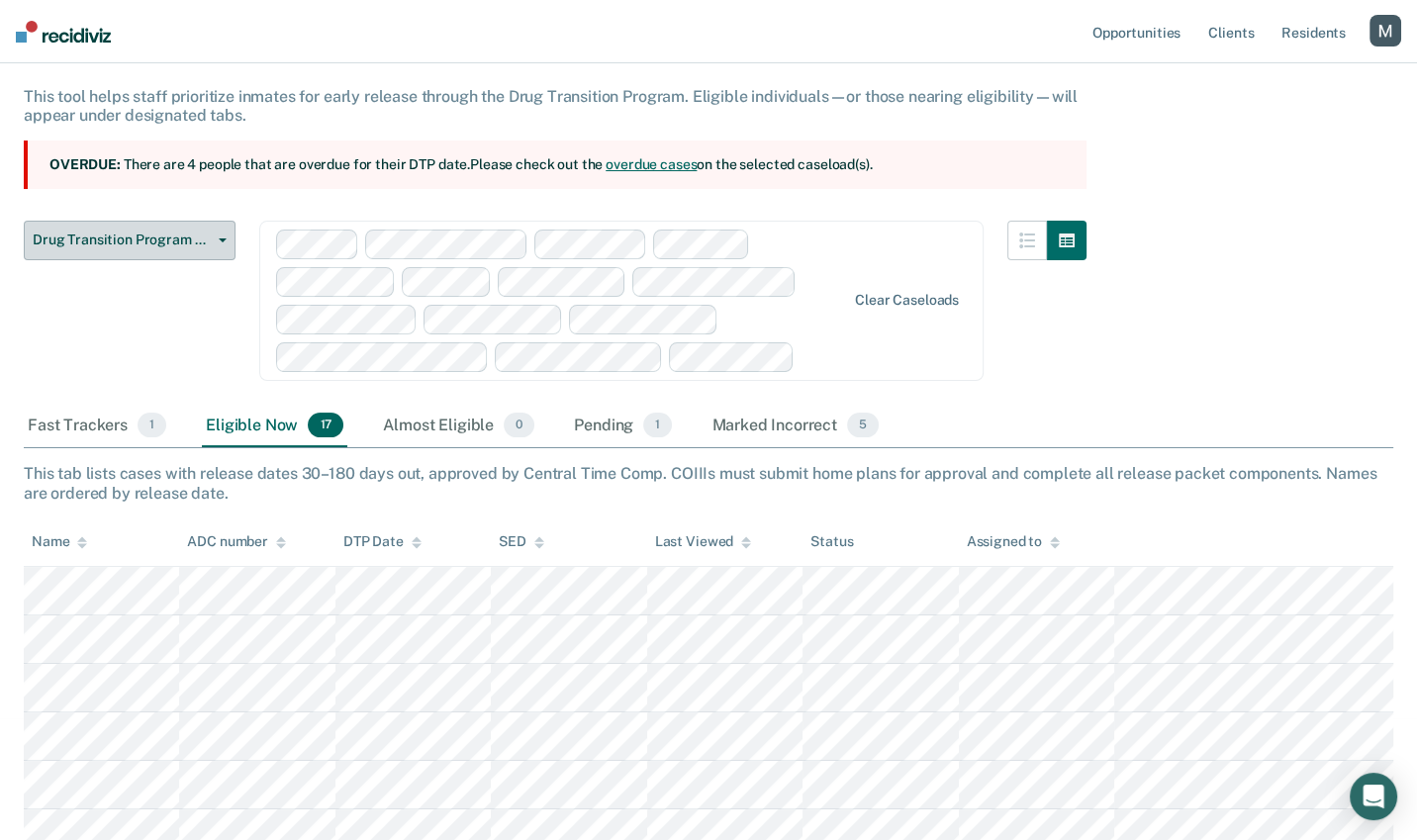 click on "Drug Transition Program Release" at bounding box center [122, 239] 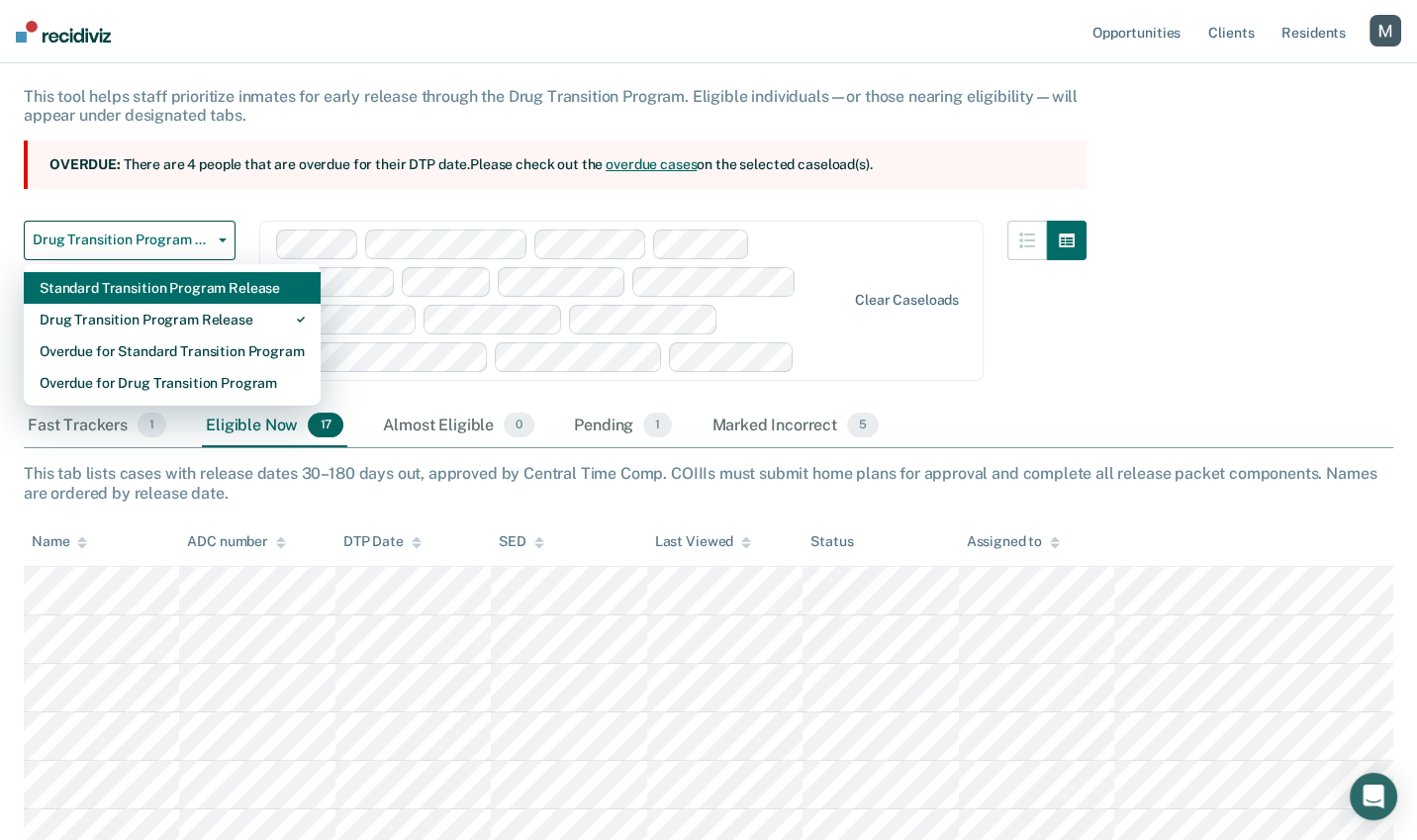 click on "Standard Transition Program Release" at bounding box center (172, 288) 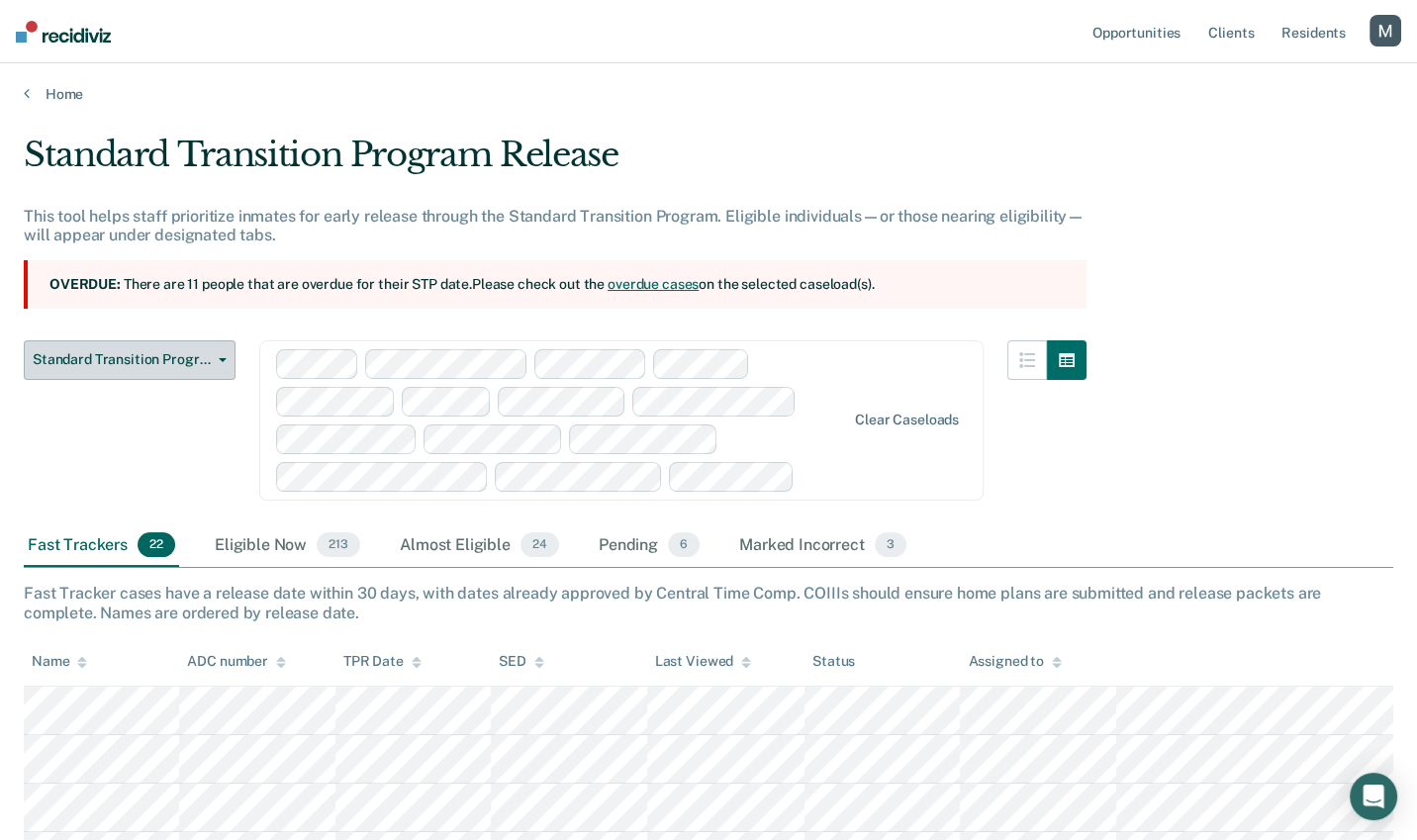 scroll, scrollTop: 3, scrollLeft: 0, axis: vertical 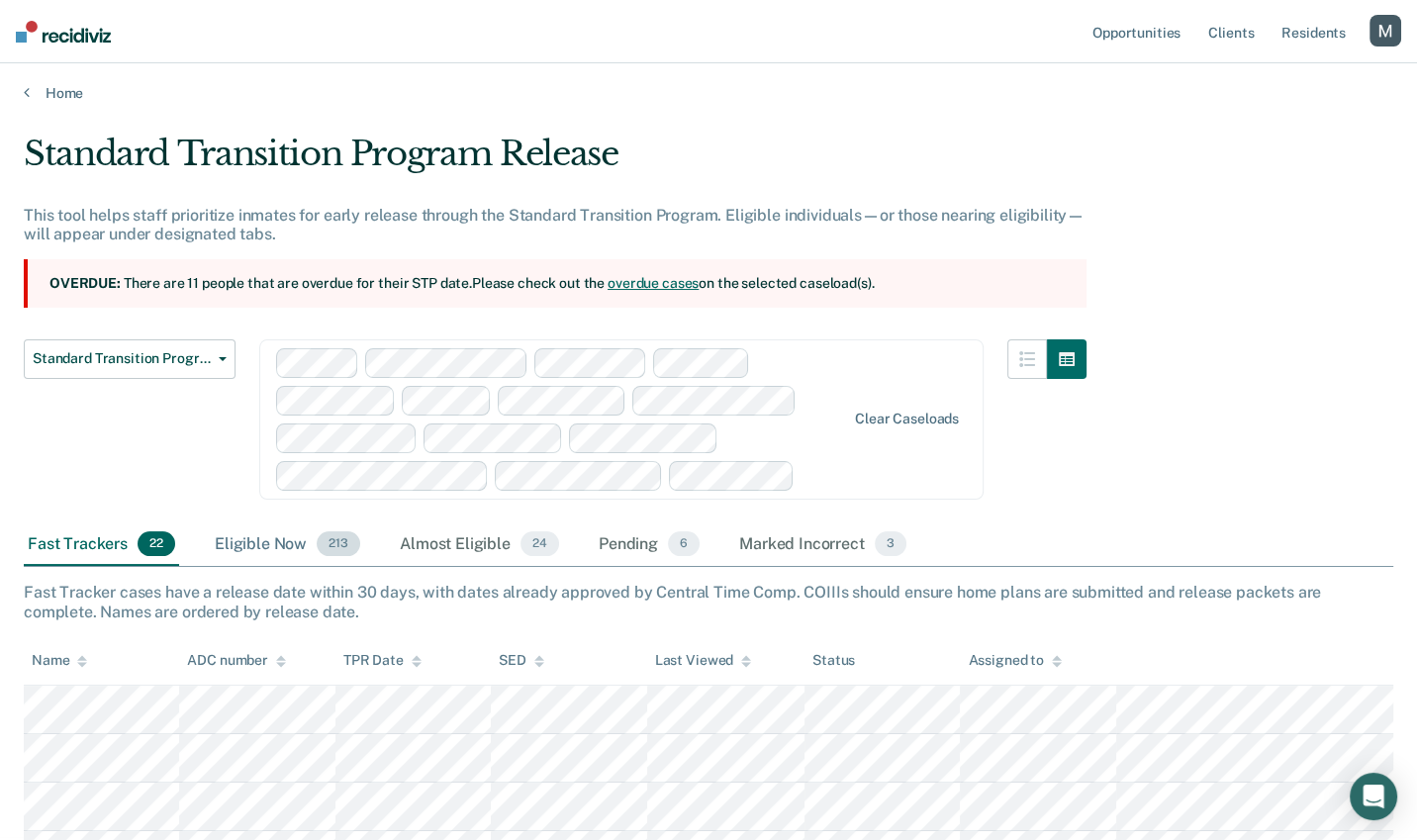 click on "Eligible Now 213" at bounding box center (287, 545) 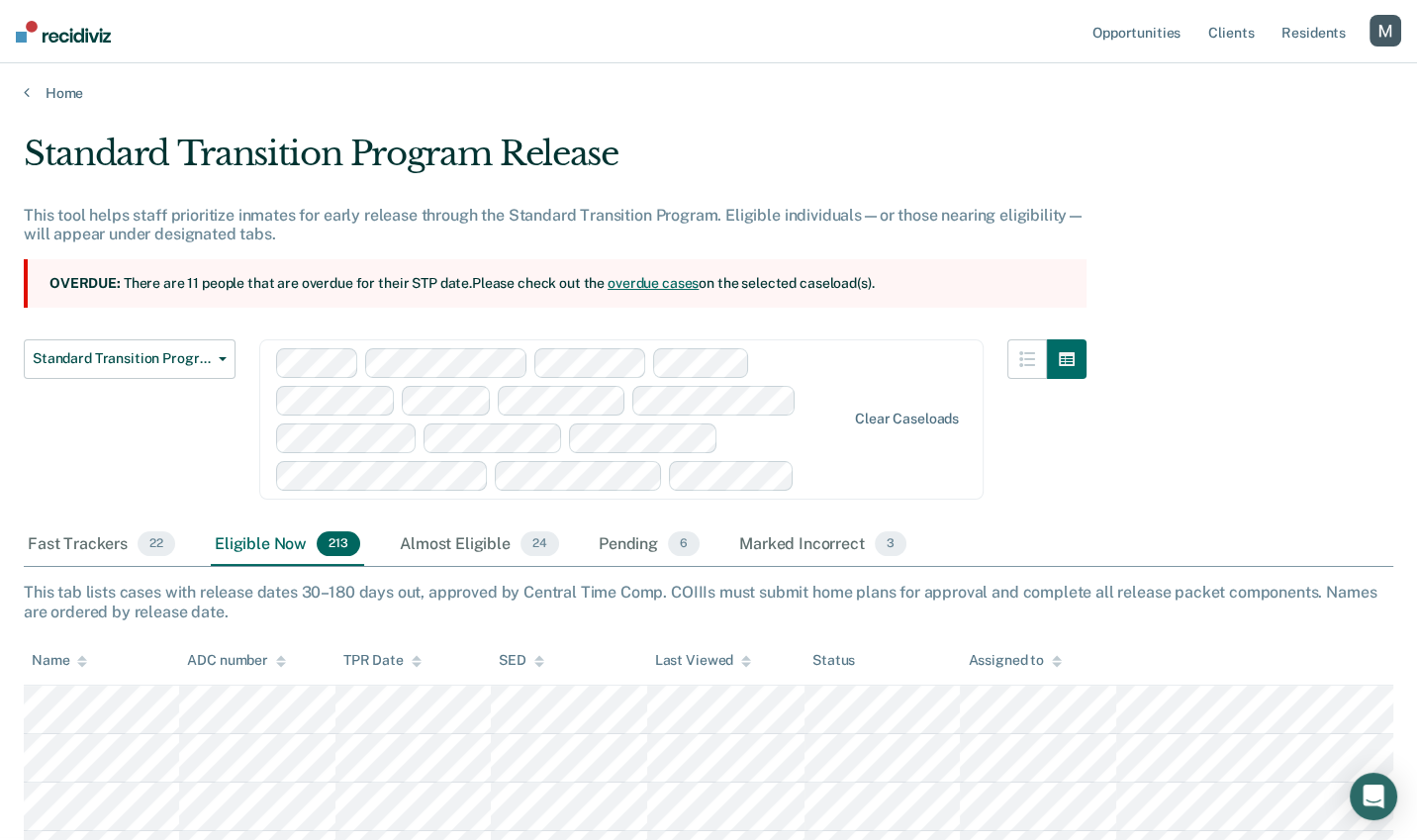 click on "213" at bounding box center (338, 544) 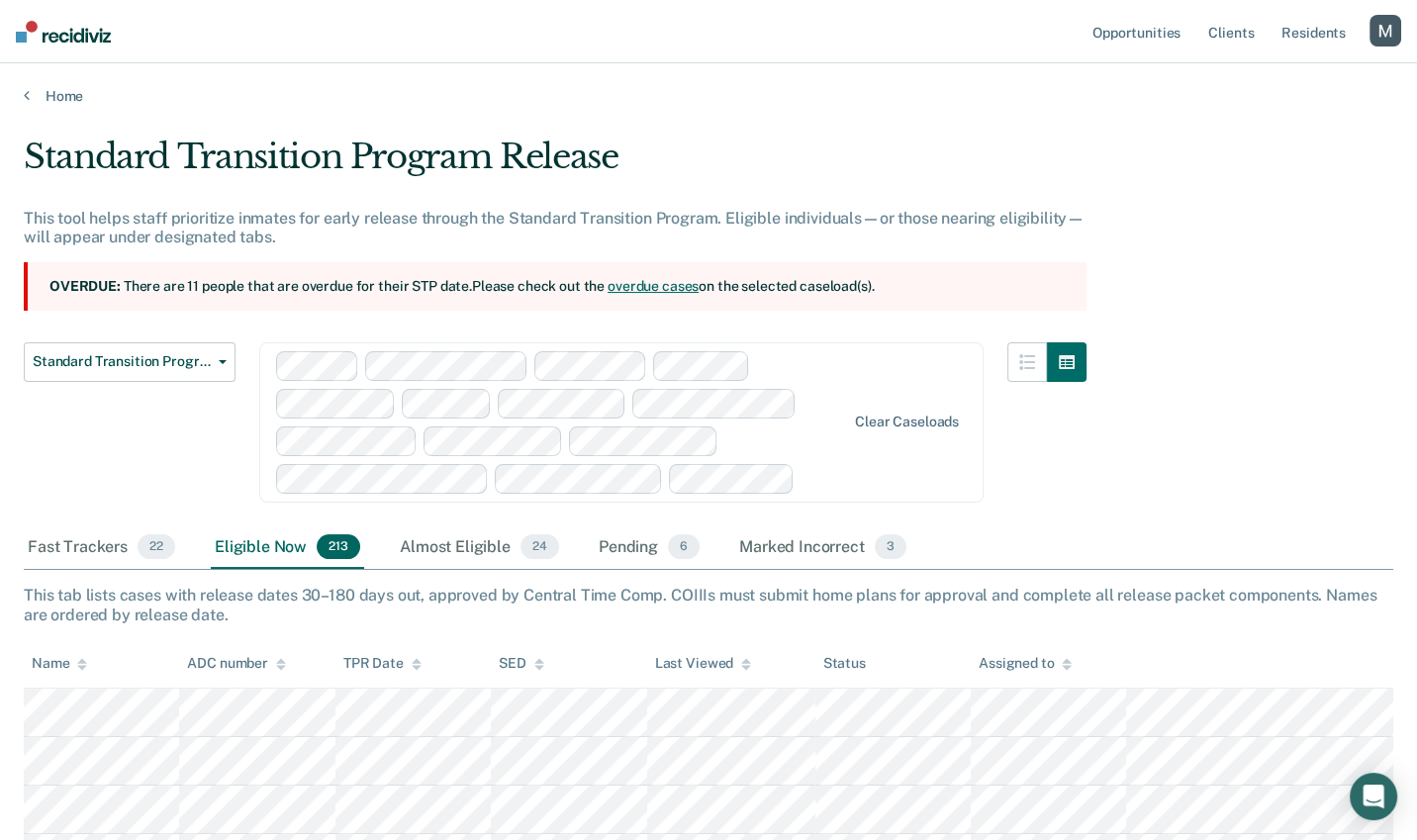 scroll, scrollTop: 0, scrollLeft: 0, axis: both 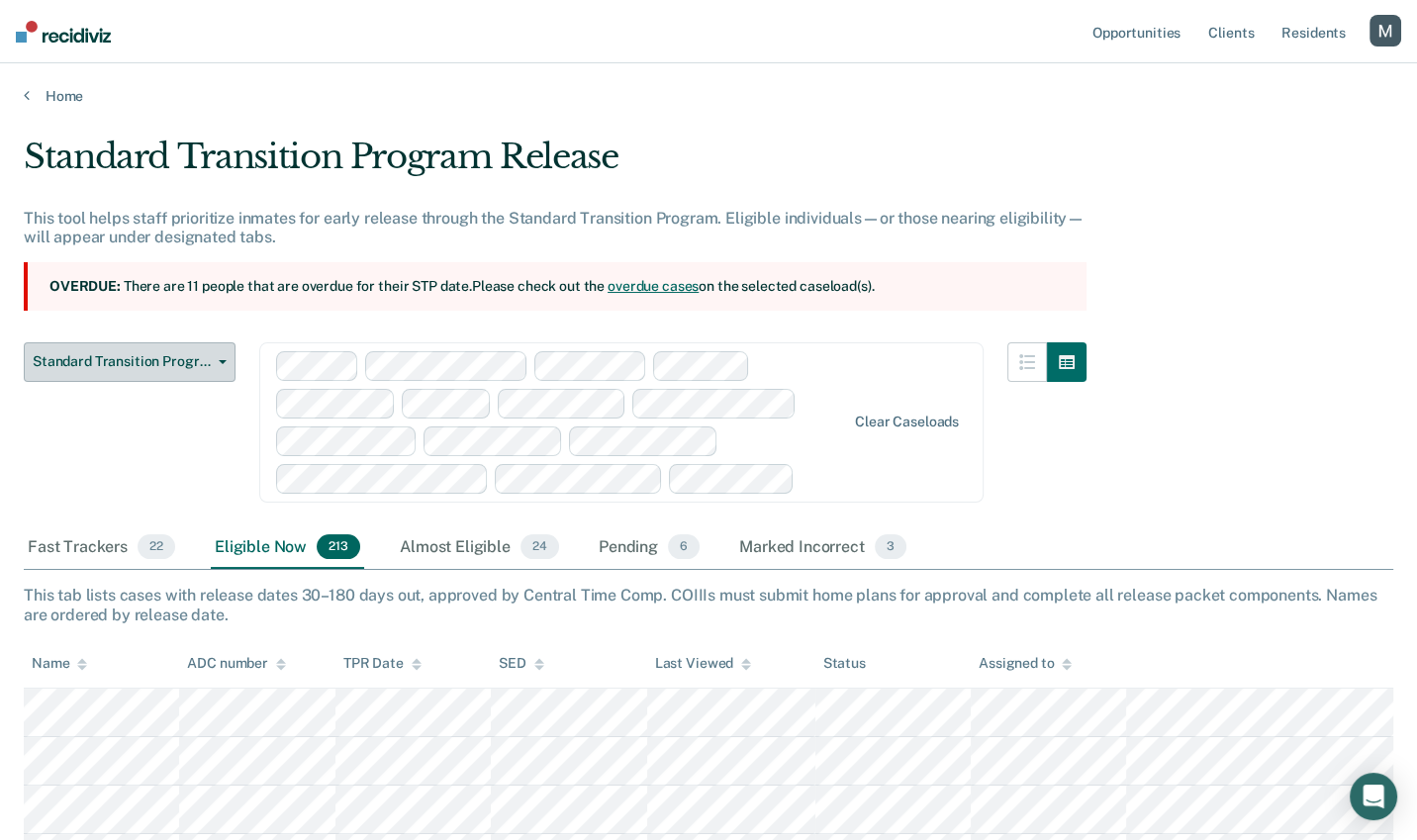 click on "Standard Transition Program Release" at bounding box center [122, 361] 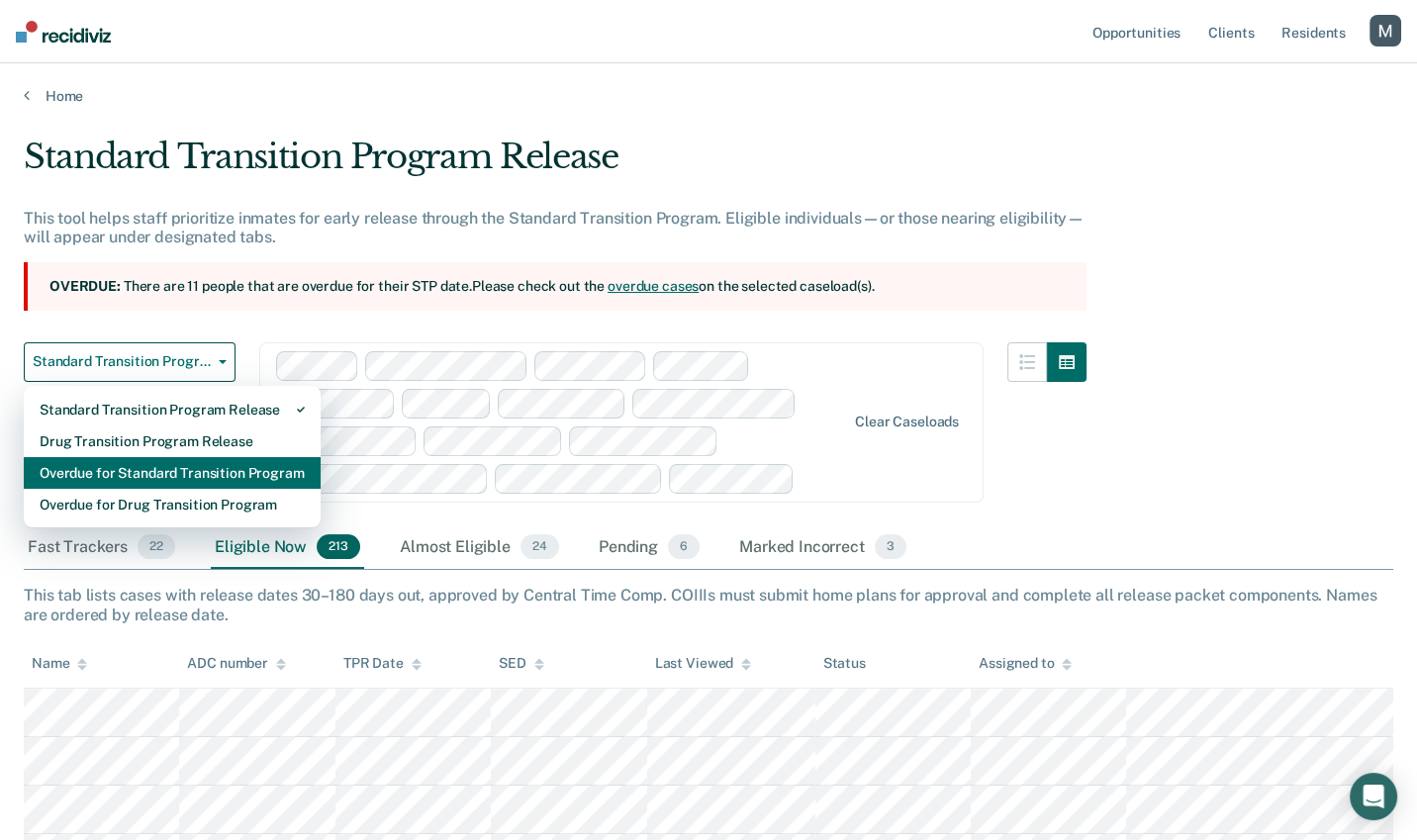 click on "Overdue for Standard Transition Program" at bounding box center [172, 473] 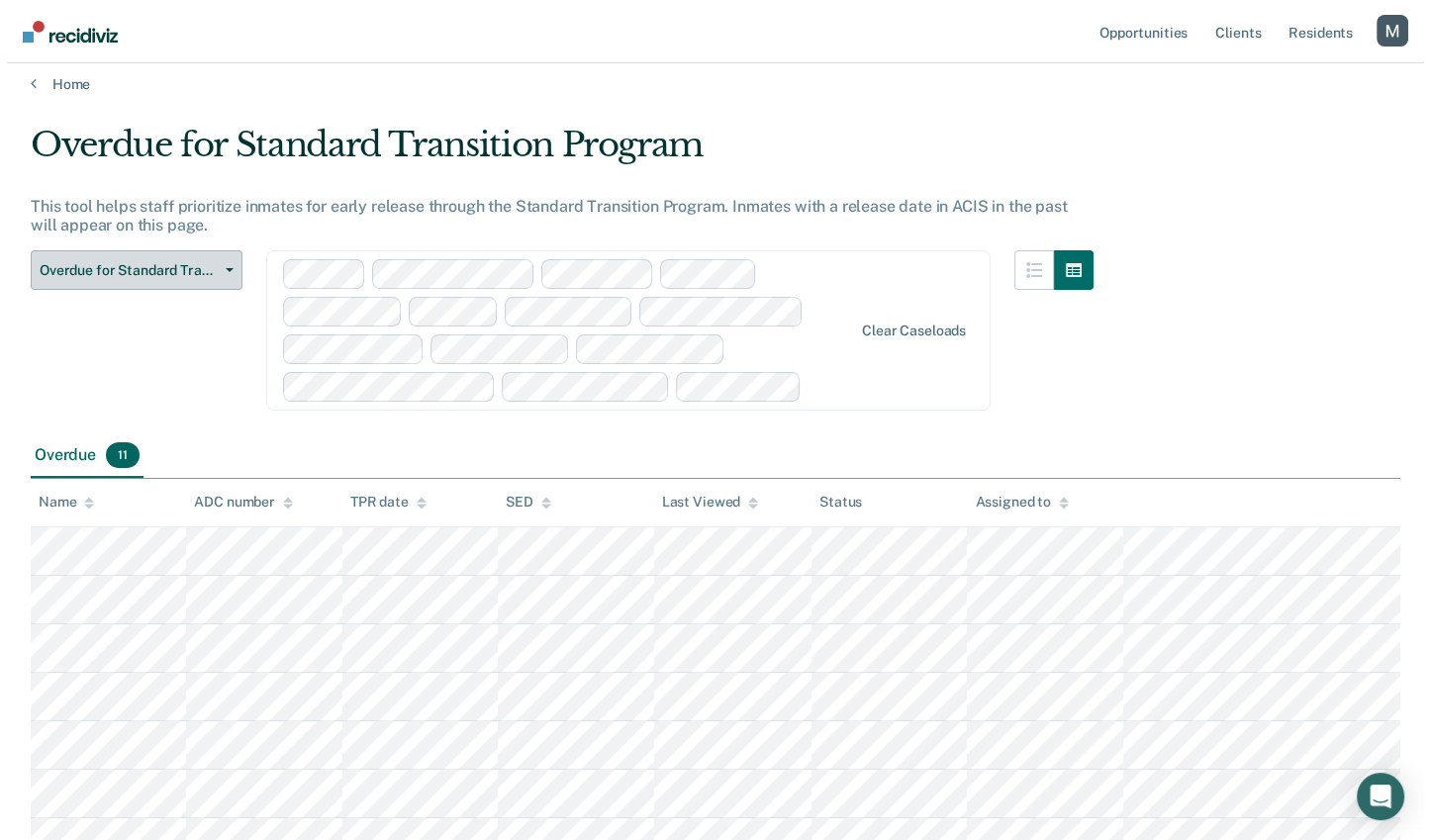 scroll, scrollTop: 0, scrollLeft: 0, axis: both 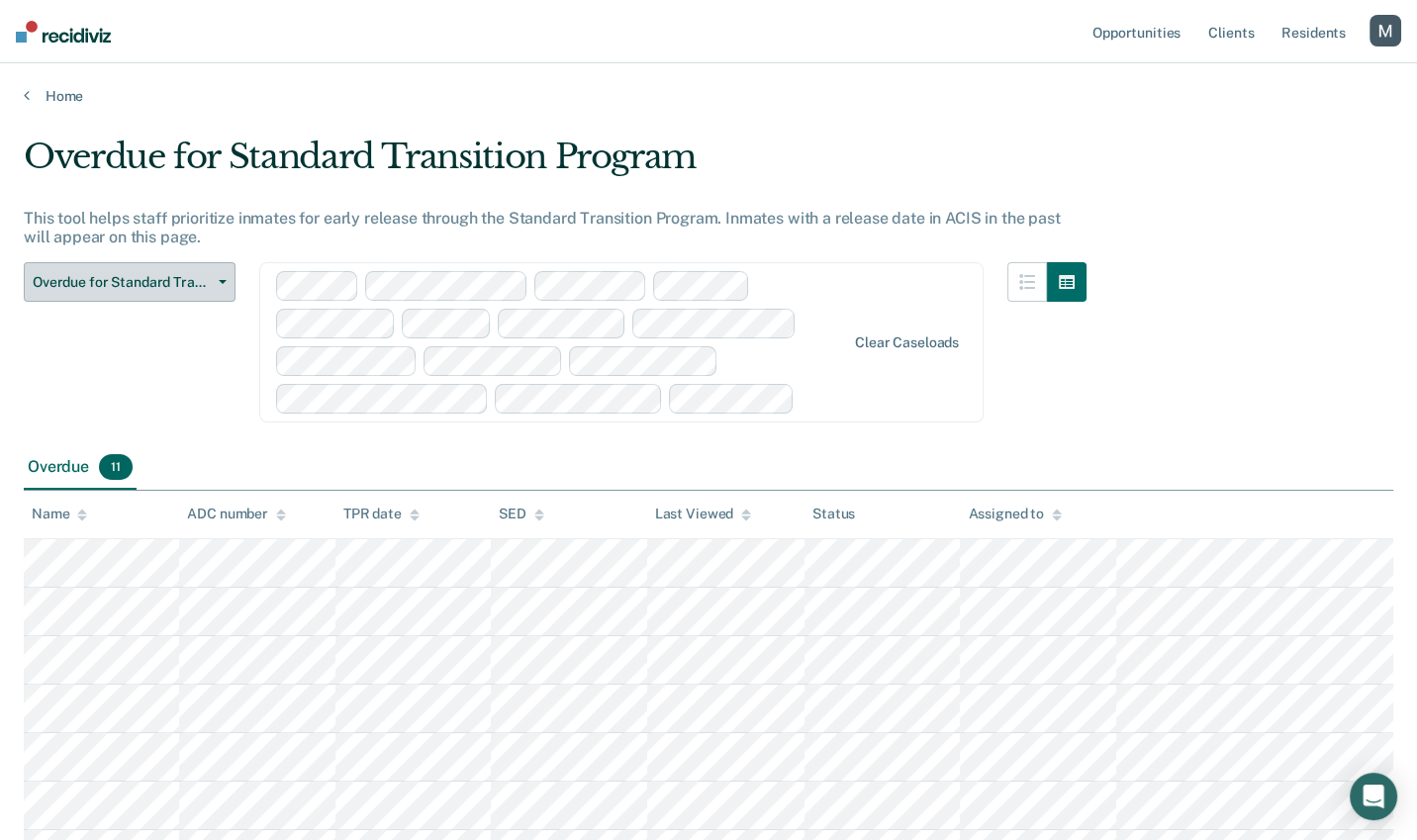 click on "Overdue for Standard Transition Program" at bounding box center [122, 282] 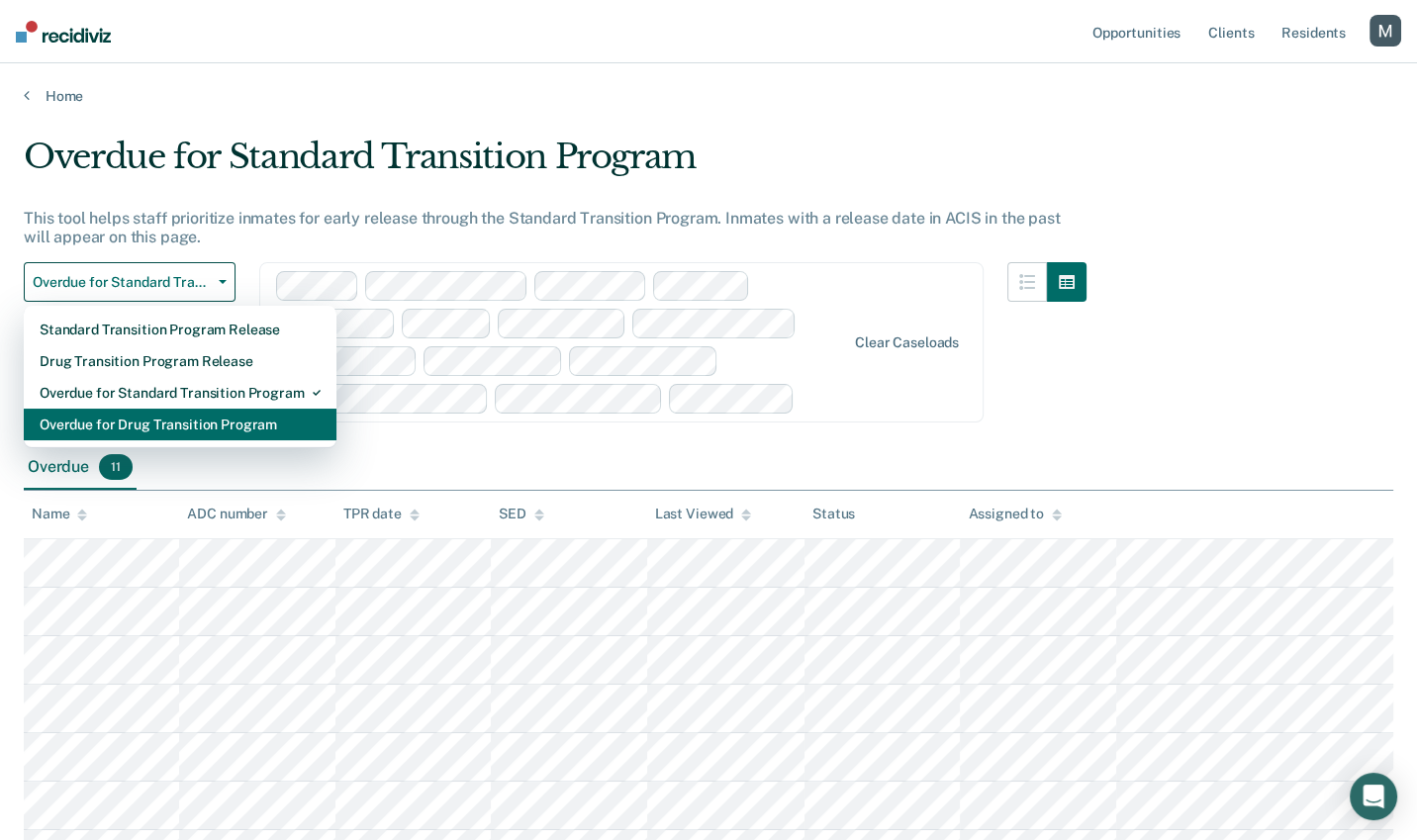 click on "Overdue for Drug Transition Program" at bounding box center (180, 424) 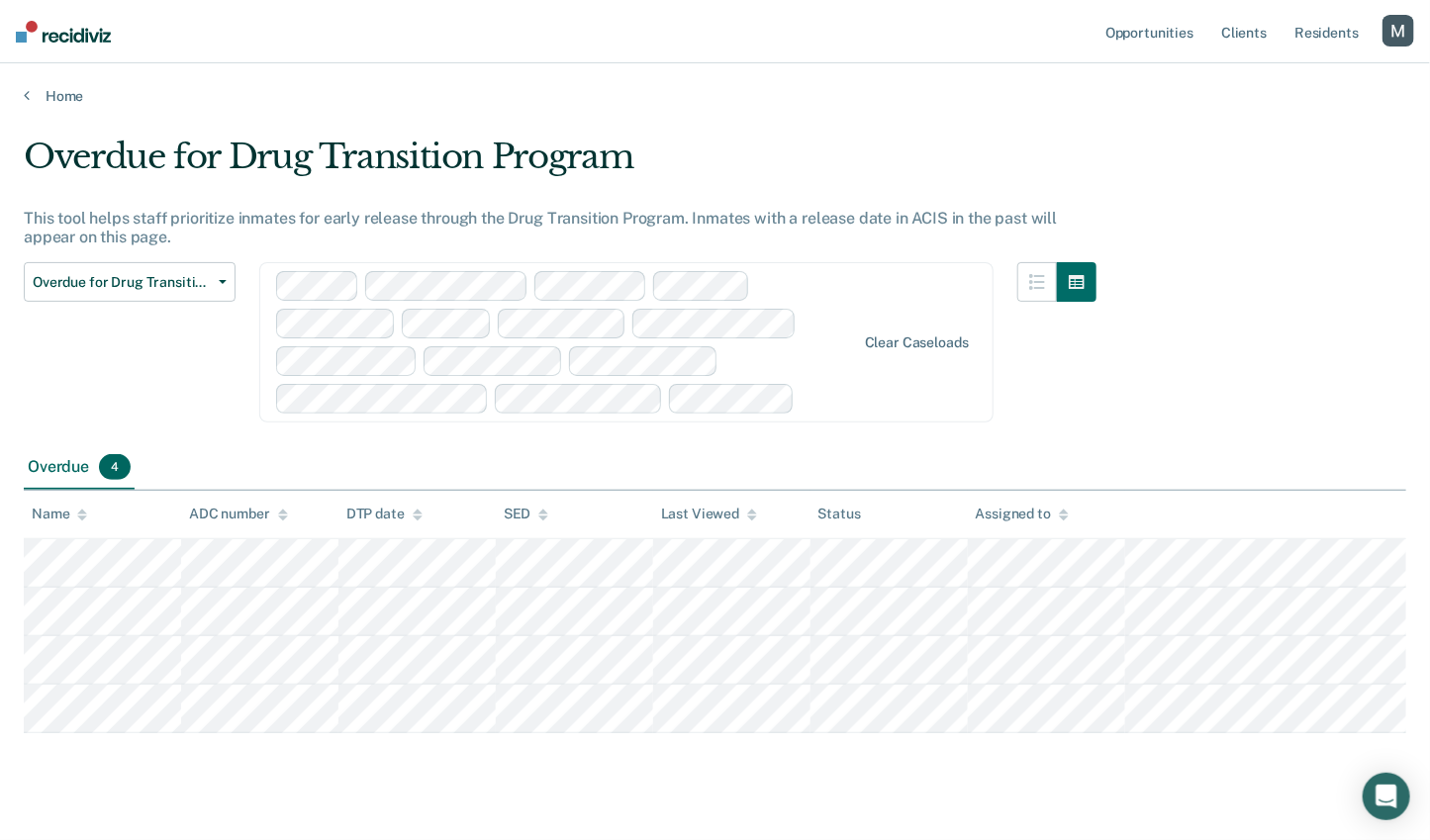 click at bounding box center [1398, 31] 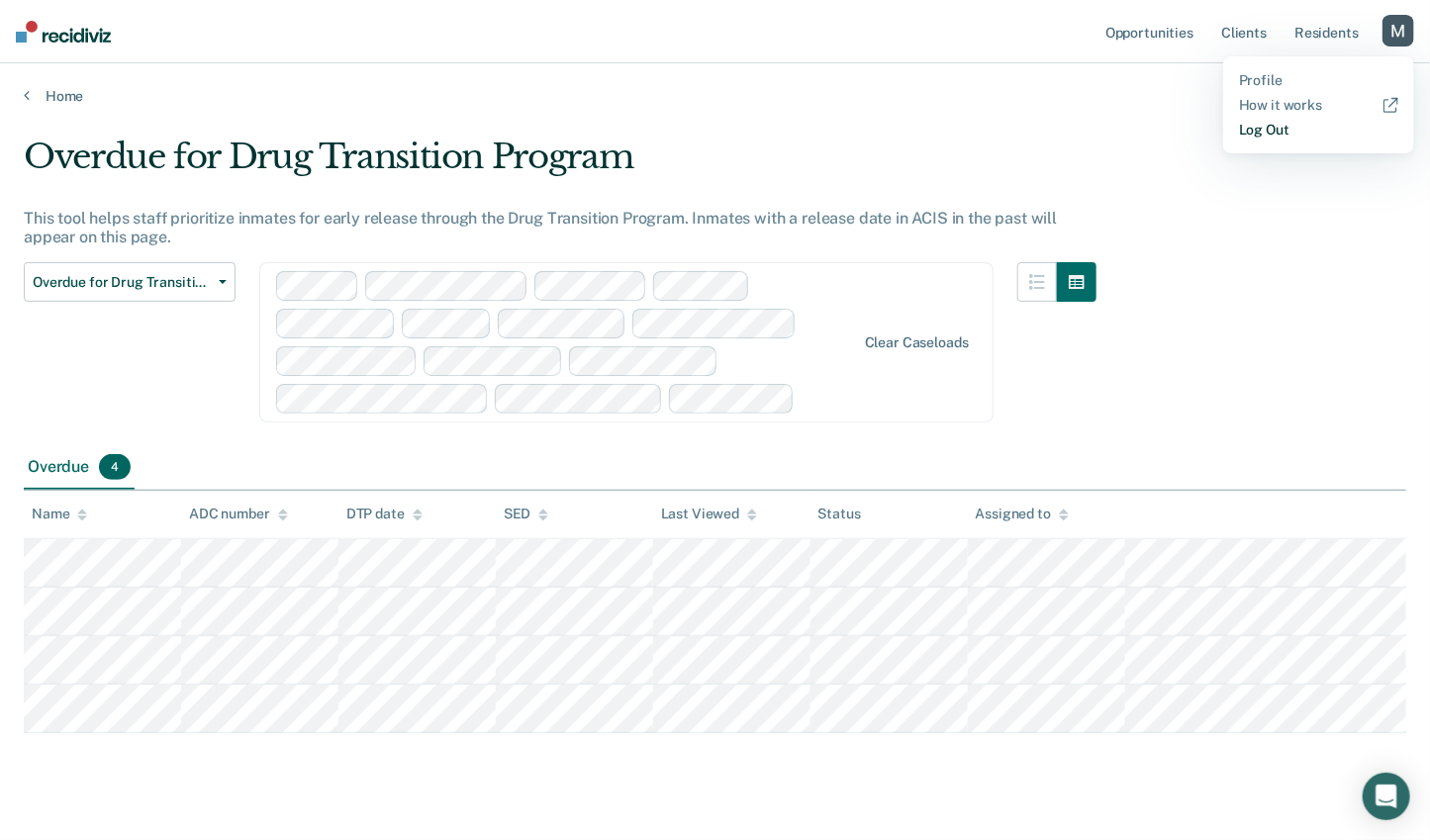 click on "Log Out" at bounding box center (1318, 130) 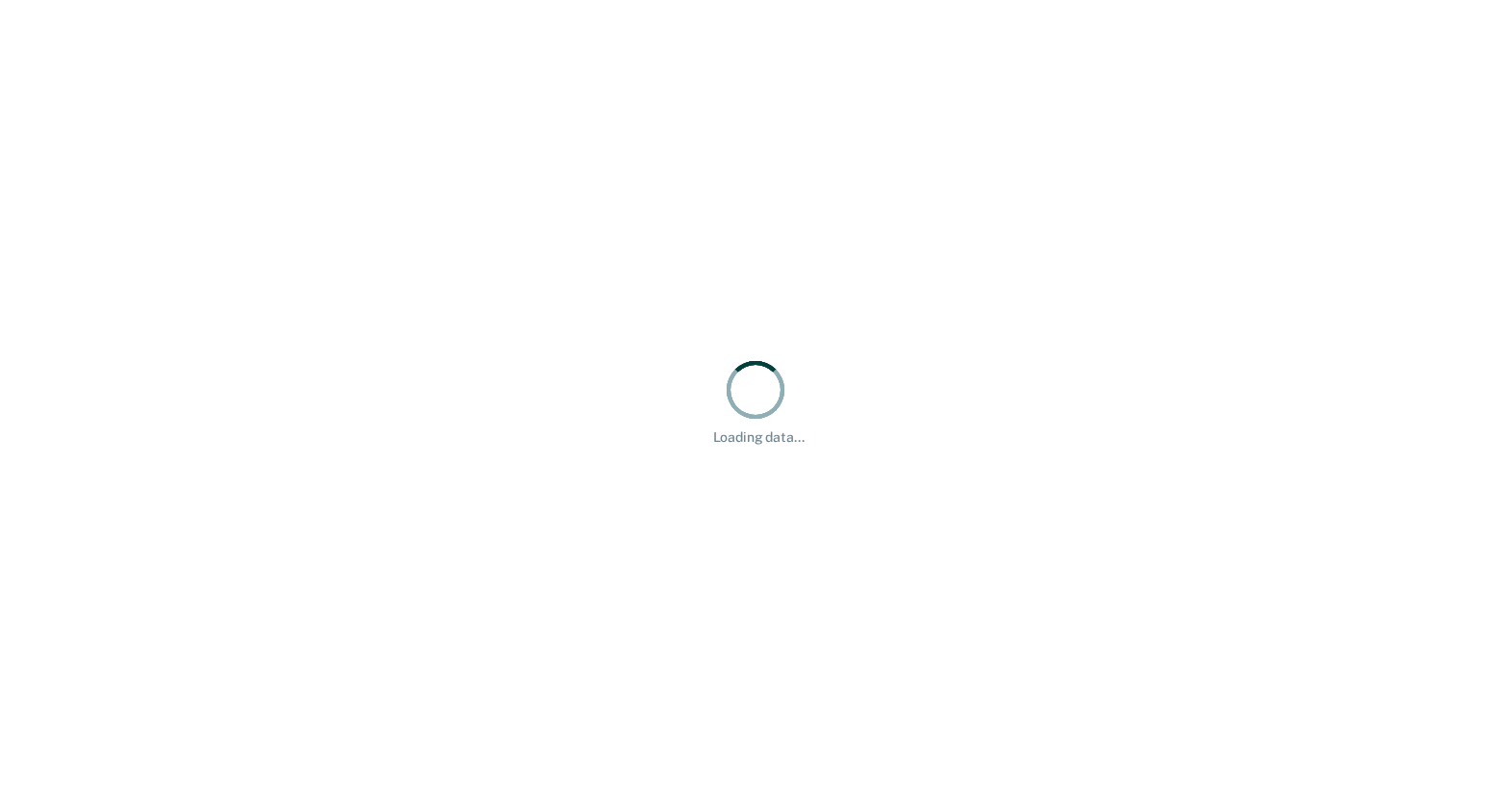 scroll, scrollTop: 0, scrollLeft: 0, axis: both 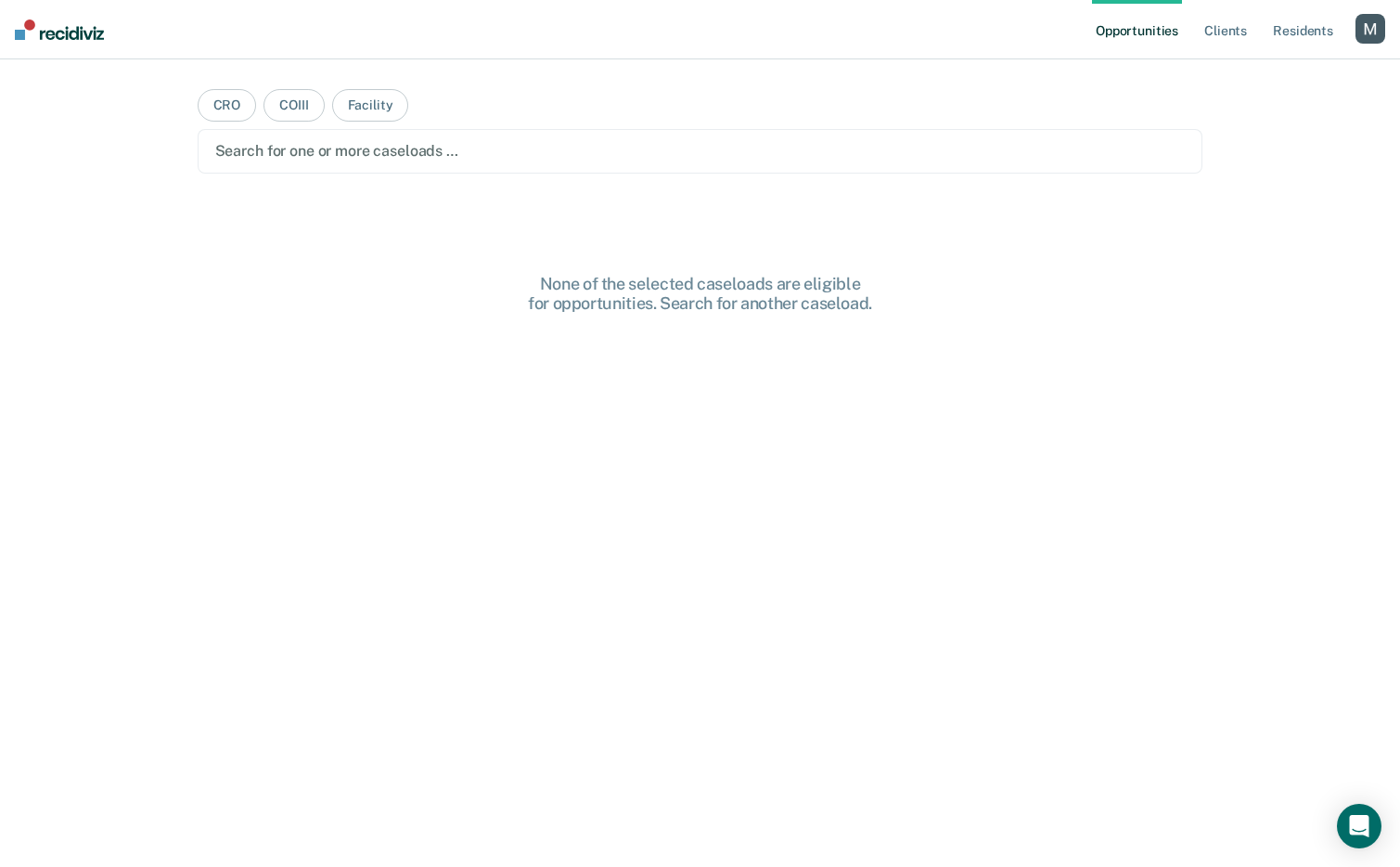 click at bounding box center [1370, 29] 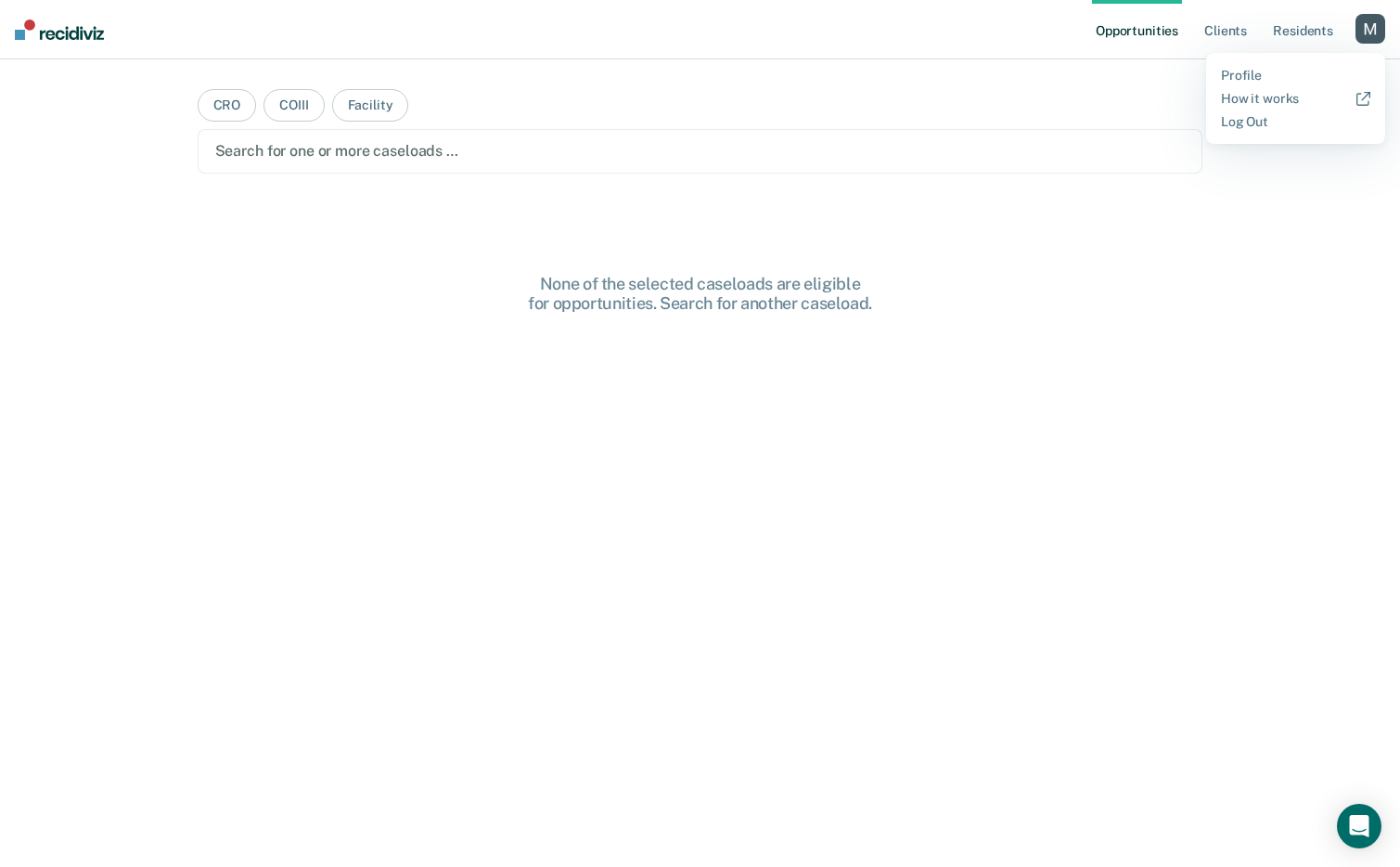 click on "Profile How it works Log Out" at bounding box center (1295, 98) 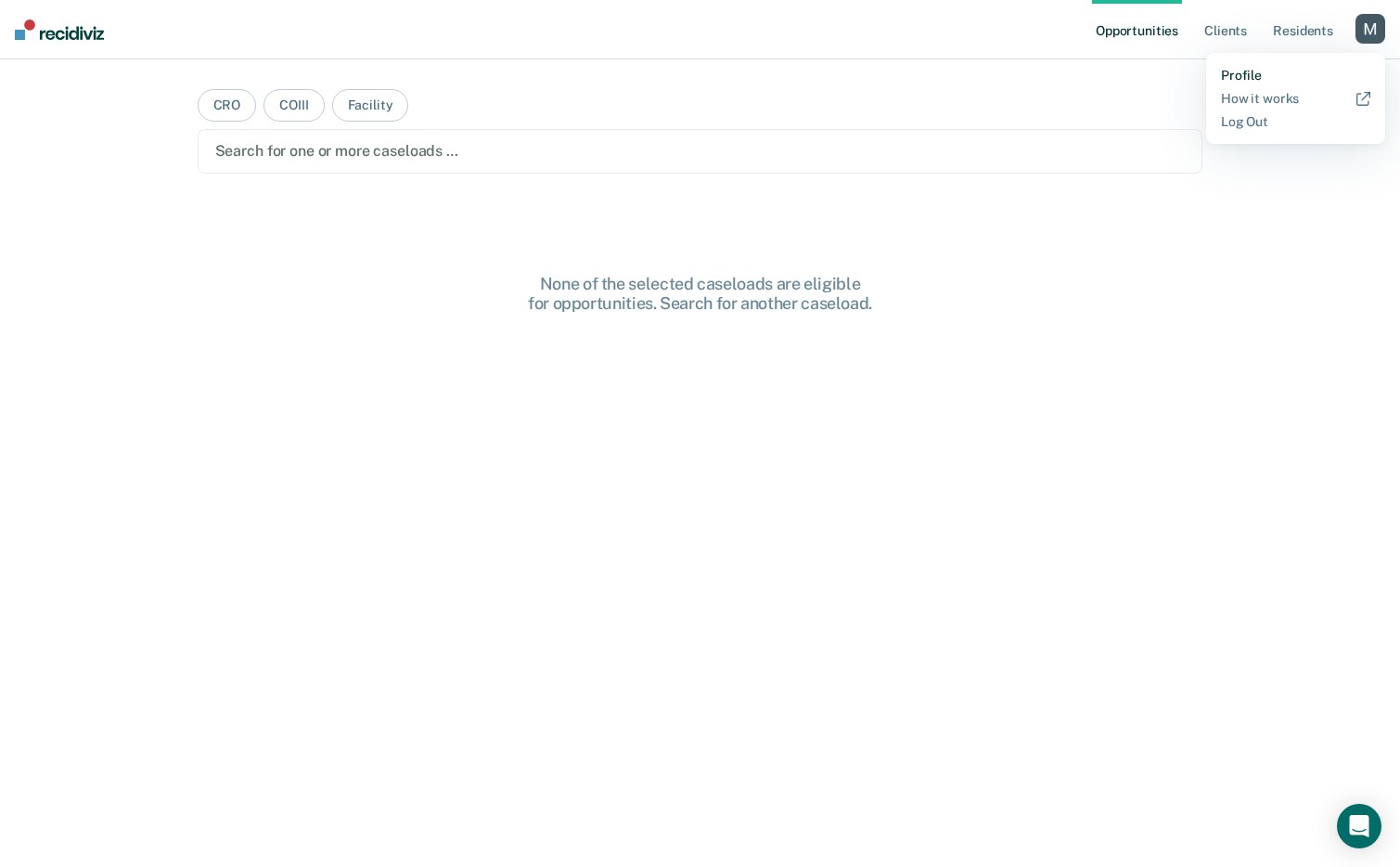 click on "Profile" at bounding box center (1295, 75) 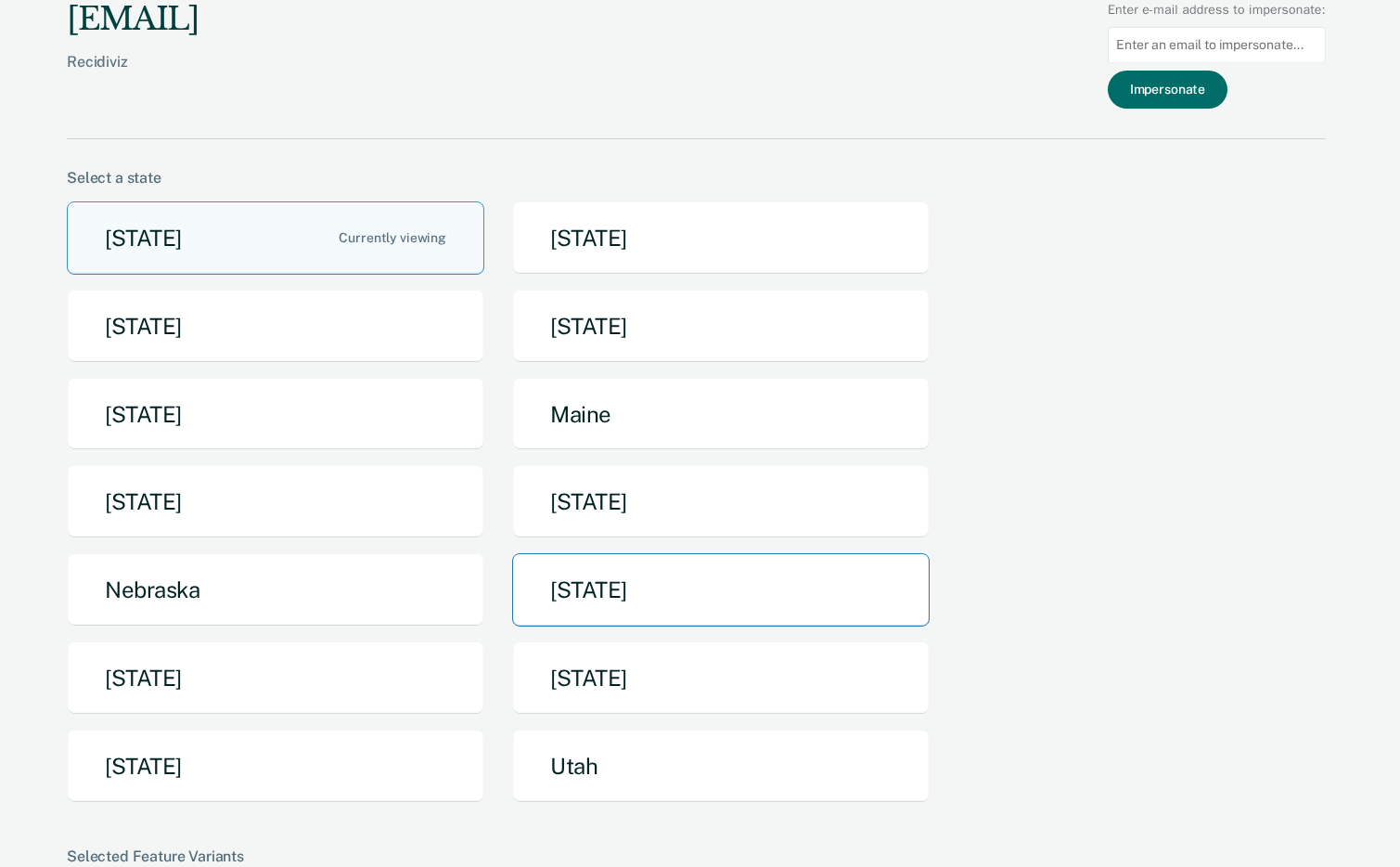 click on "[STATE]" at bounding box center (721, 589) 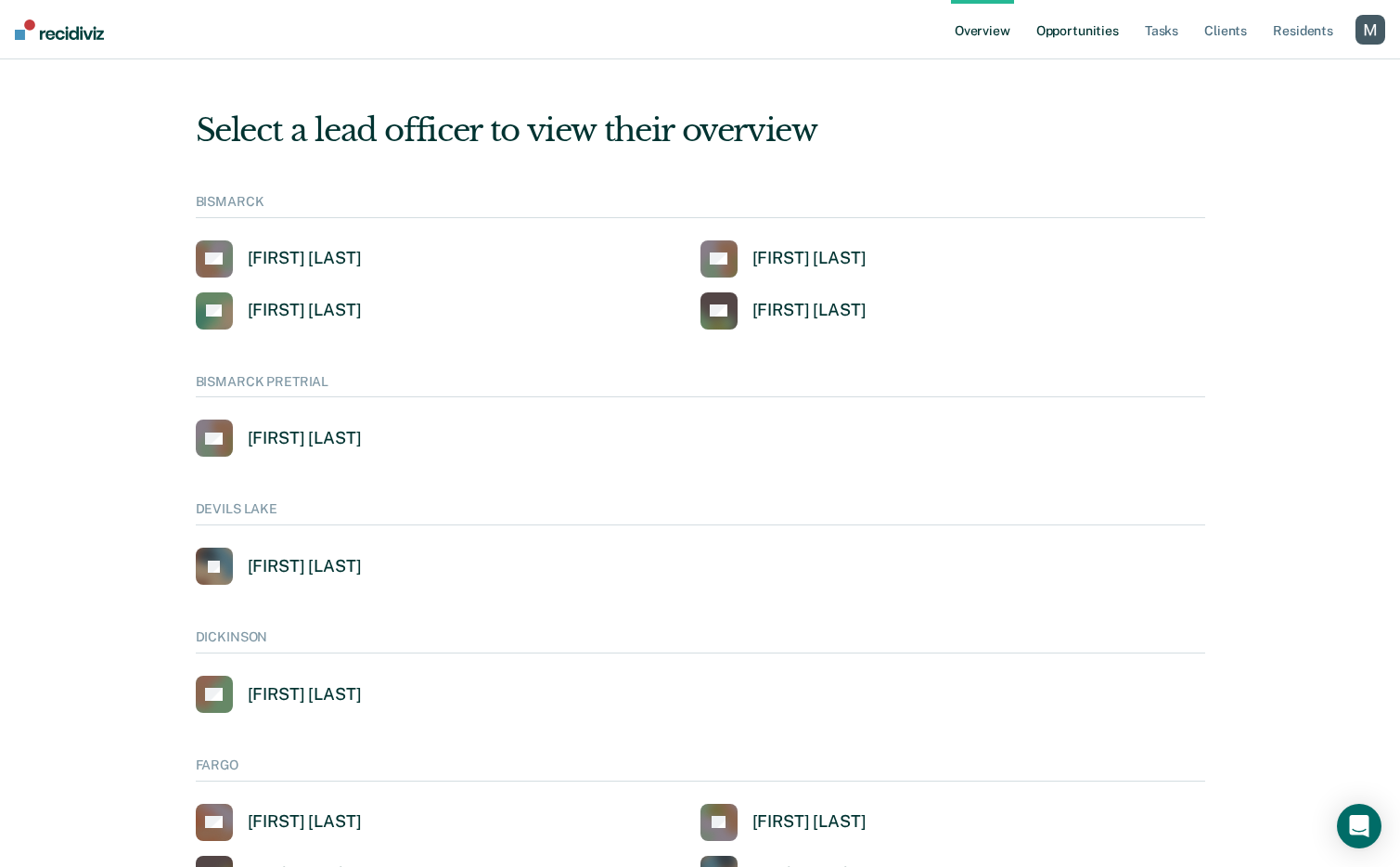 click on "Opportunities" at bounding box center [1077, 30] 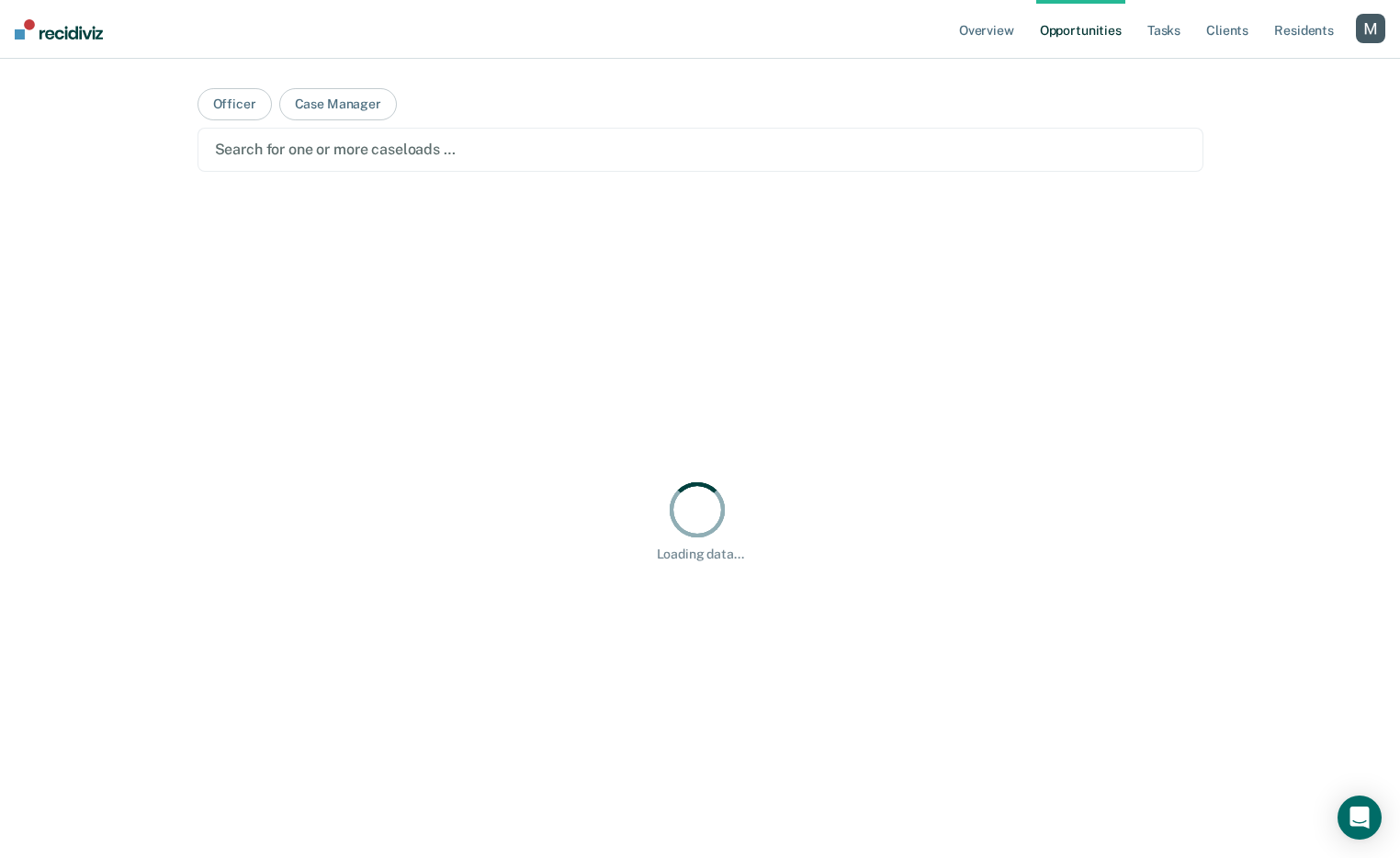 click at bounding box center (700, 149) 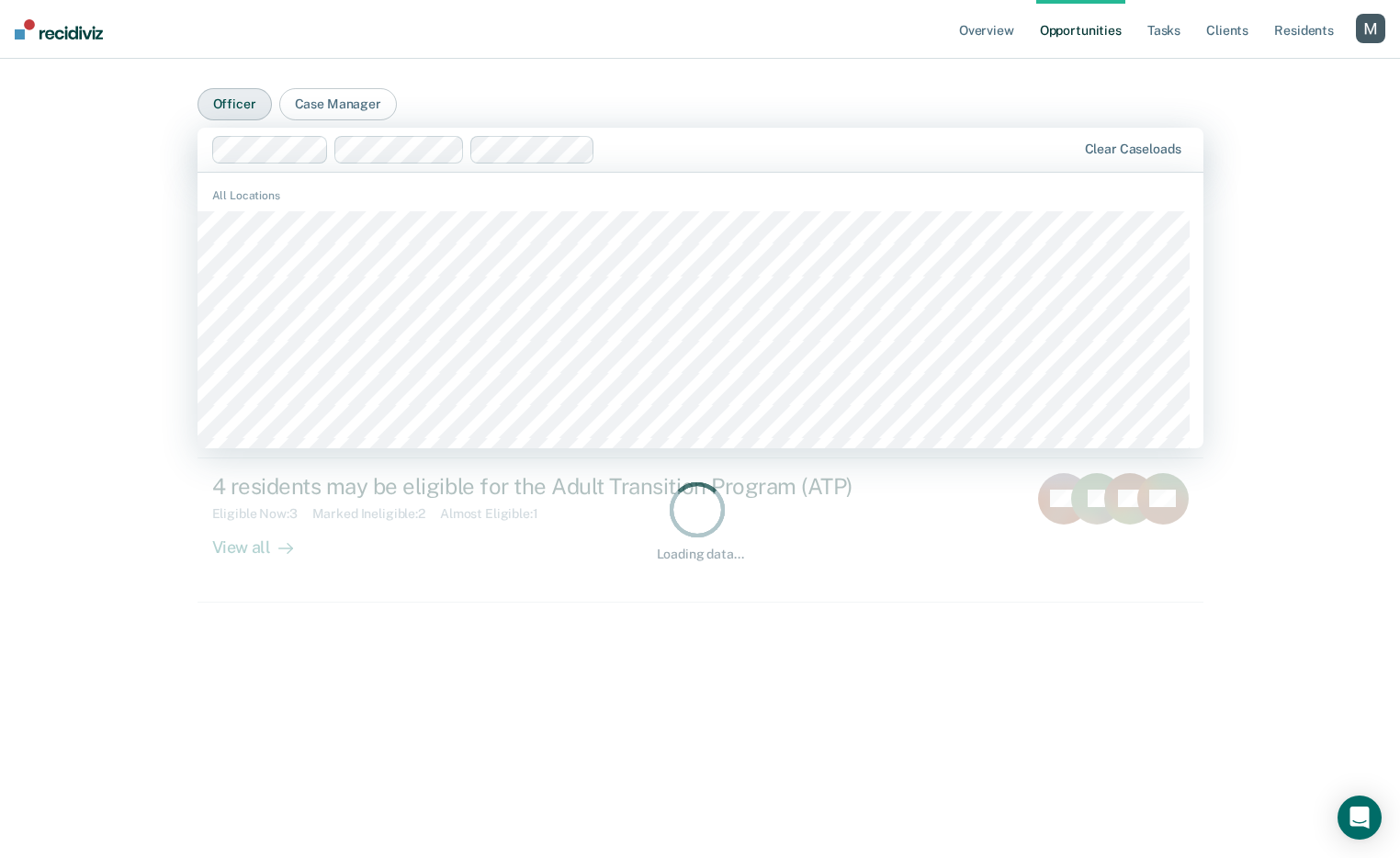 click on "Officer" at bounding box center (234, 104) 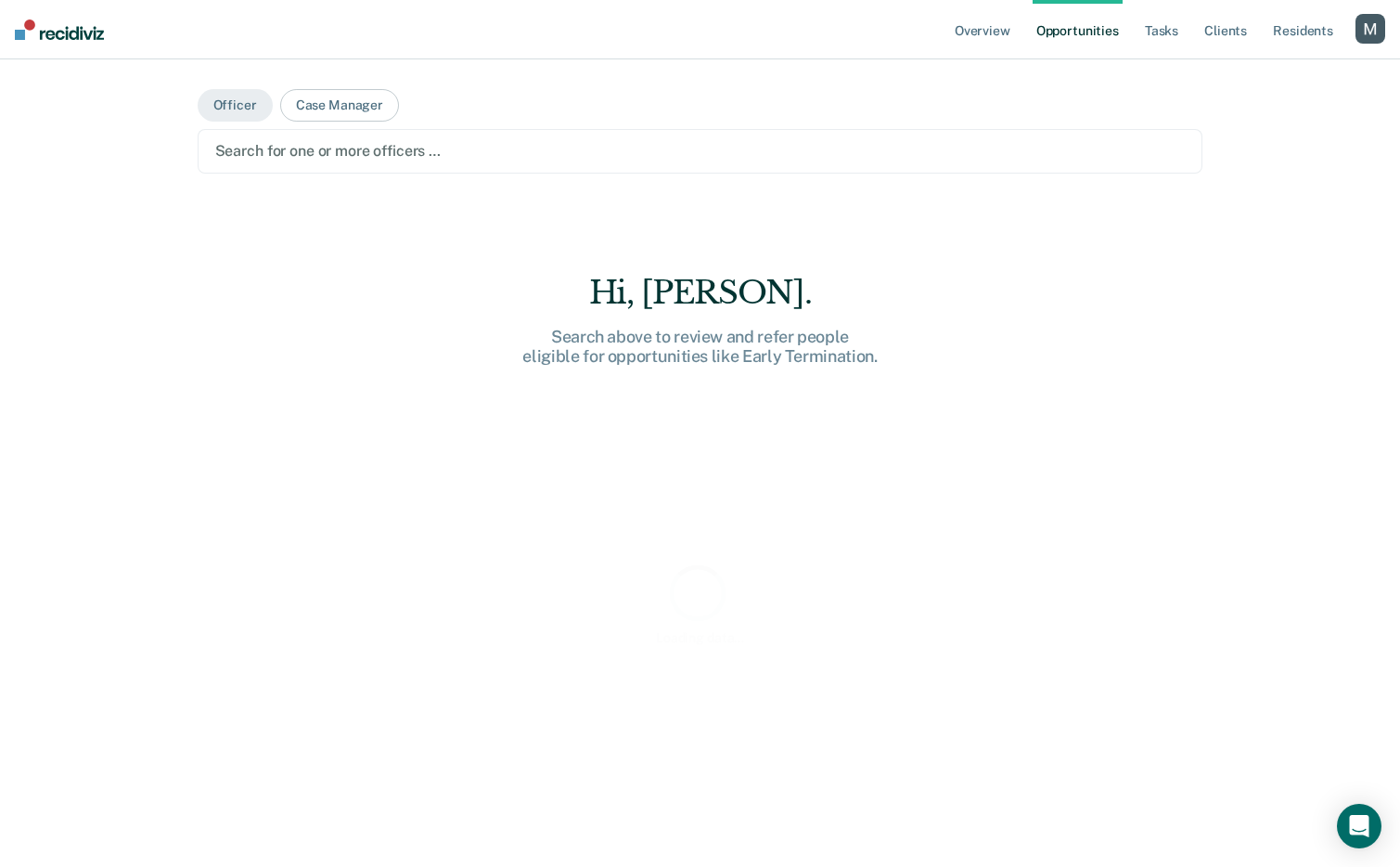 click at bounding box center (700, 150) 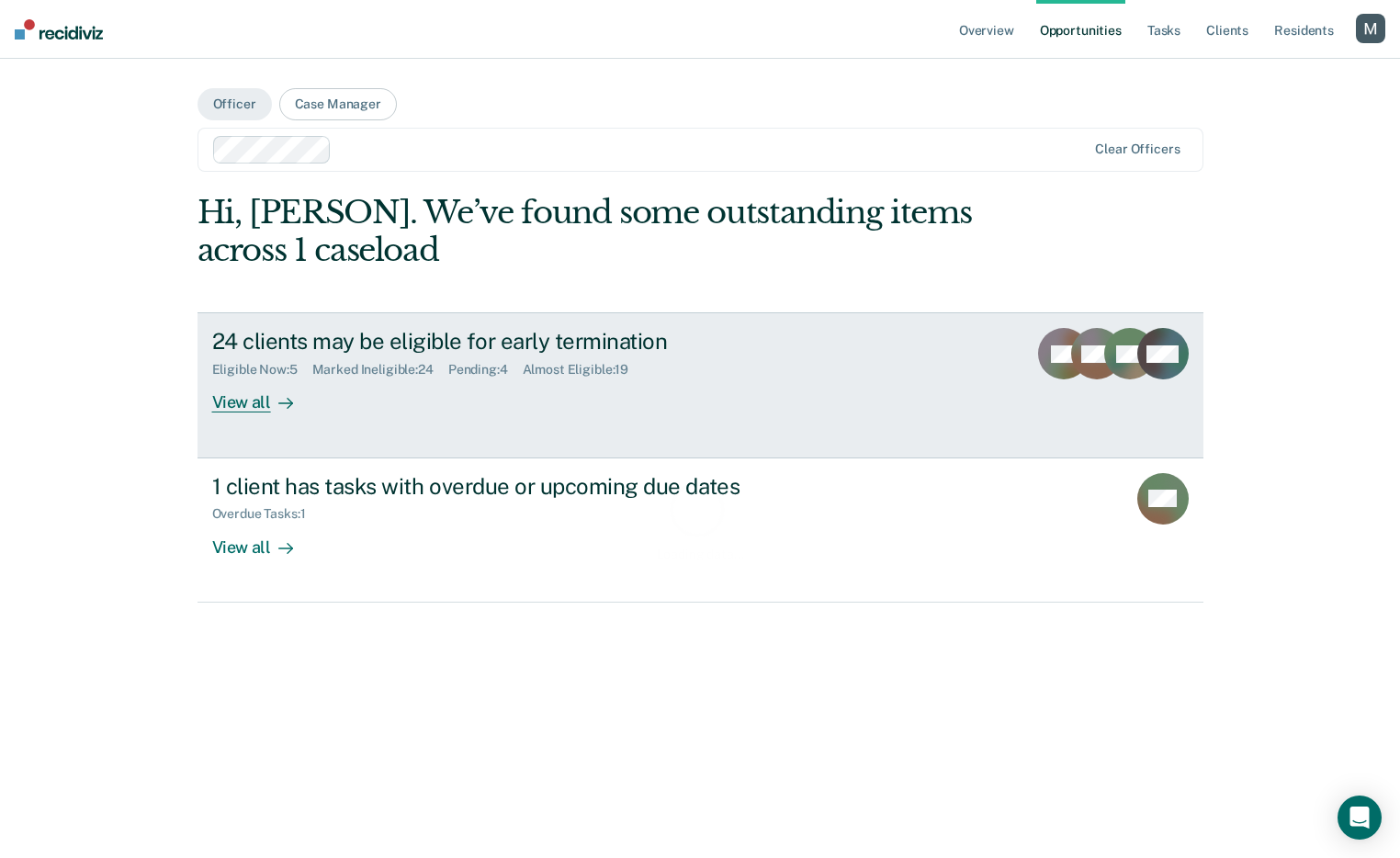 click on "24 clients may be eligible for early termination Eligible Now :  5 Marked Ineligible :  24 Pending :  4 Almost Eligible :  19 View all" at bounding box center [557, 370] 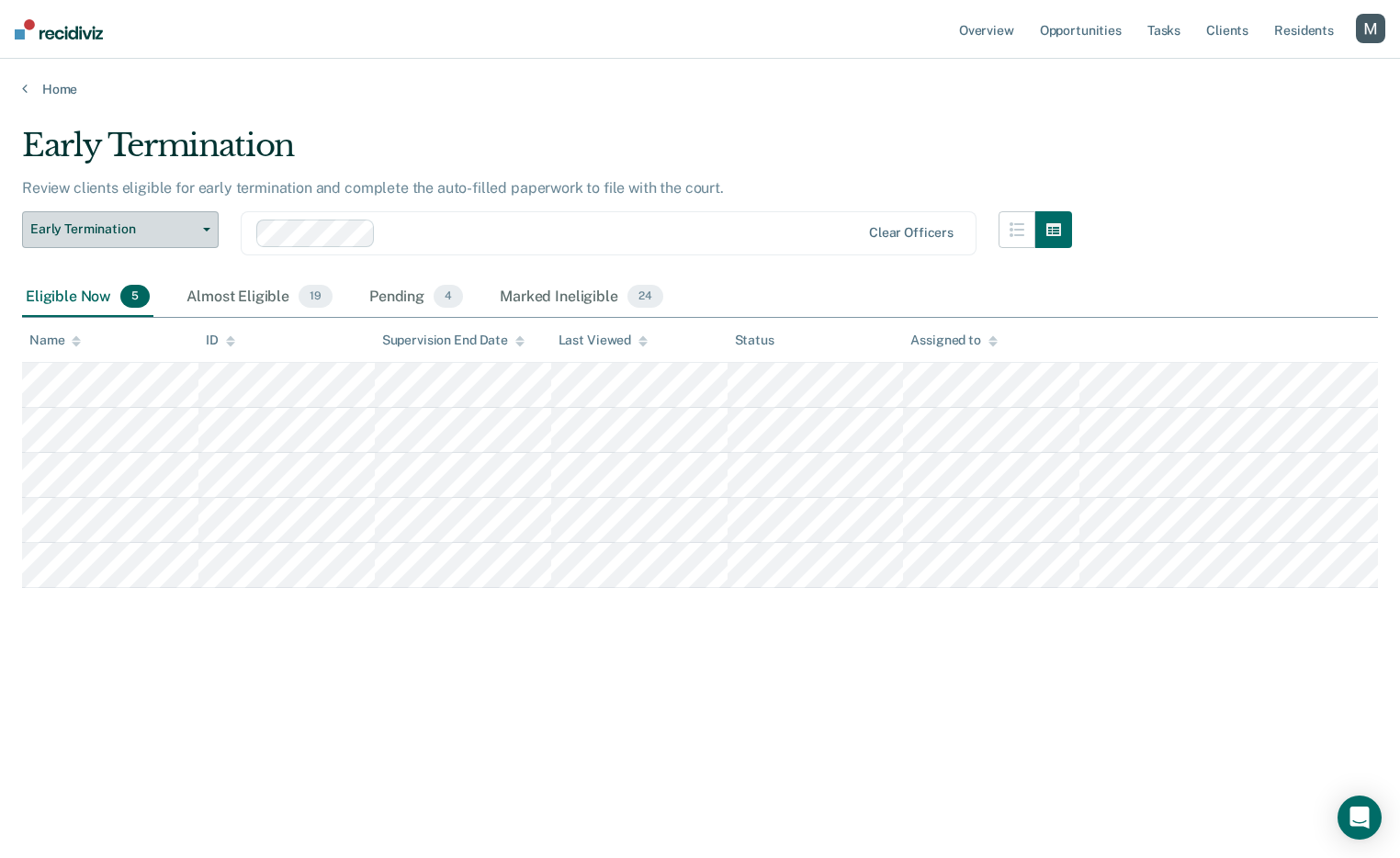 click on "Early Termination" at bounding box center (120, 230) 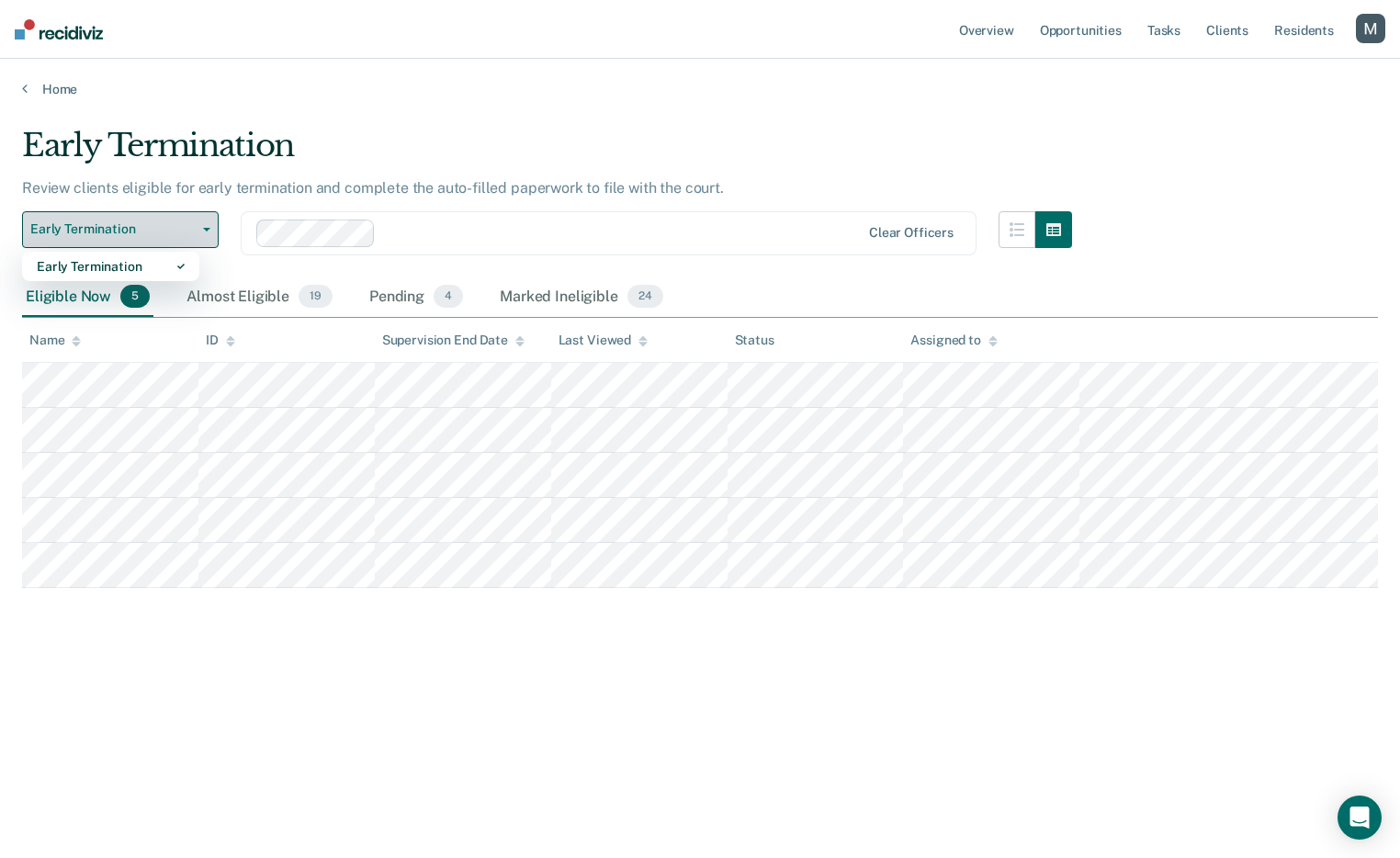 click on "Early Termination" at bounding box center [120, 230] 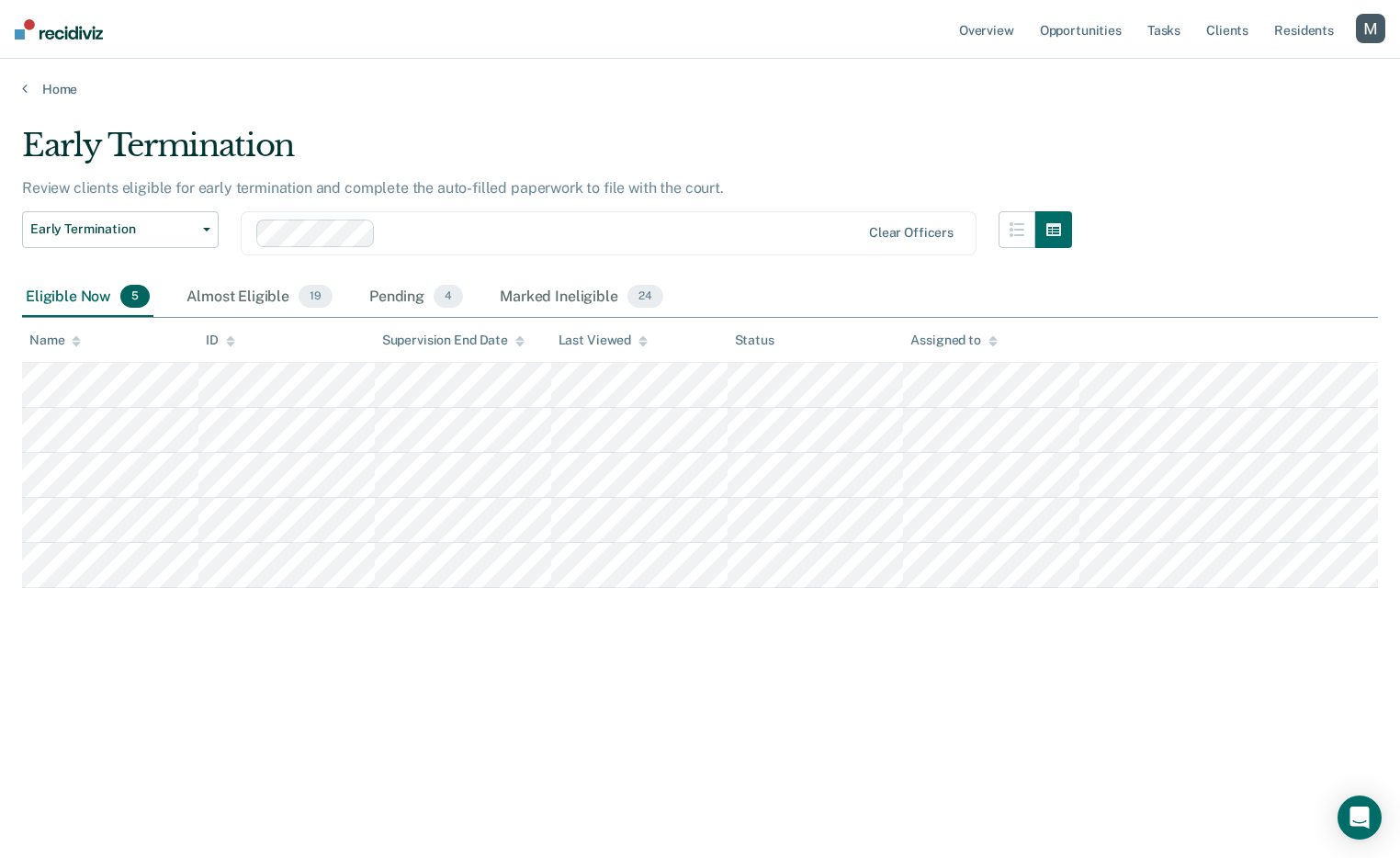 click at bounding box center (559, 233) 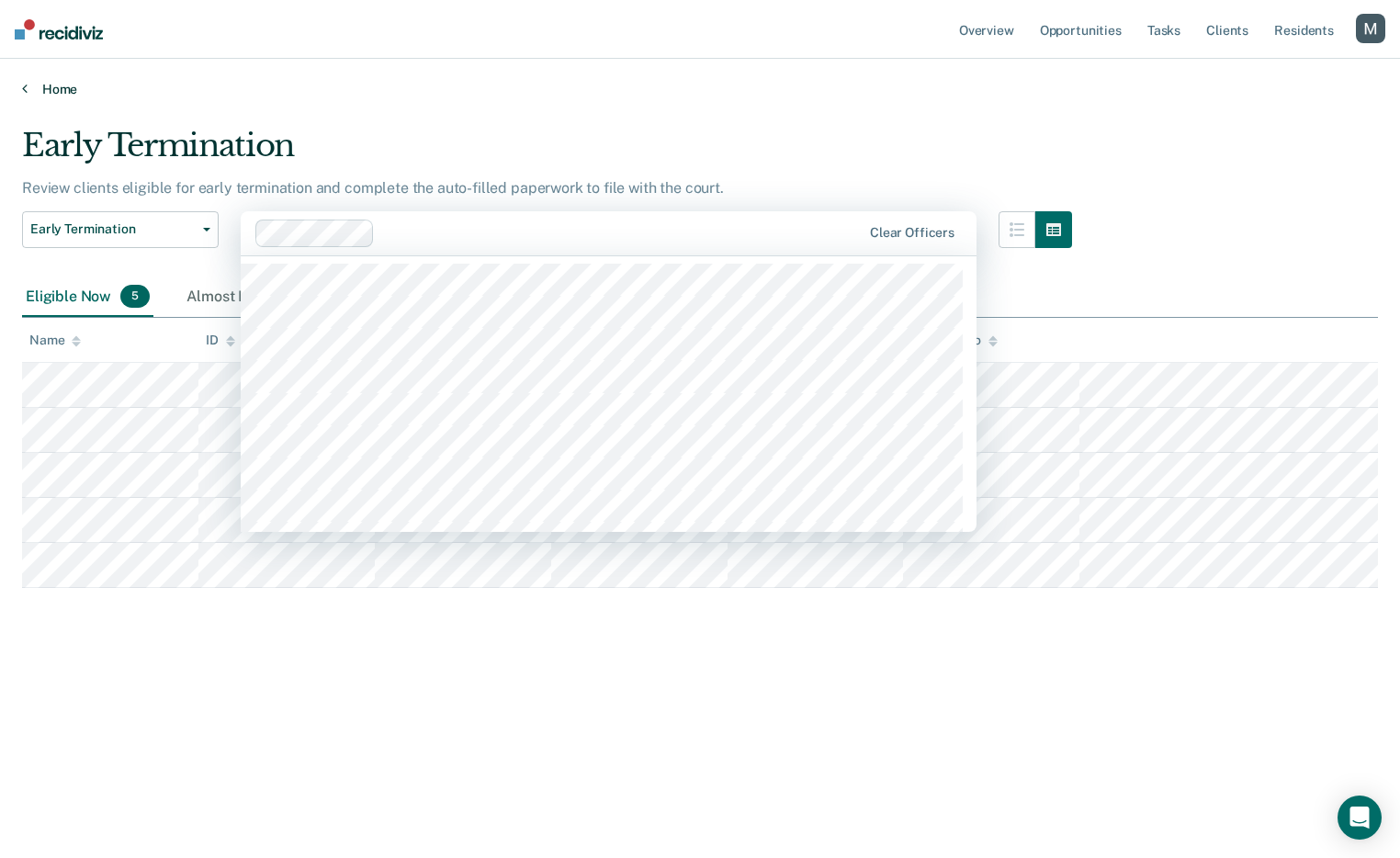 click on "Home" at bounding box center [700, 89] 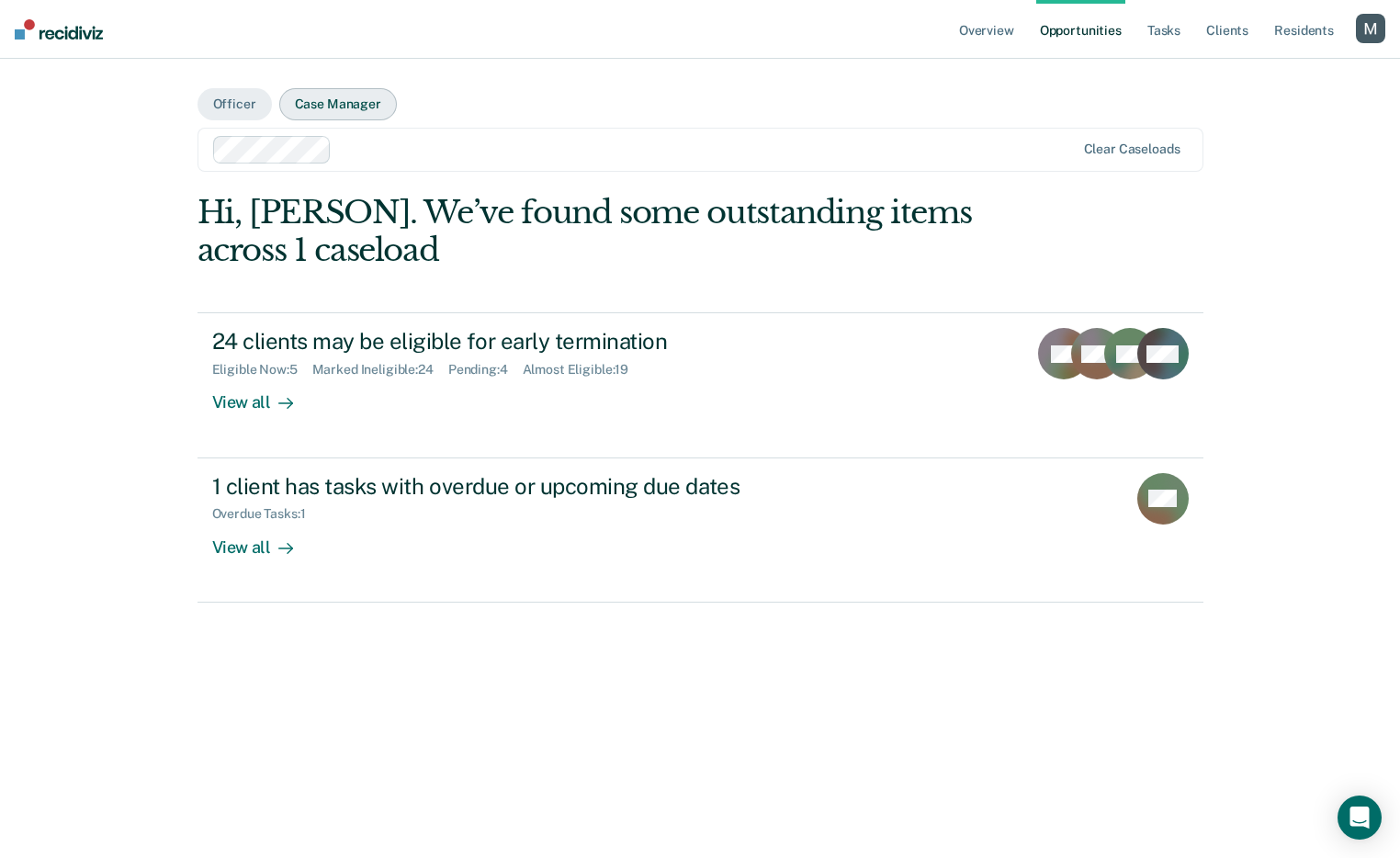 click on "Case Manager" at bounding box center [338, 104] 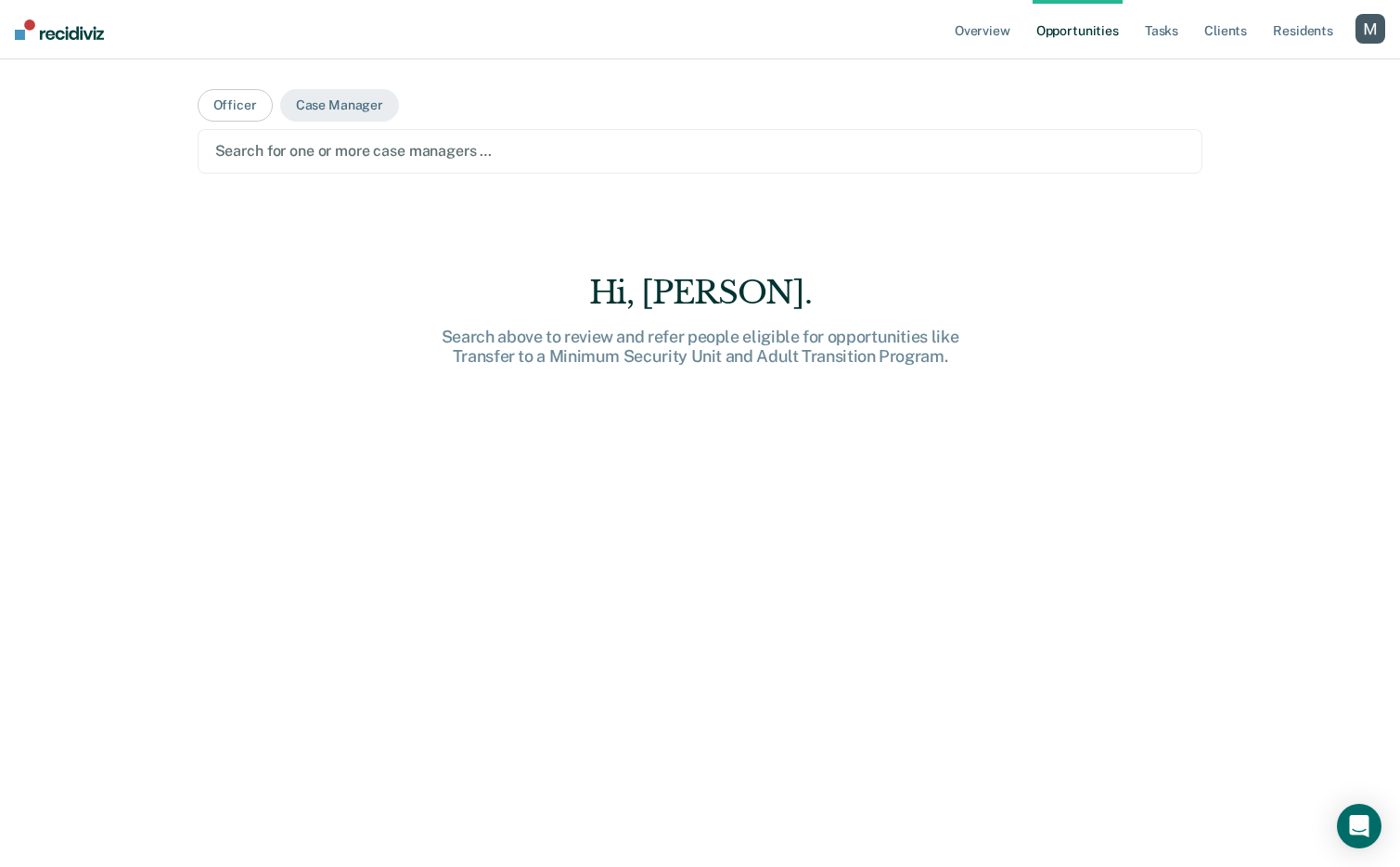 click on "Search for one or more case managers …" at bounding box center [700, 151] 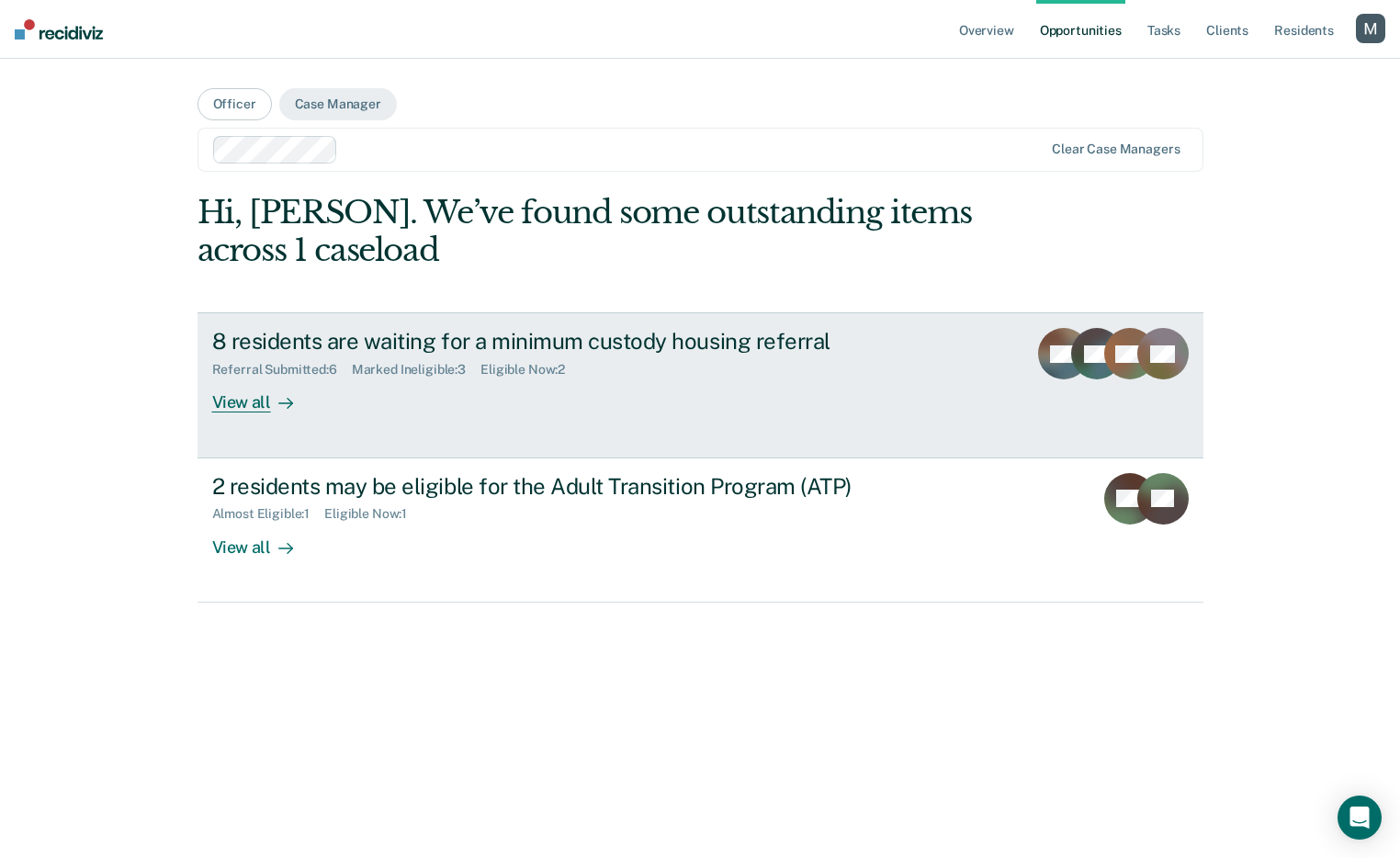 click on "8 residents are waiting for a minimum custody housing referral Referral Submitted :  6 Marked Ineligible :  3 Eligible Now :  2 View all" at bounding box center [557, 370] 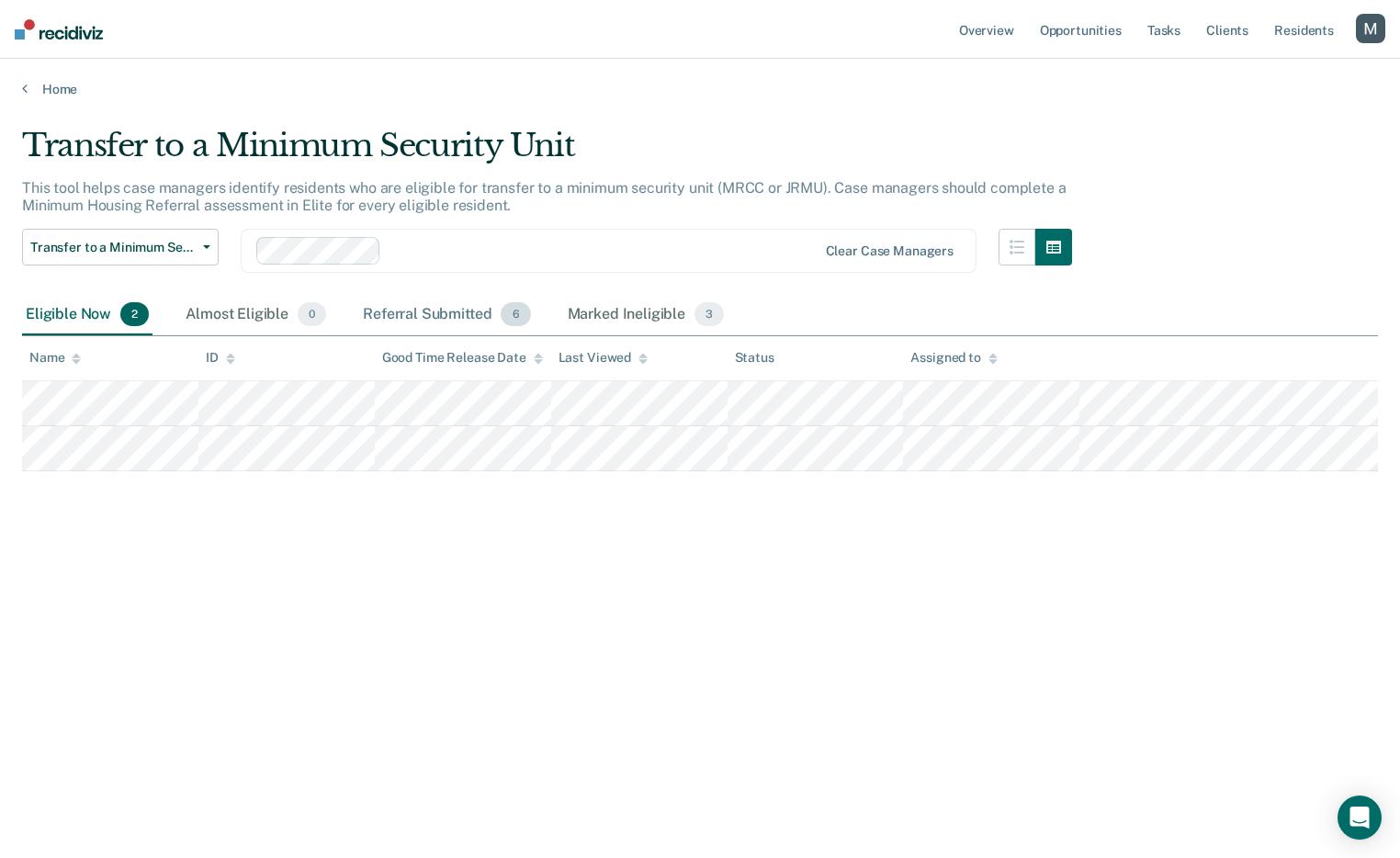 click on "Referral Submitted 6" at bounding box center (446, 315) 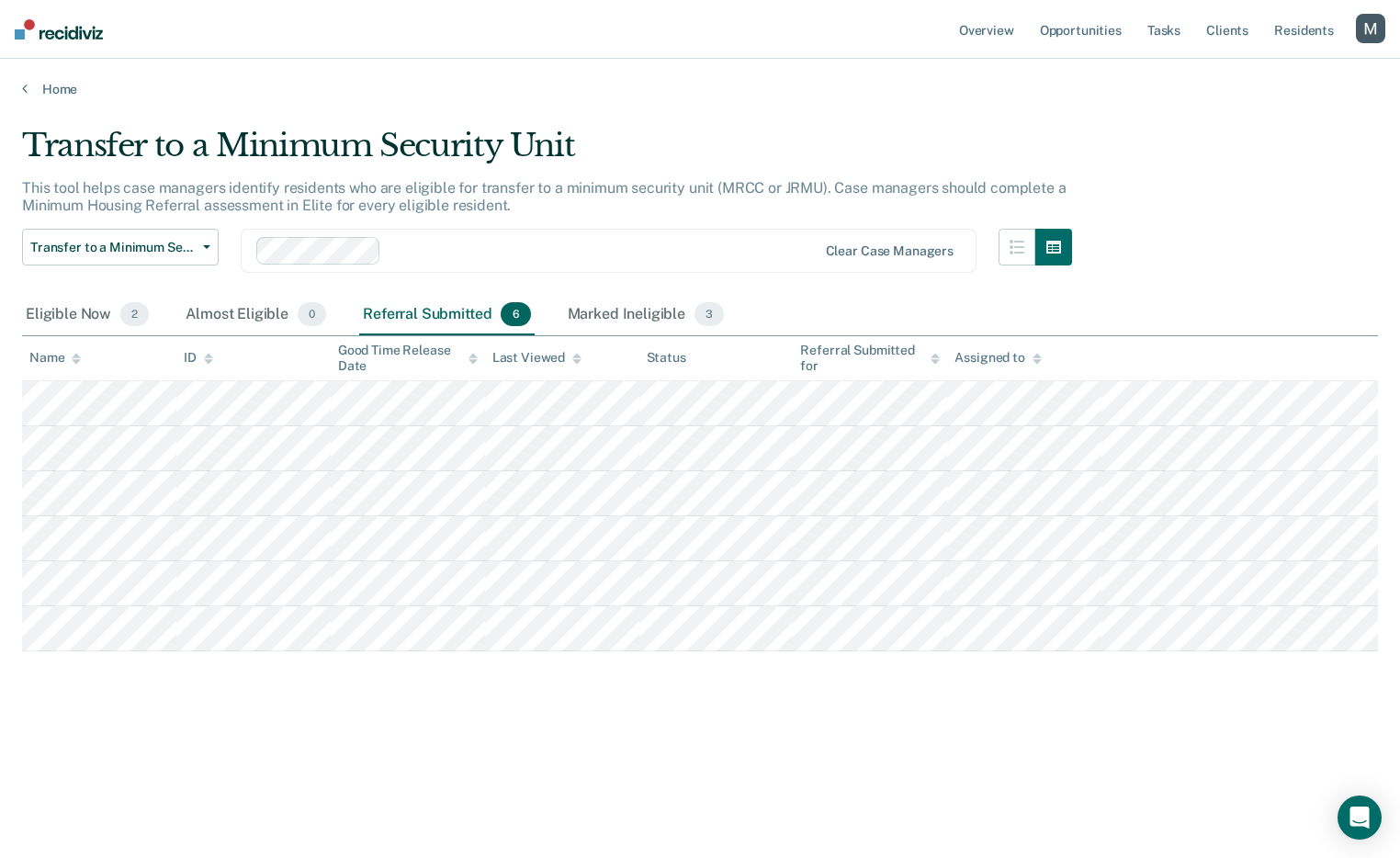 click on "Last Viewed" at bounding box center (562, 358) 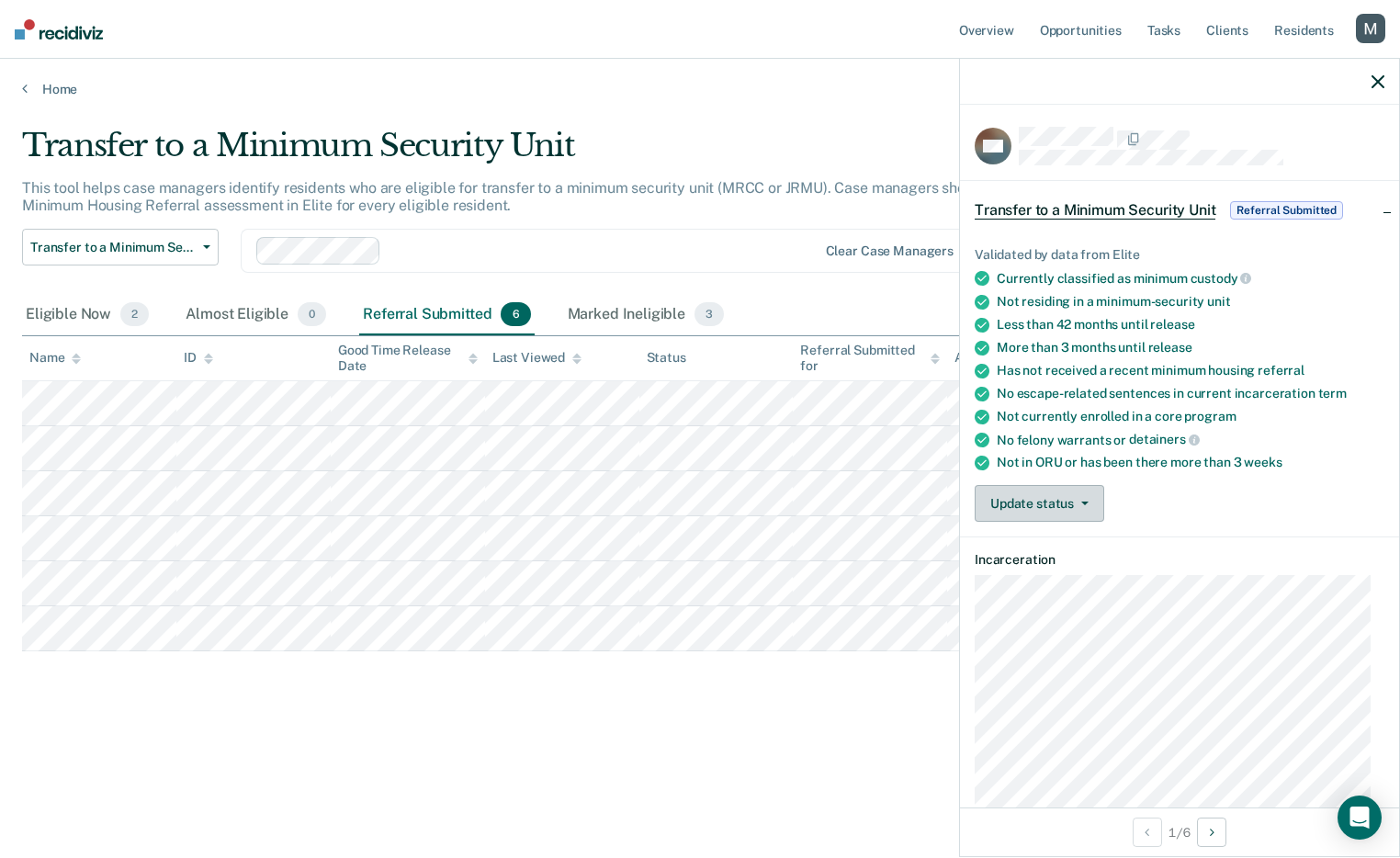 click on "Update status" at bounding box center (1039, 503) 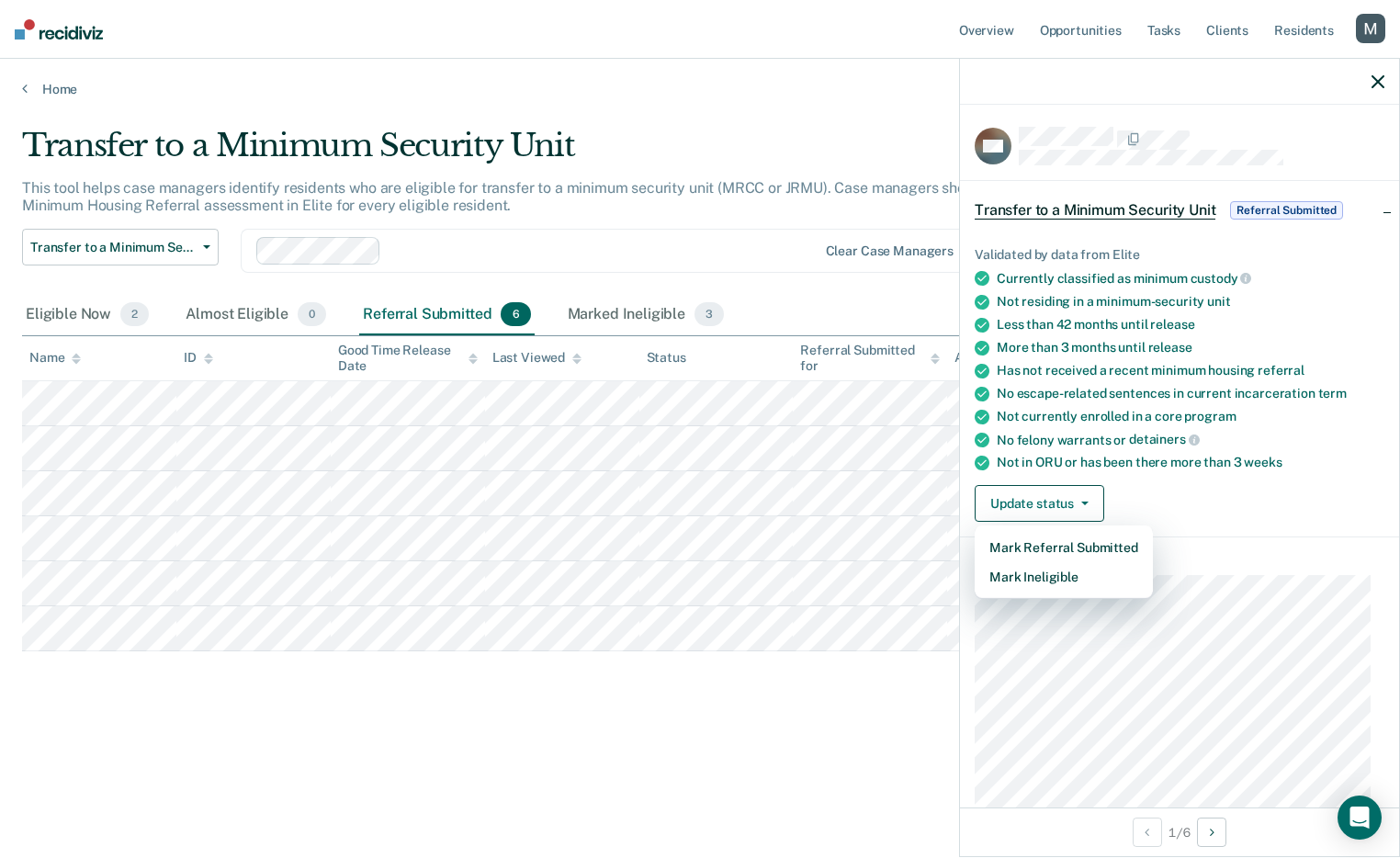 click on "Validated by data from Elite Currently classified as minimum   custody   Not residing in a minimum-security   unit Less than 42 months until   release More than 3 months until   release Has not received a recent minimum housing   referral No escape-related sentences in current incarceration   term Not currently enrolled in a core   program No felony warrants or   detainers   Not in ORU or has been there more than 3   weeks" at bounding box center (1180, 358) 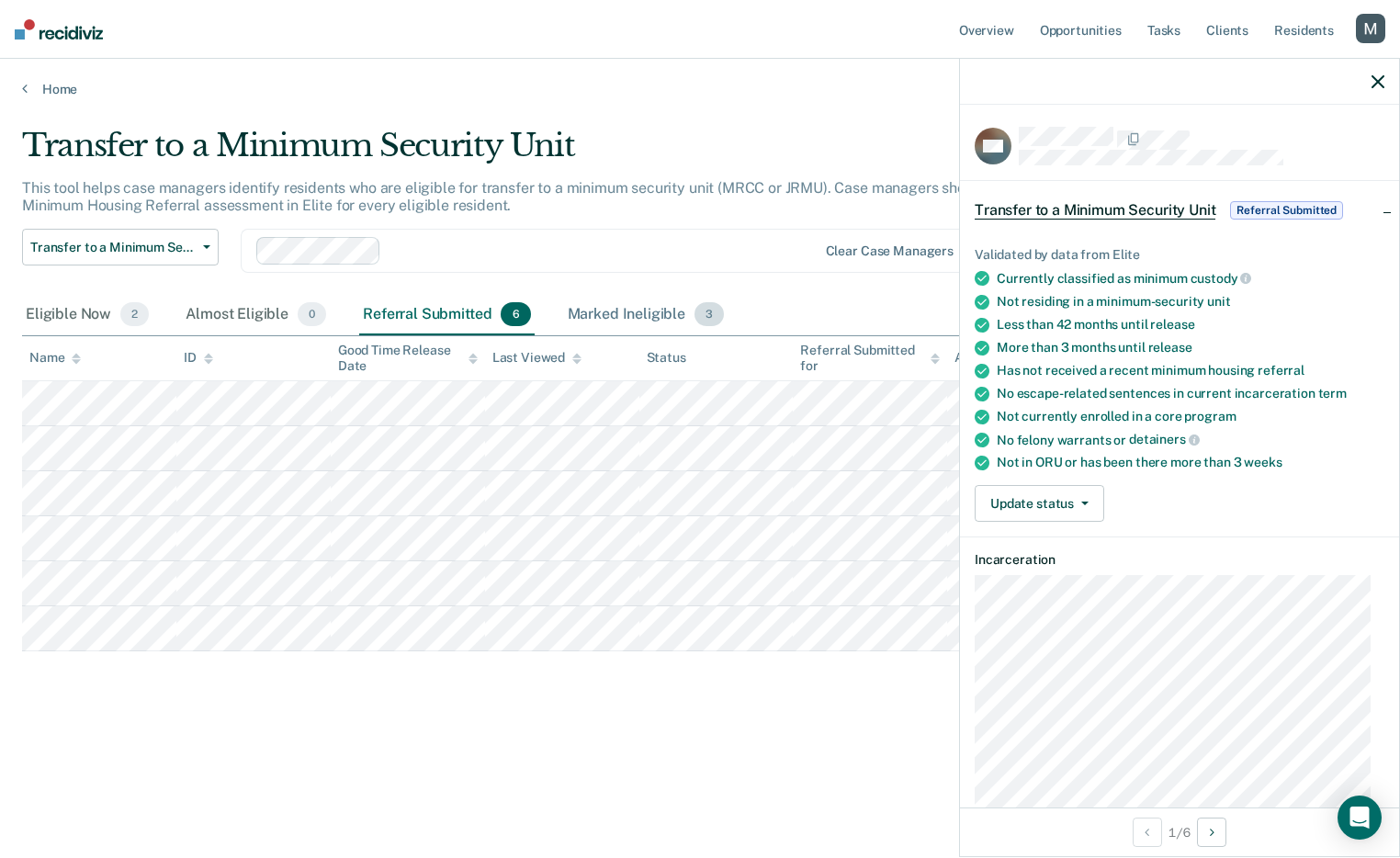 click on "Marked Ineligible 3" at bounding box center (646, 315) 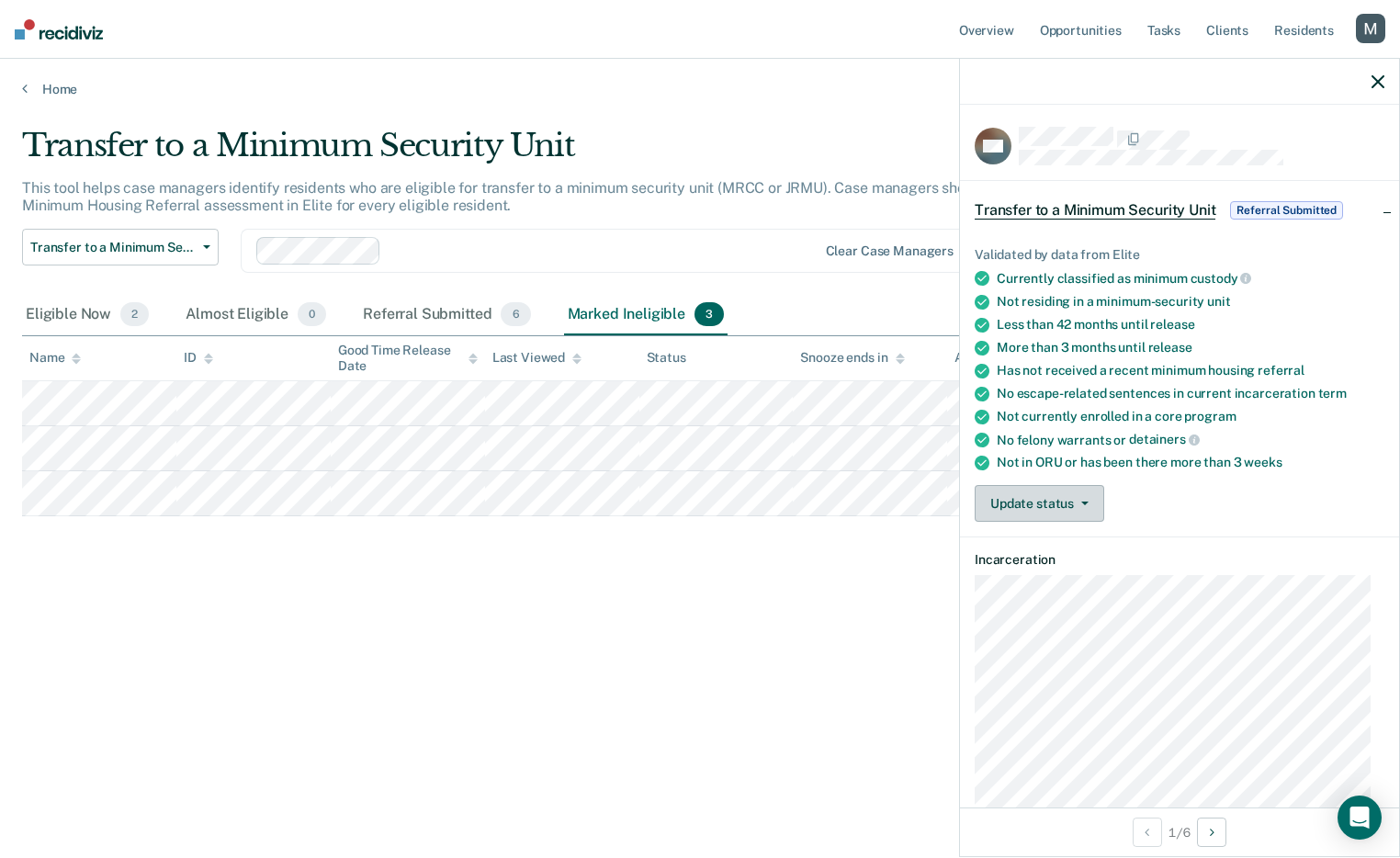 click on "Update status" at bounding box center [1039, 503] 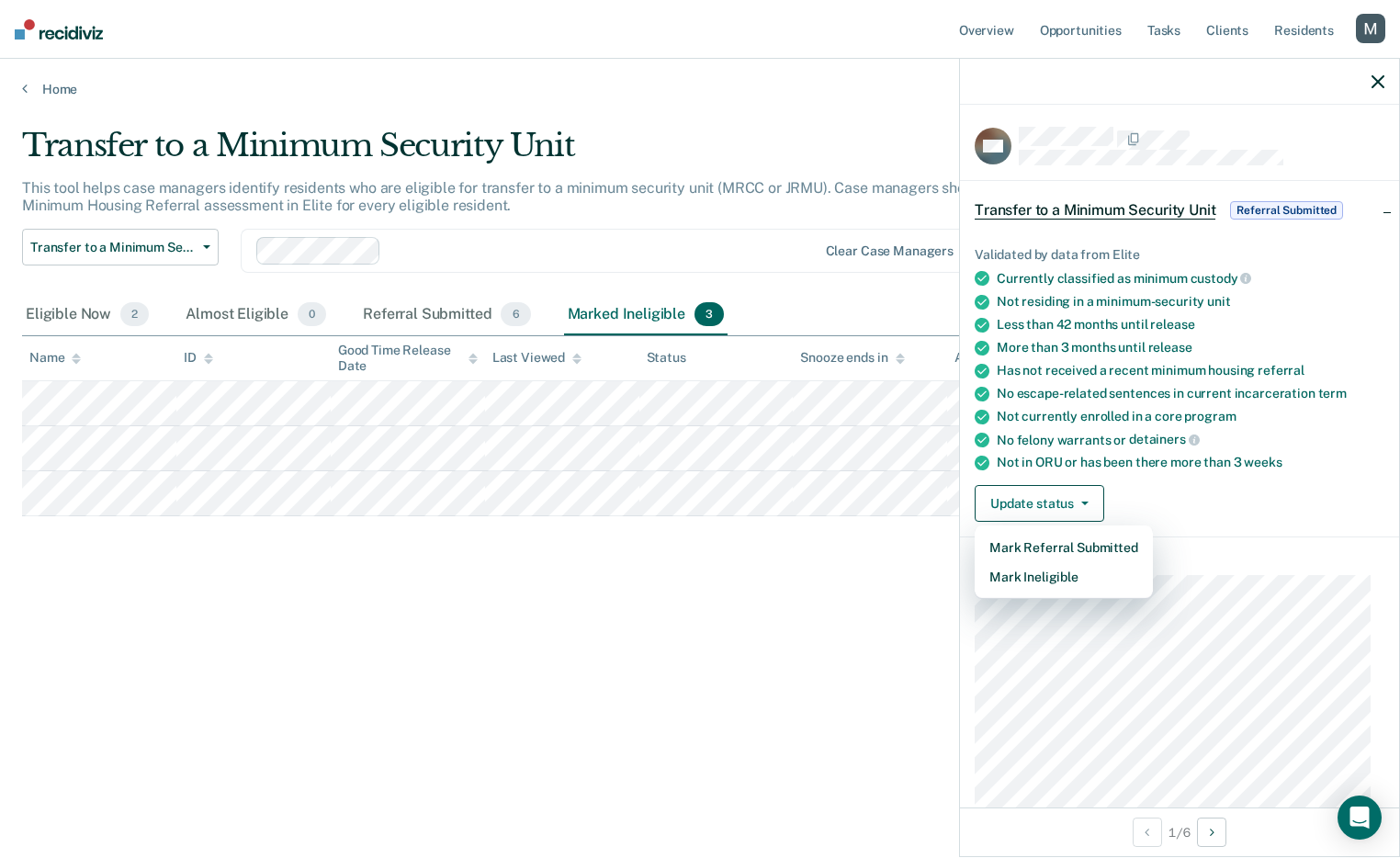 click on "Validated by data from Elite Currently classified as minimum   custody   Not residing in a minimum-security   unit Less than 42 months until   release More than 3 months until   release Has not received a recent minimum housing   referral No escape-related sentences in current incarceration   term Not currently enrolled in a core   program No felony warrants or   detainers   Not in ORU or has been there more than 3   weeks" at bounding box center [1180, 358] 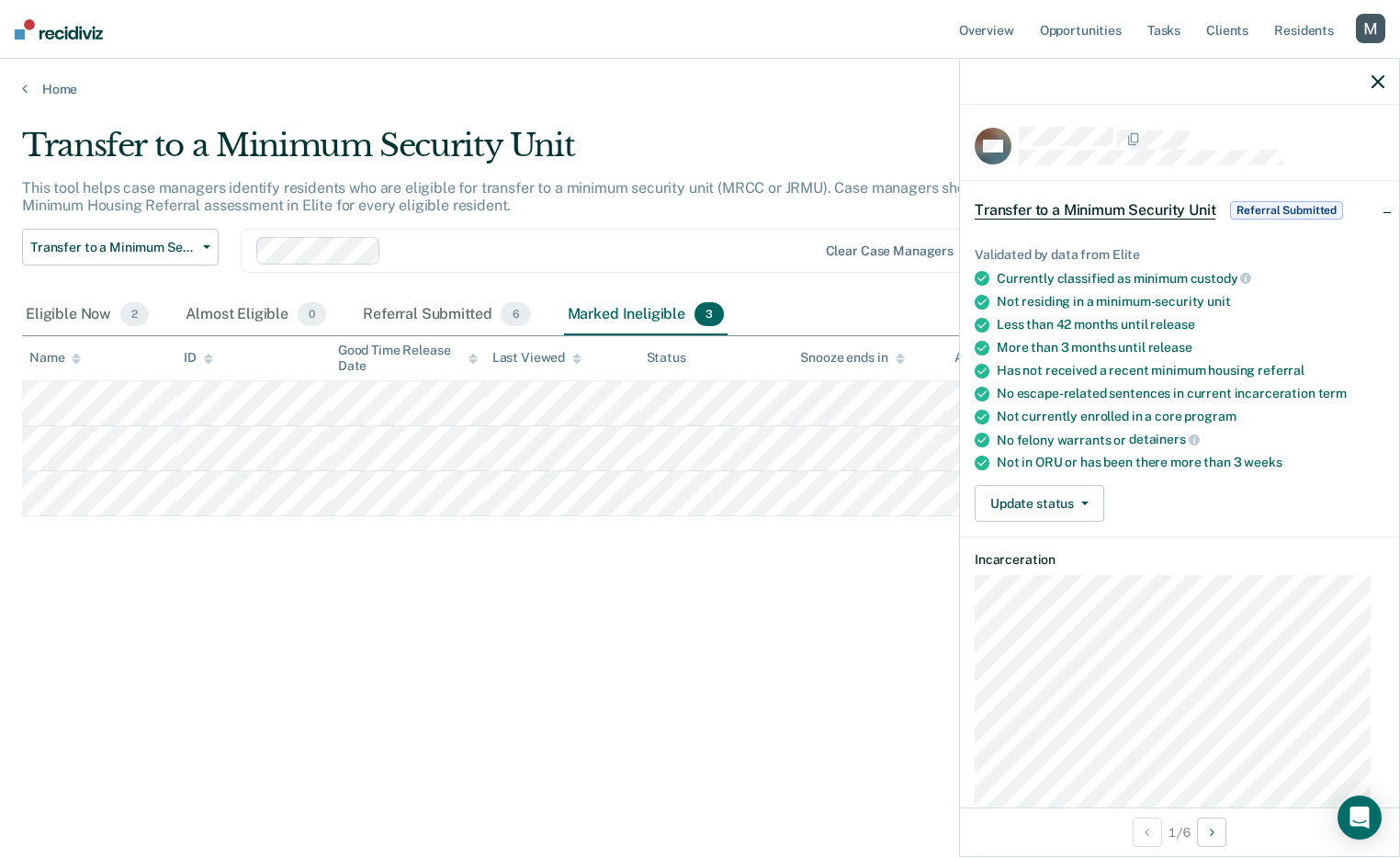 click at bounding box center (602, 250) 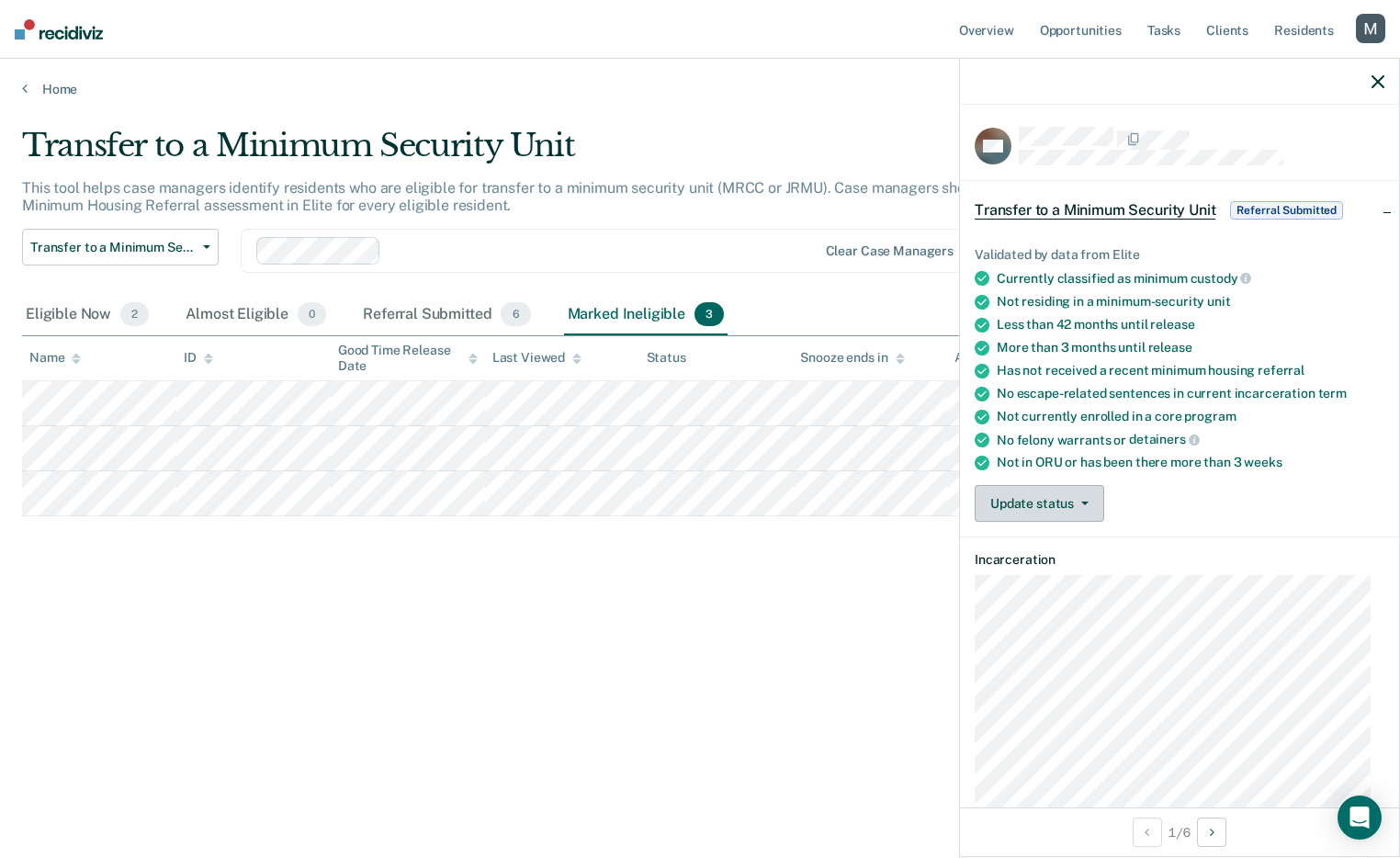 click on "Update status" at bounding box center (1039, 503) 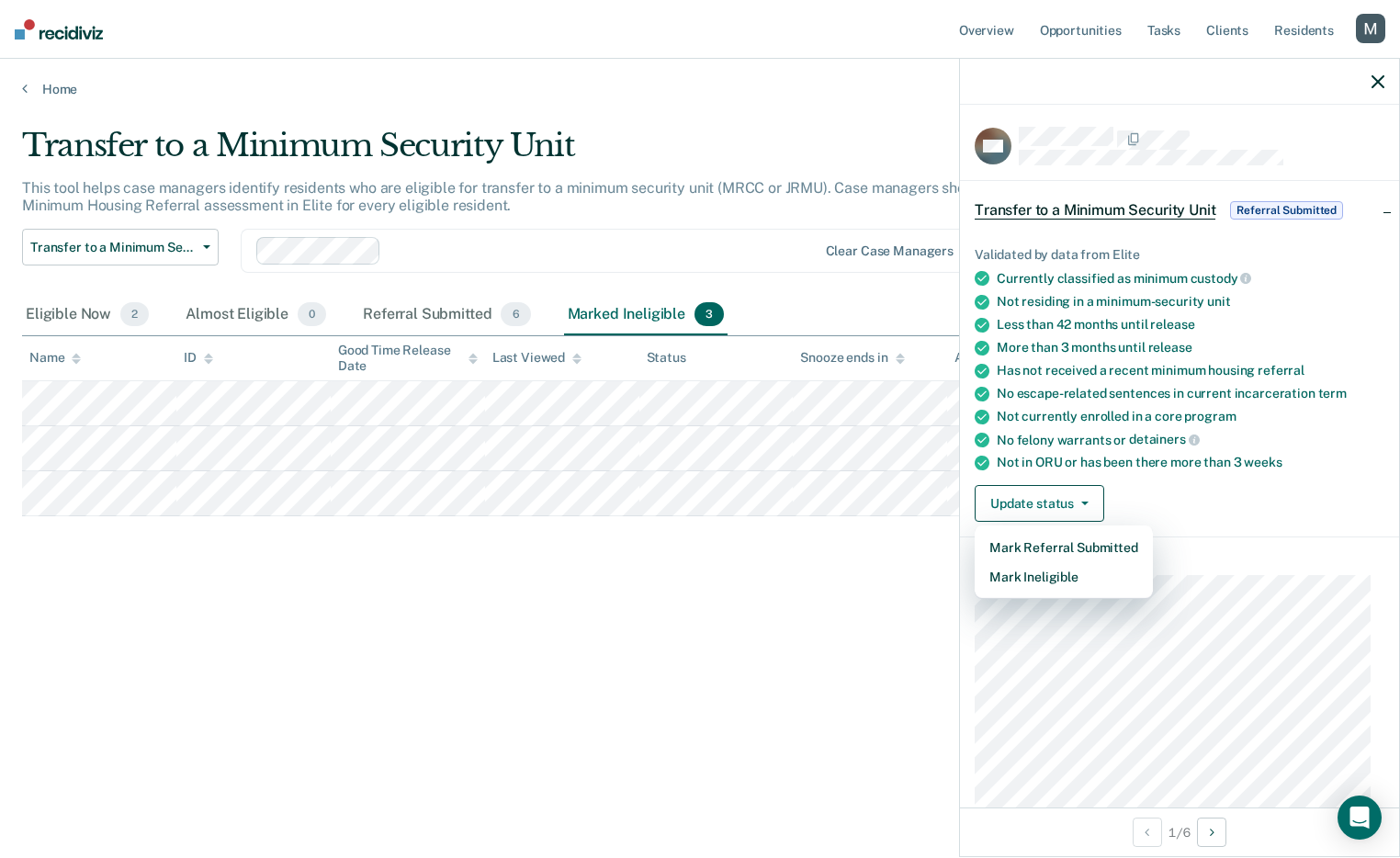 click on "Transfer to a Minimum Security Unit   This tool helps case managers identify residents who are eligible for transfer to a minimum security unit (MRCC or JRMU). Case managers should complete a Minimum Housing Referral assessment in Elite for every eligible resident. Transfer to a Minimum Security Unit Transfer to a Minimum Security Unit Adult Transition Program Clear   case managers Eligible Now 2 Almost Eligible 0 Referral Submitted 6 Marked Ineligible 3
To pick up a draggable item, press the space bar.
While dragging, use the arrow keys to move the item.
Press space again to drop the item in its new position, or press escape to cancel.
Name ID Good Time Release Date Last Viewed Status Snooze ends in Assigned to" at bounding box center (700, 423) 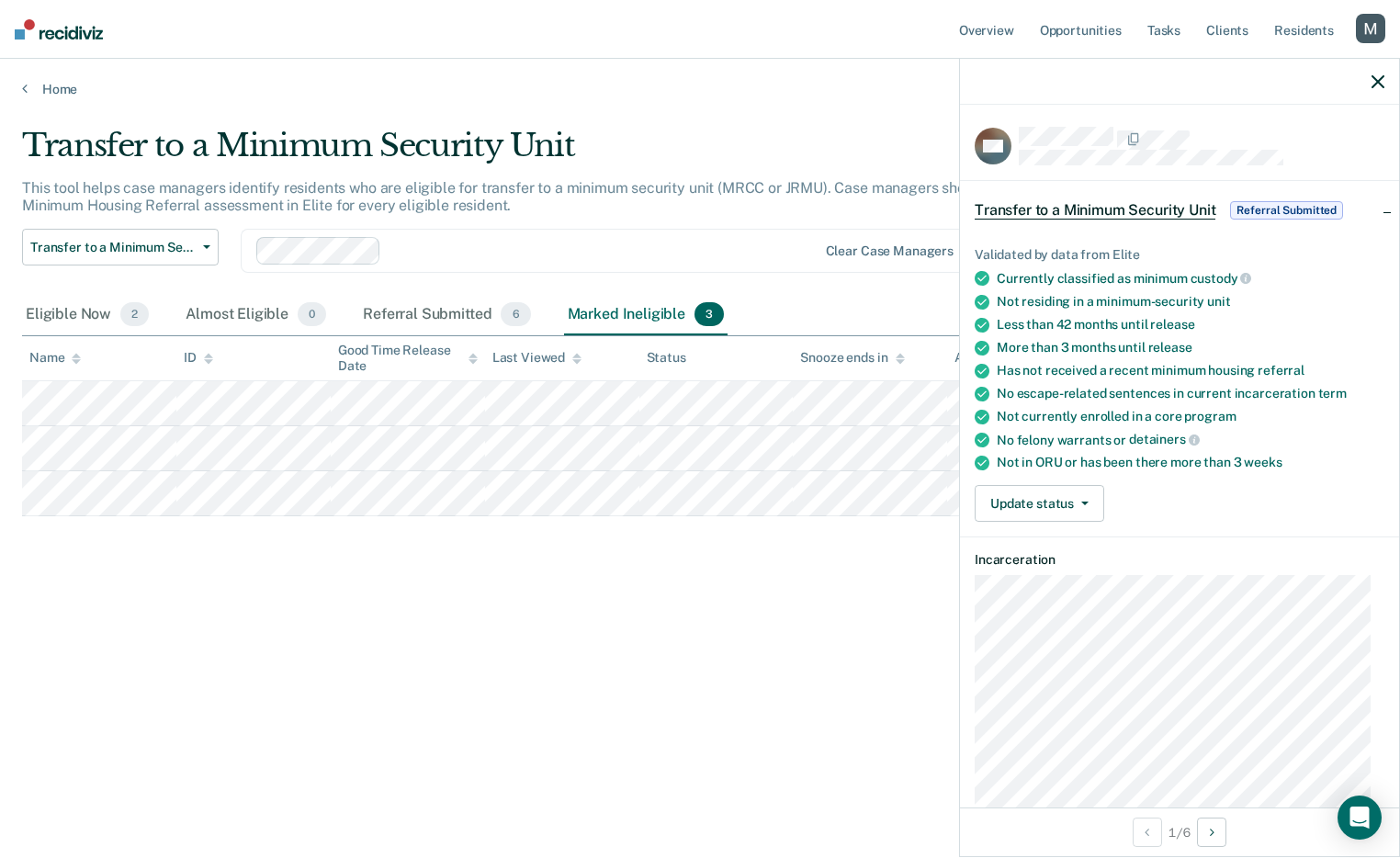 click at bounding box center [1371, 28] 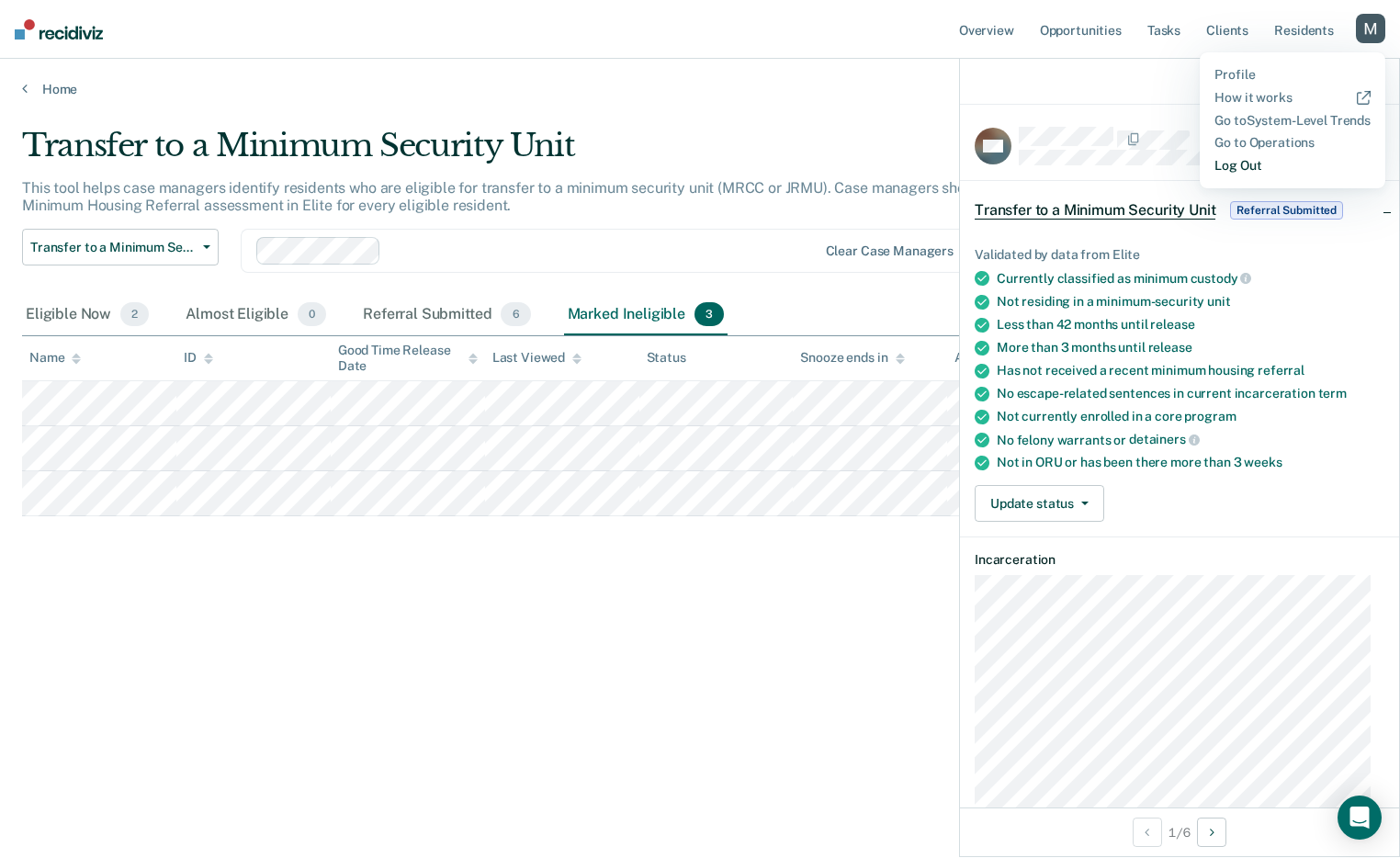 click on "Log Out" at bounding box center [1293, 165] 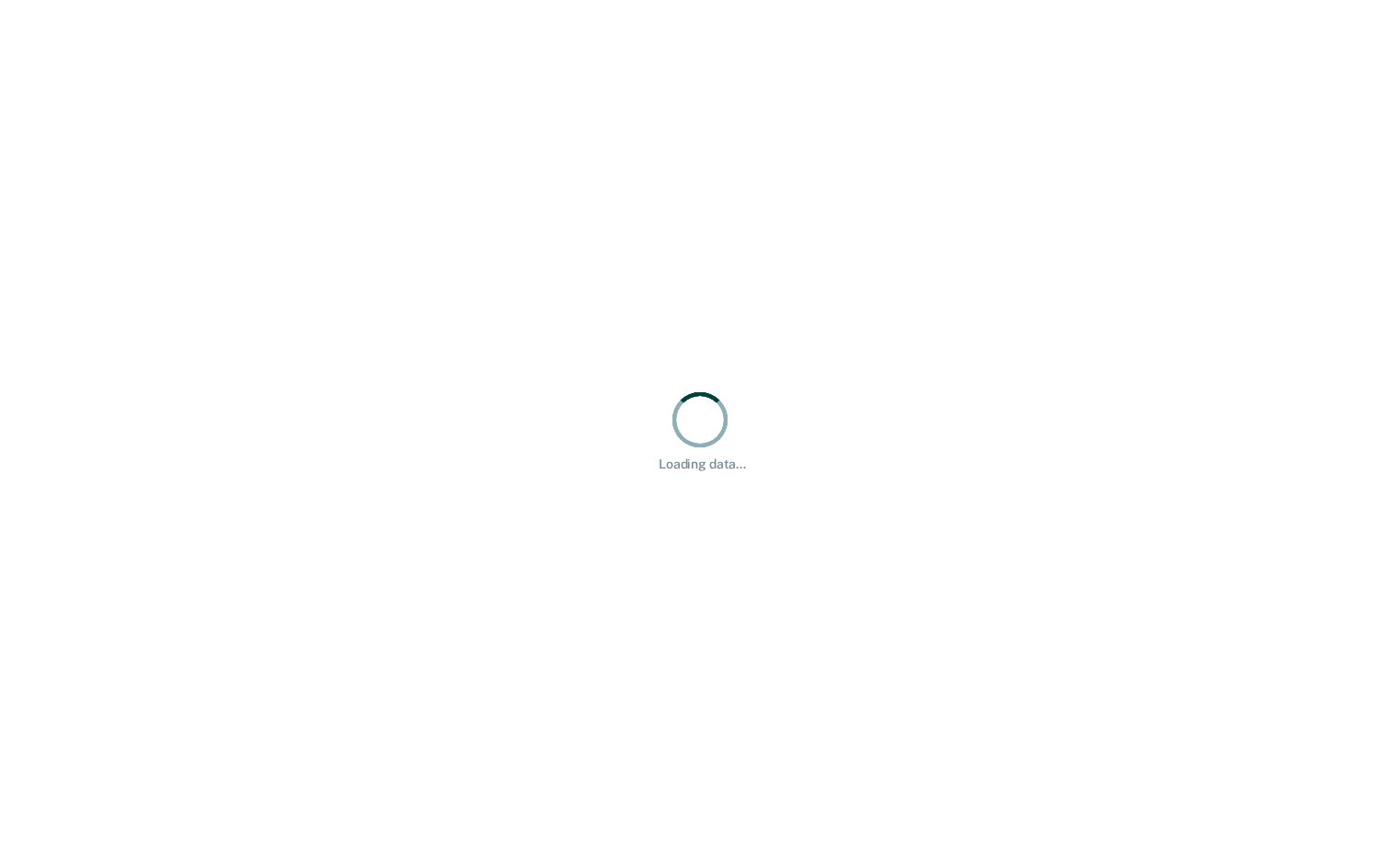 scroll, scrollTop: 0, scrollLeft: 0, axis: both 